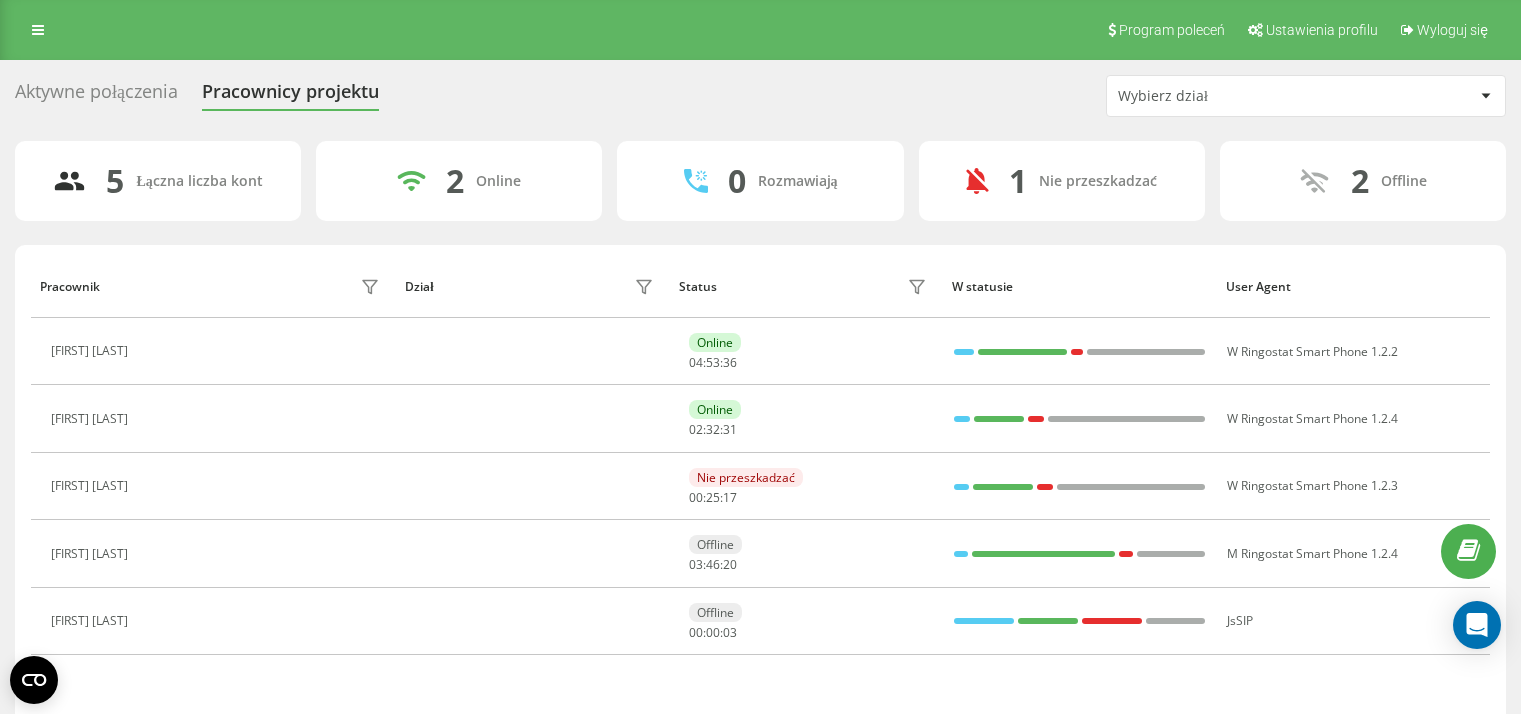 scroll, scrollTop: 0, scrollLeft: 0, axis: both 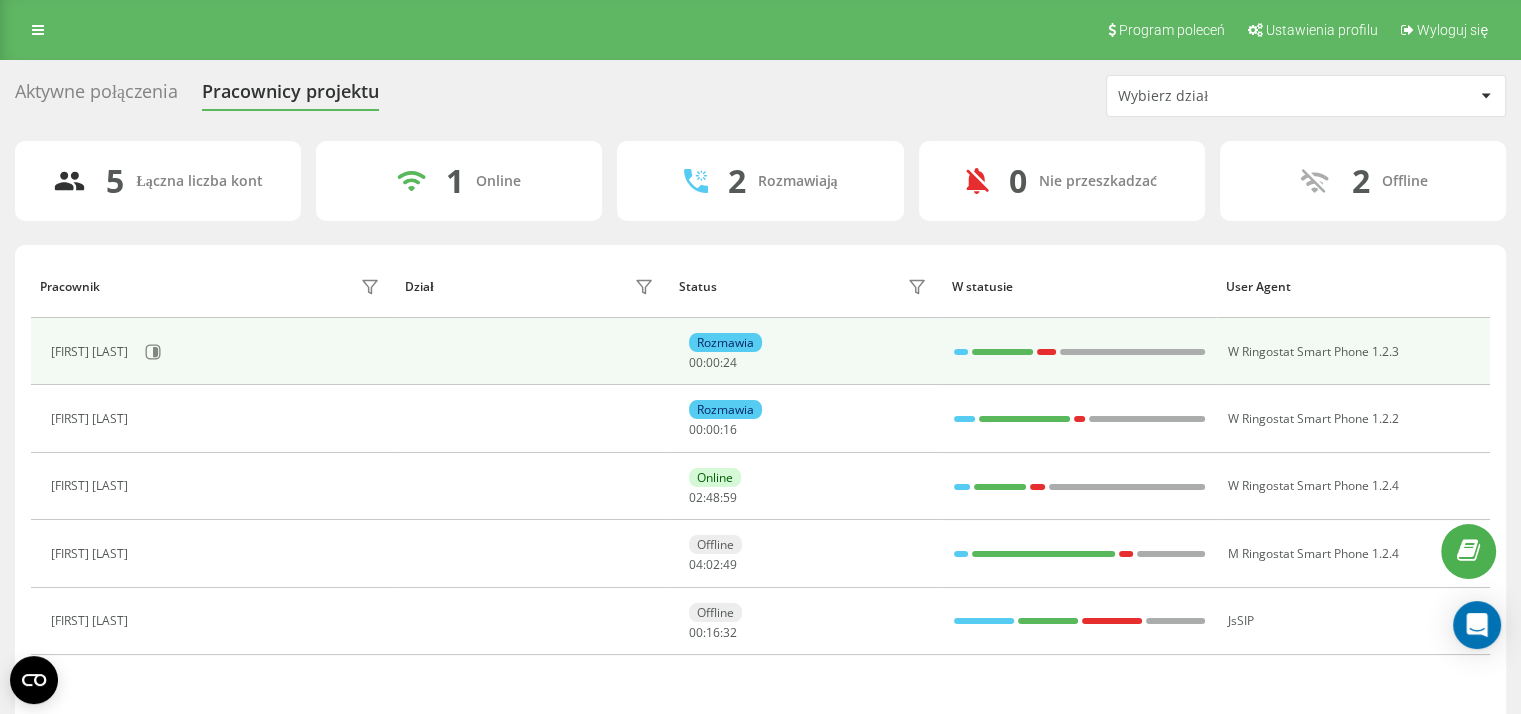 click at bounding box center [961, 352] 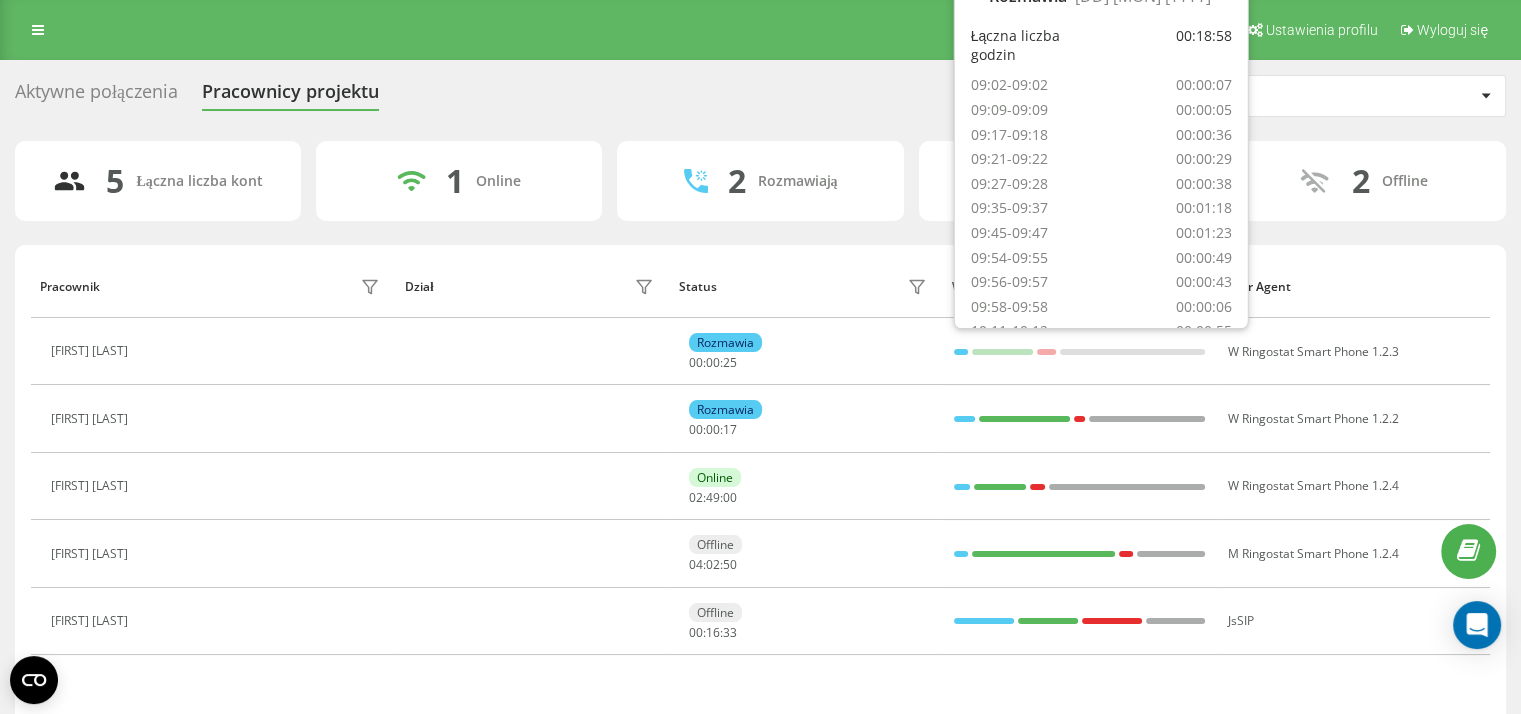 scroll, scrollTop: 465, scrollLeft: 0, axis: vertical 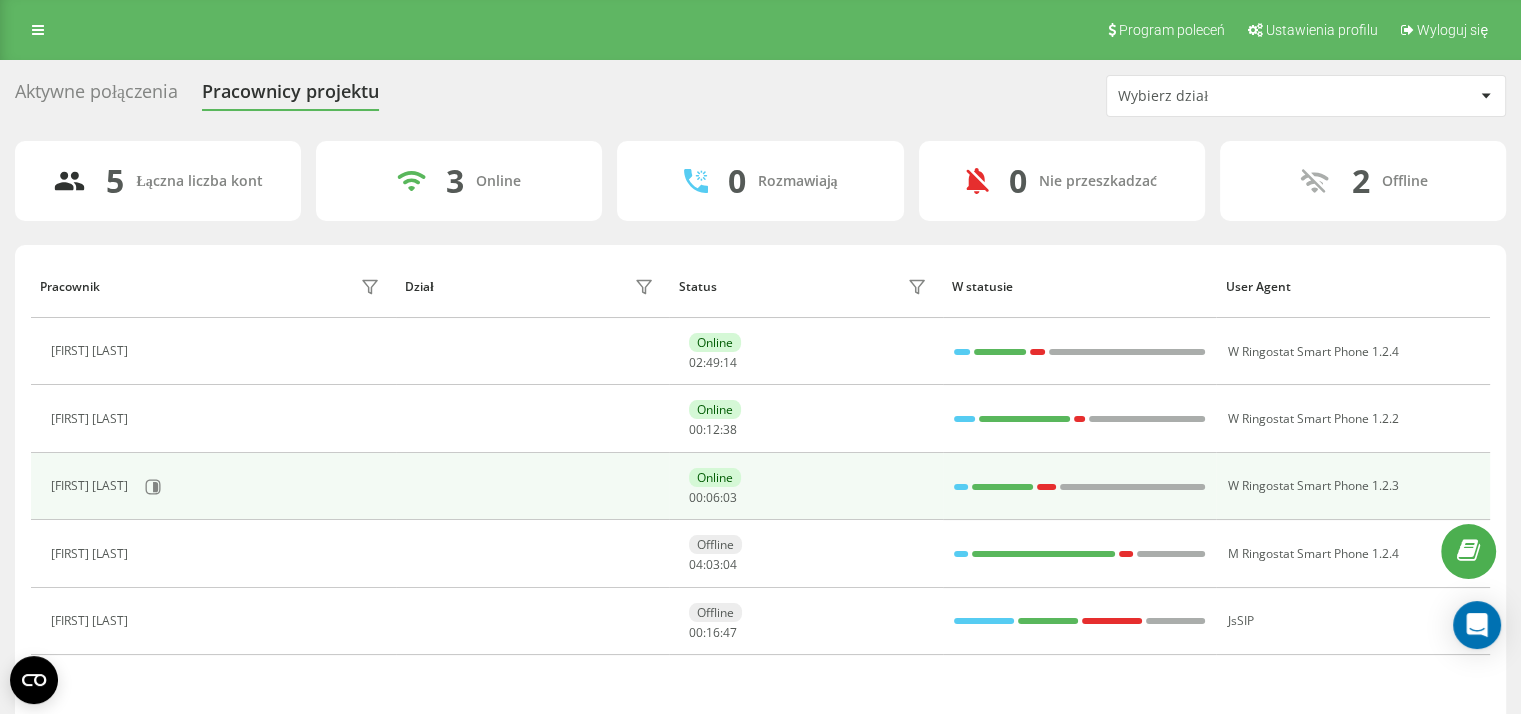 click at bounding box center [961, 487] 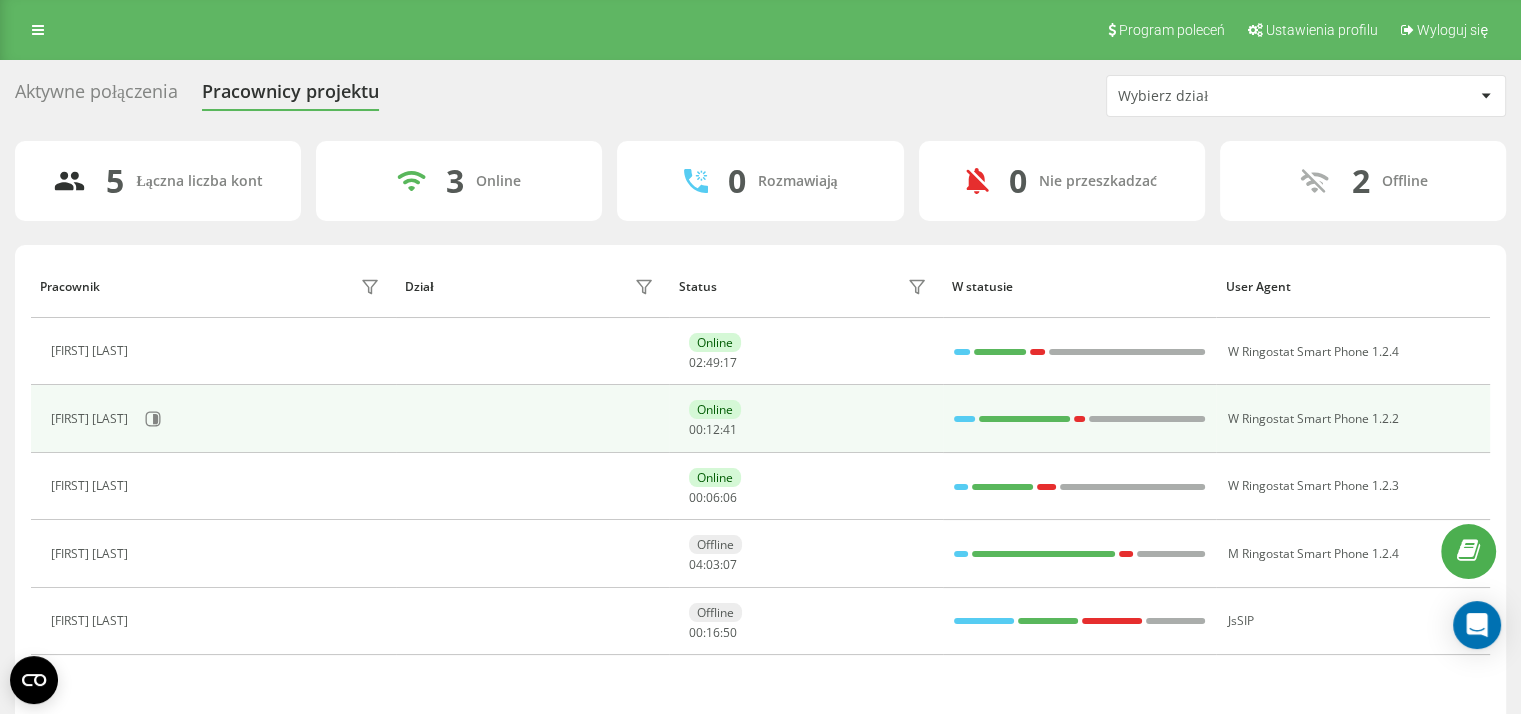 click on "Online 00 : 12 : 41" at bounding box center [810, 418] 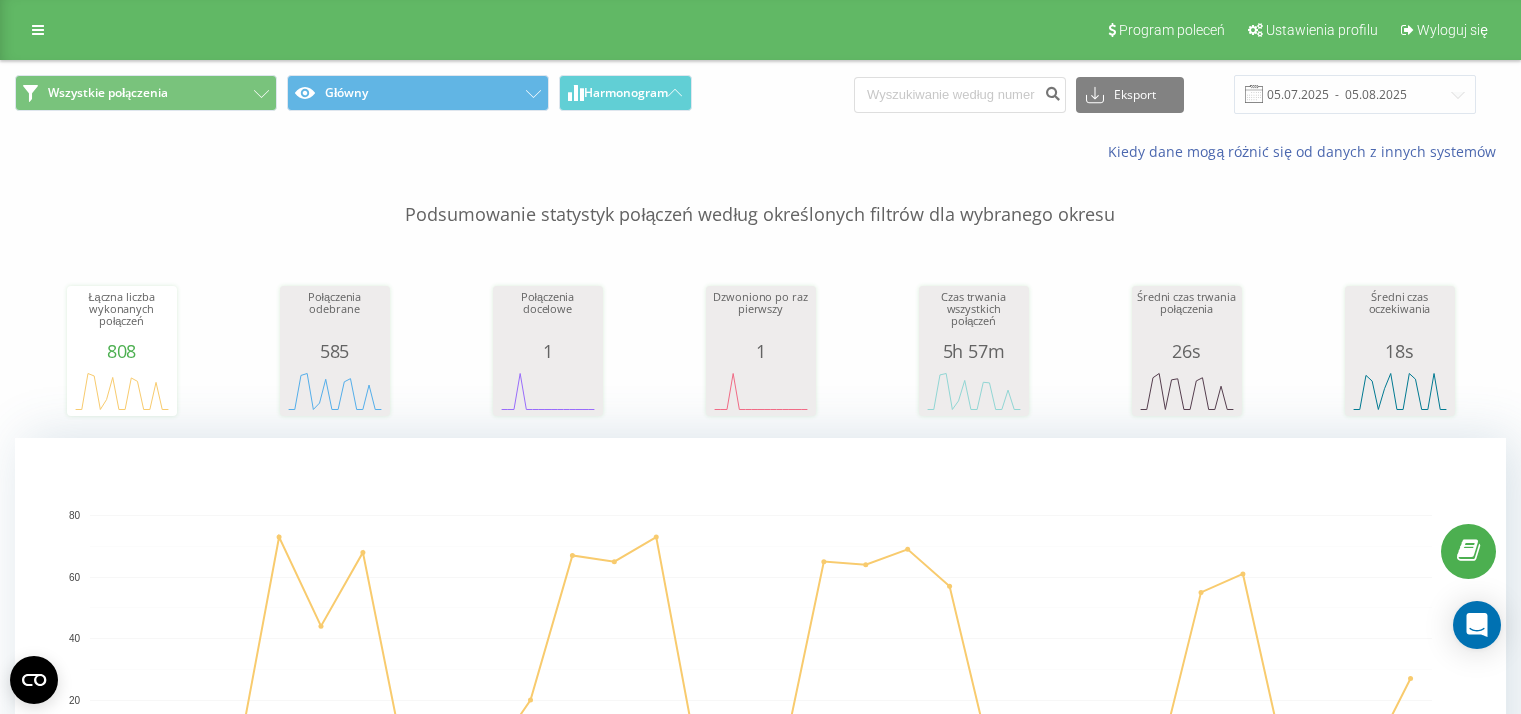 scroll, scrollTop: 847, scrollLeft: 0, axis: vertical 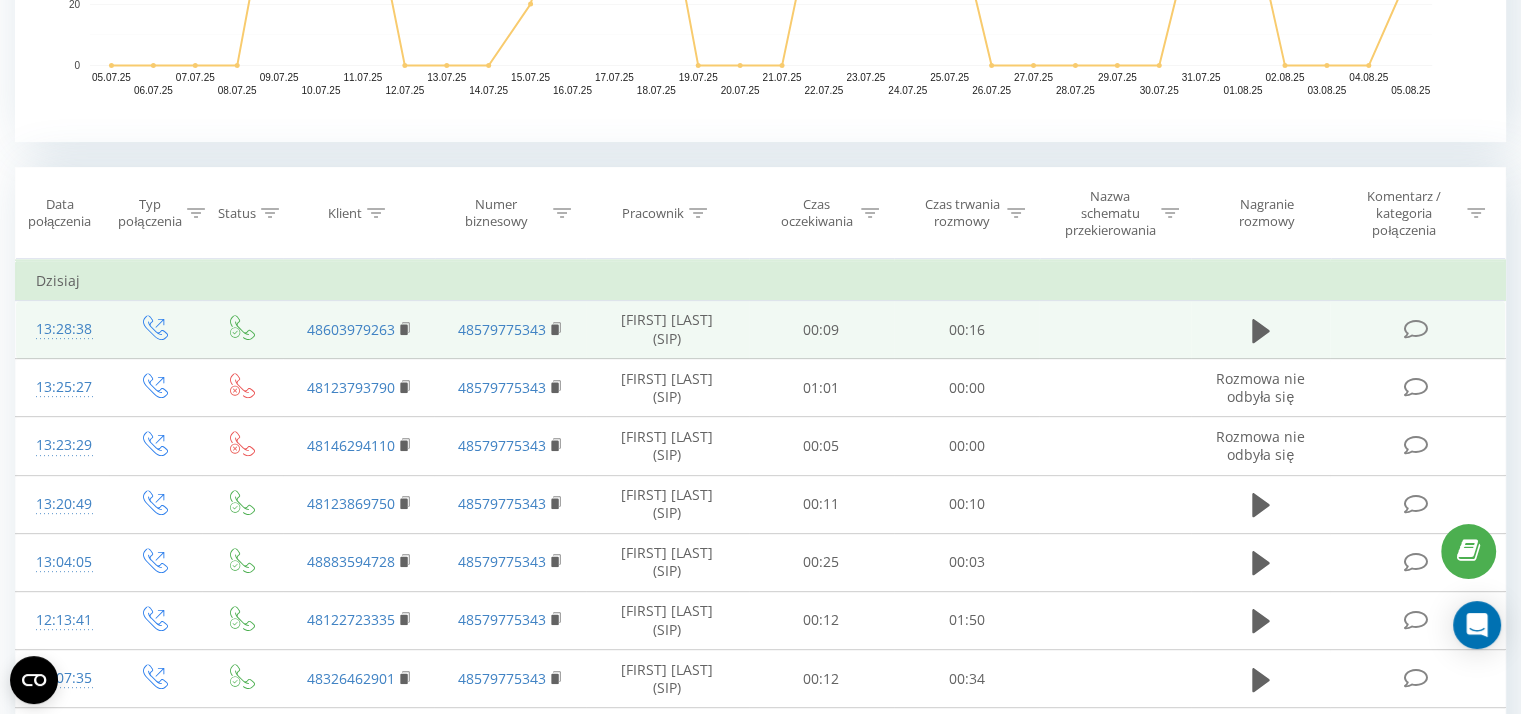 click at bounding box center [1261, 330] 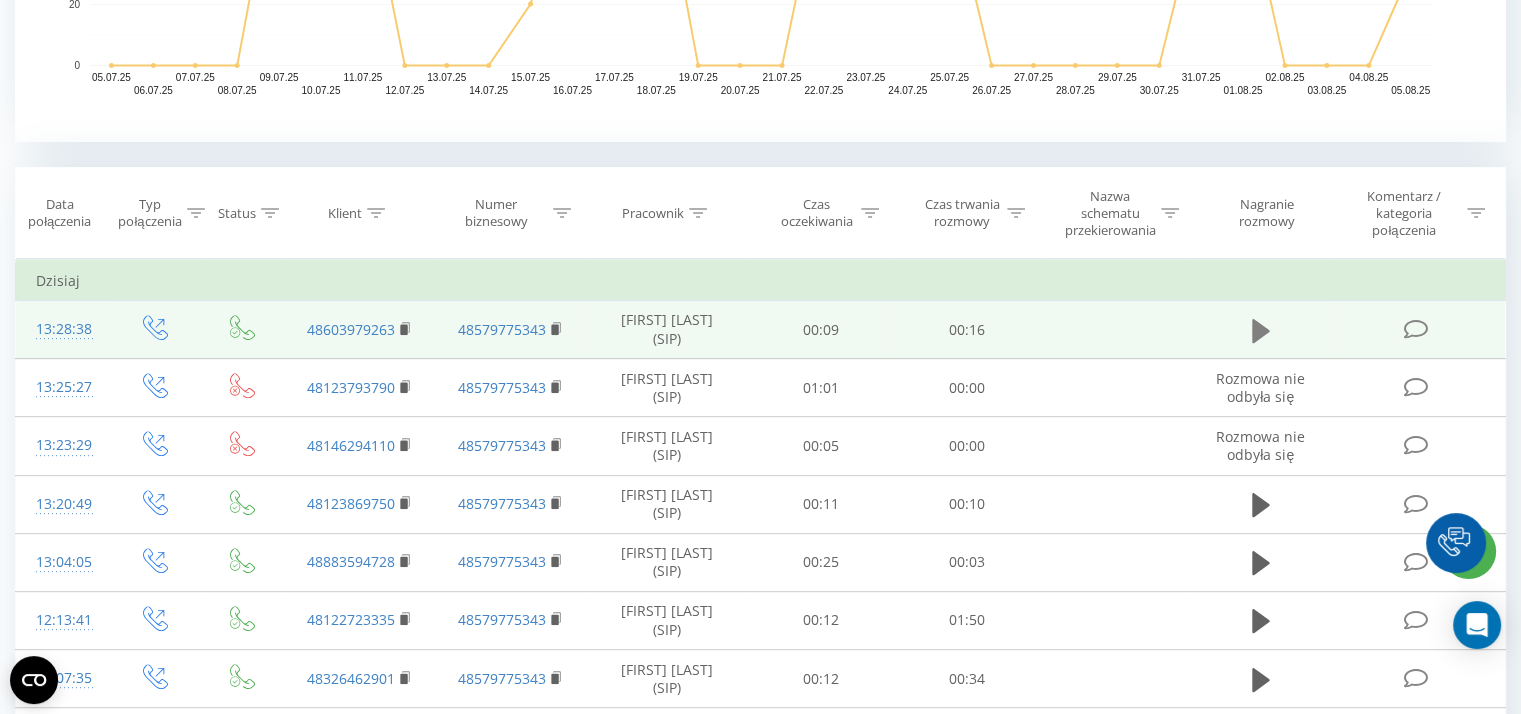 click 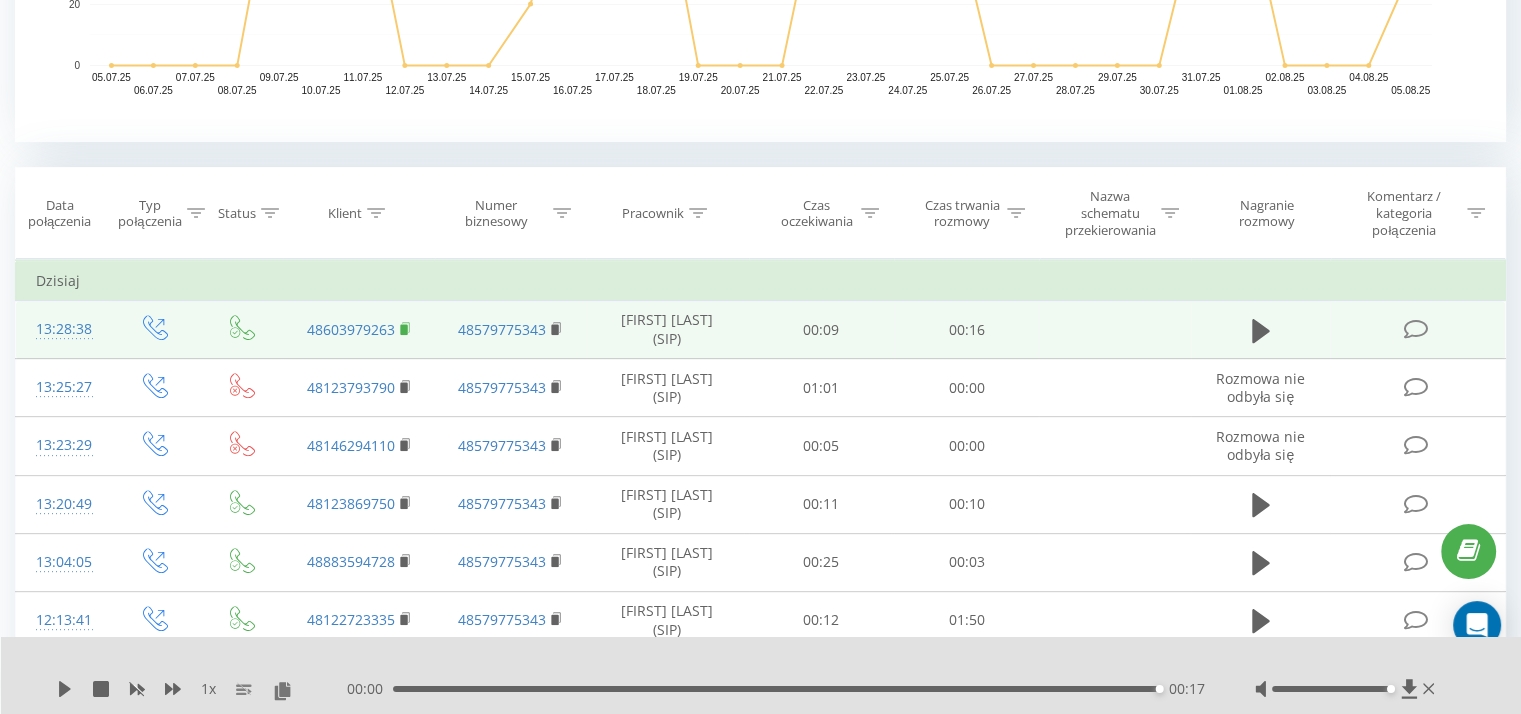 click 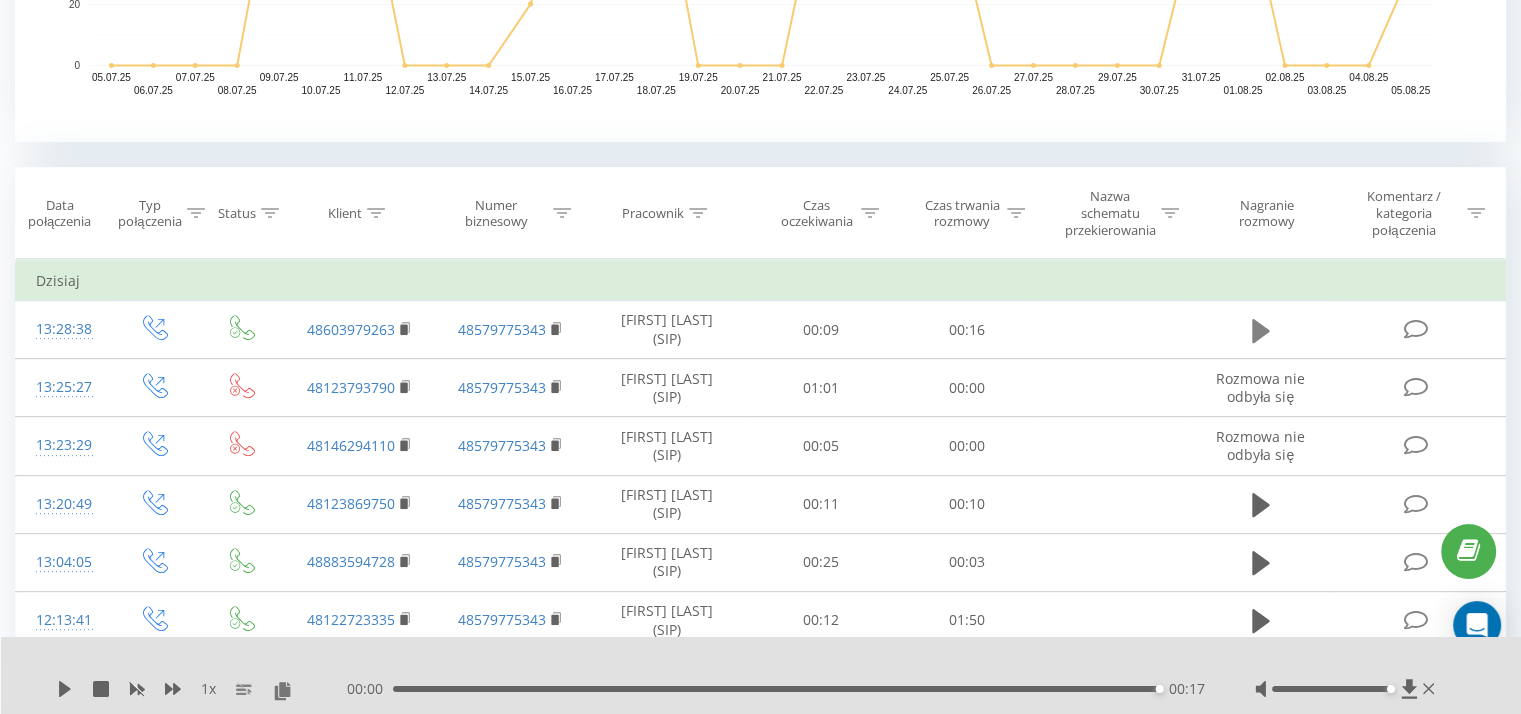 click at bounding box center (1261, 331) 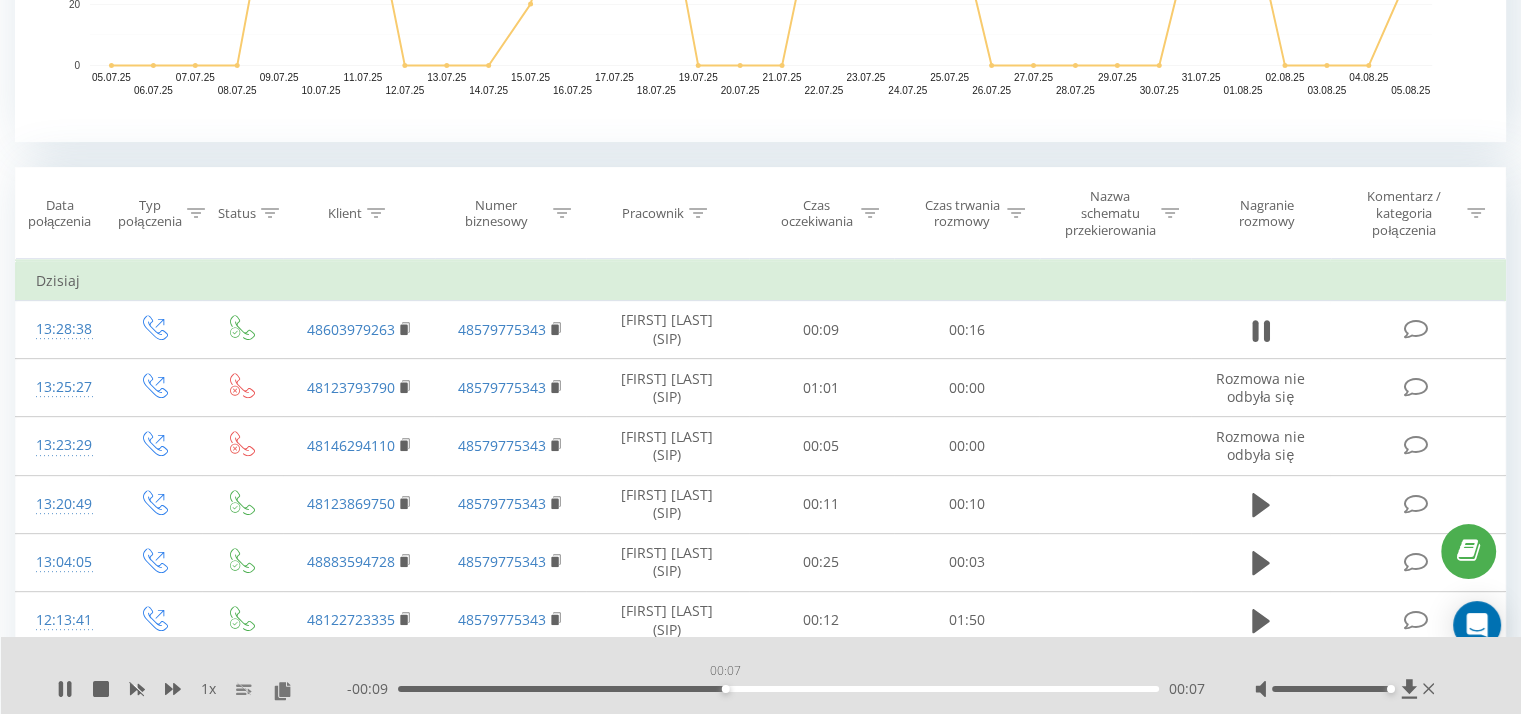 click on "00:07" at bounding box center [778, 689] 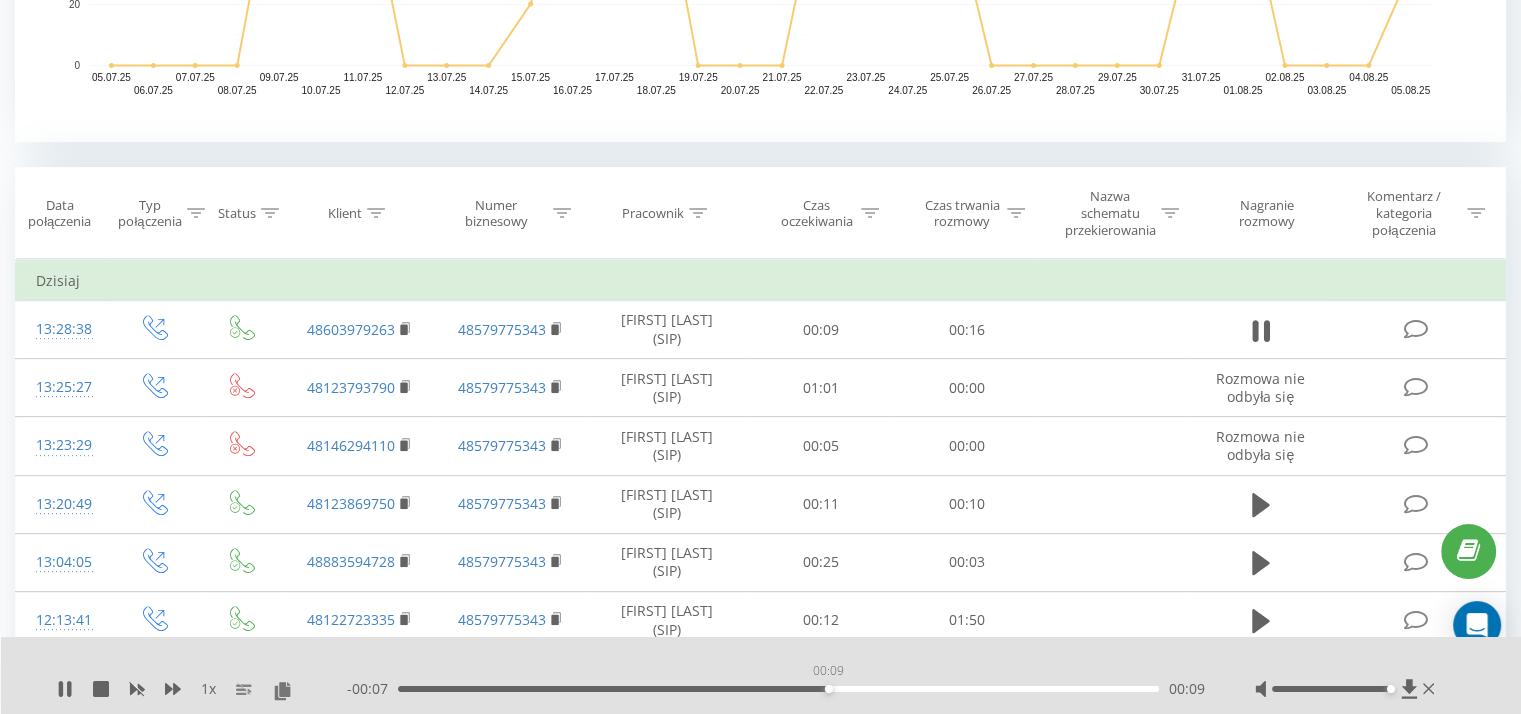 click on "00:09" at bounding box center (778, 689) 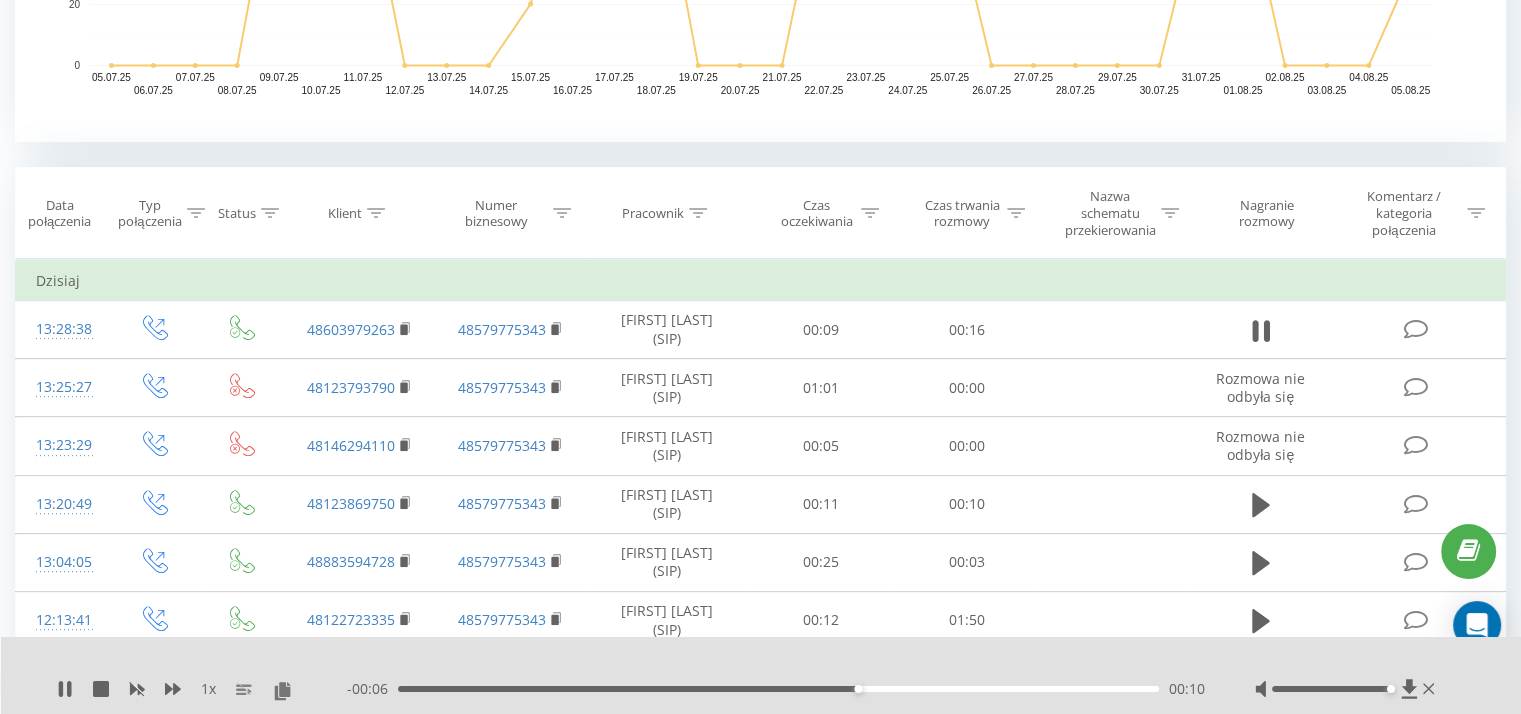 click on "1 x  - 00:06 00:10   00:10" at bounding box center [761, 675] 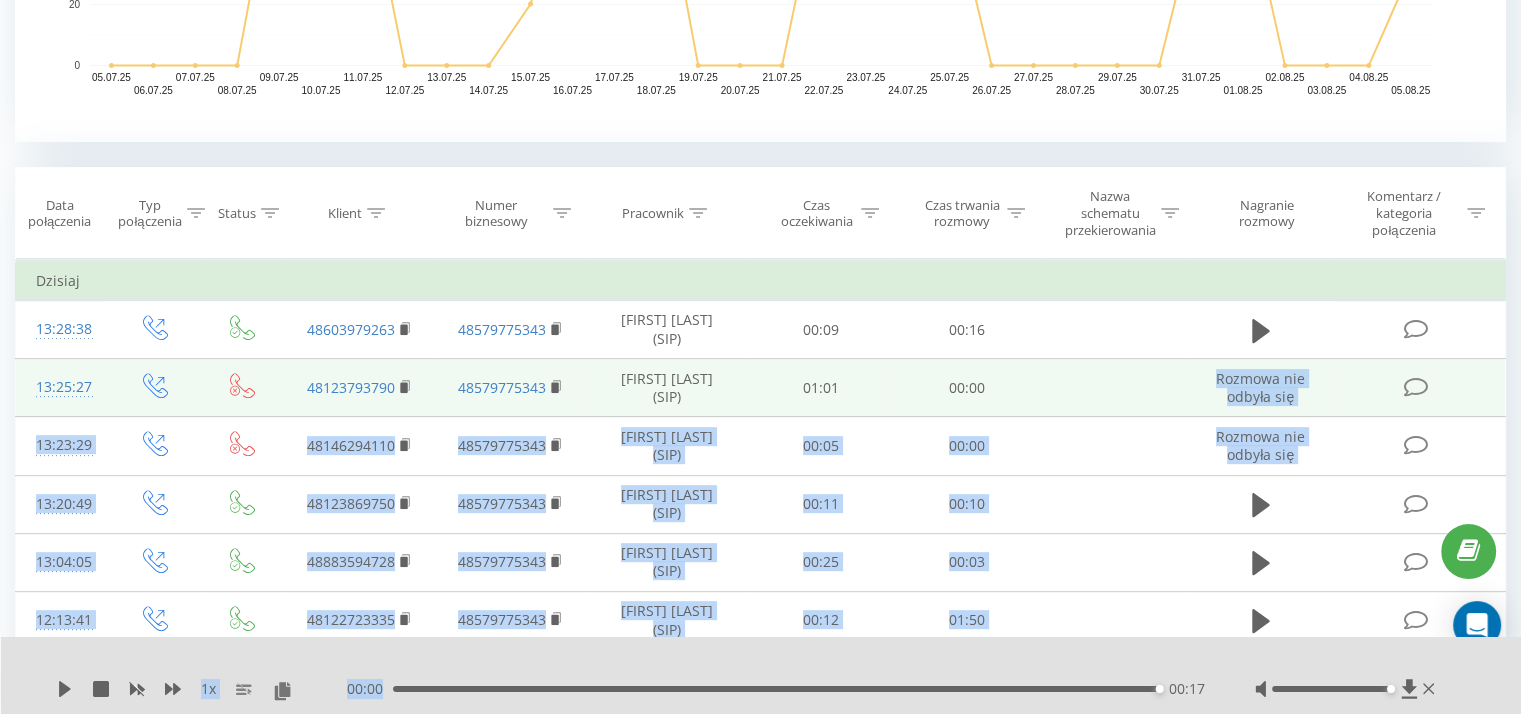 click at bounding box center (1114, 388) 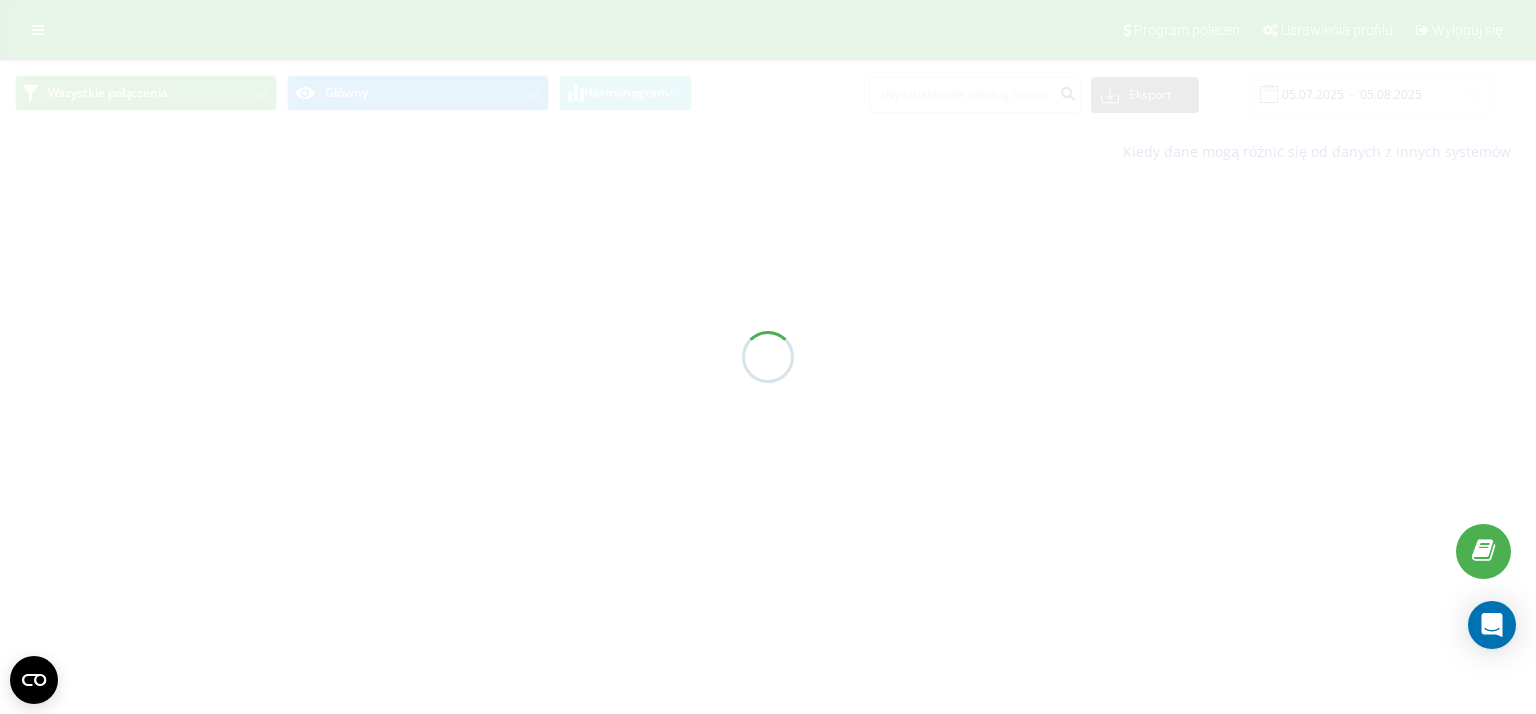scroll, scrollTop: 0, scrollLeft: 0, axis: both 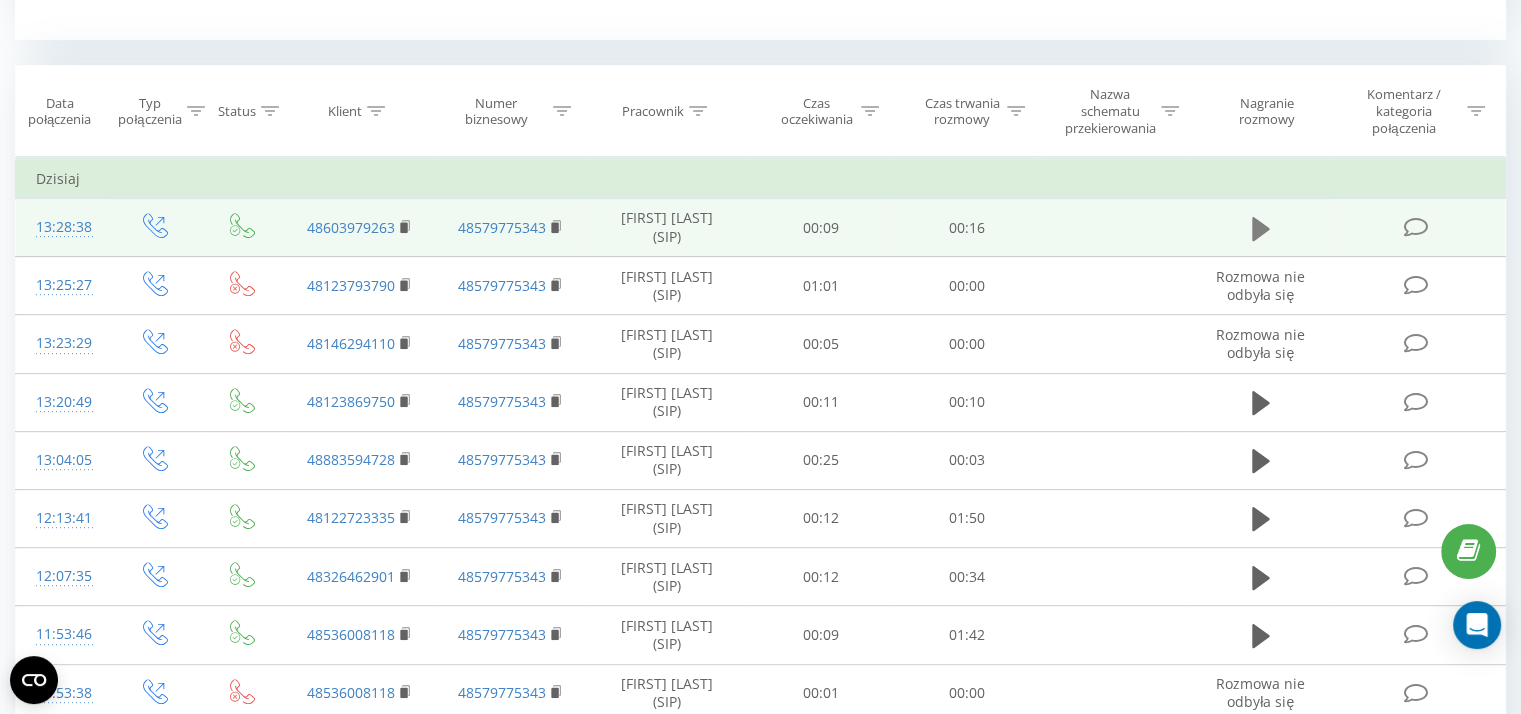 click 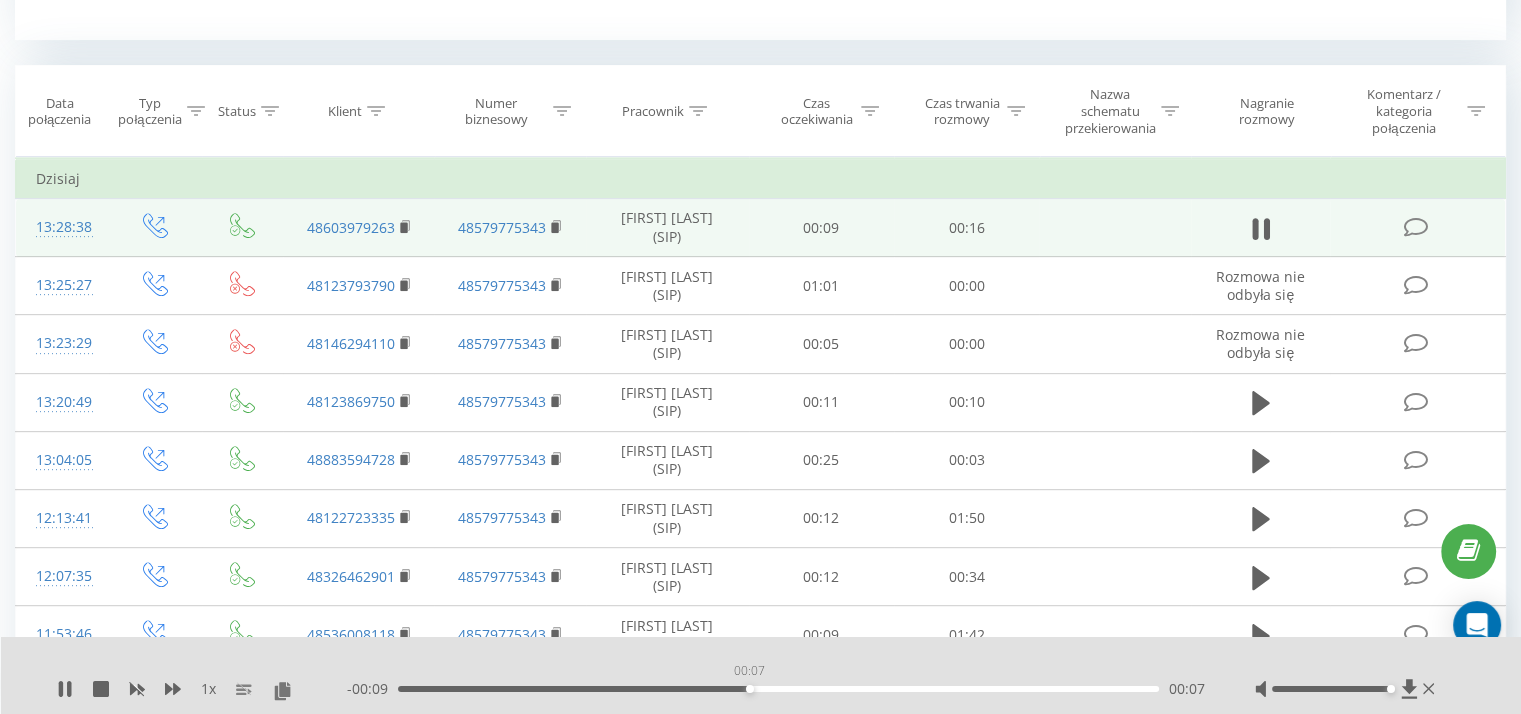 click on "00:07" at bounding box center [778, 689] 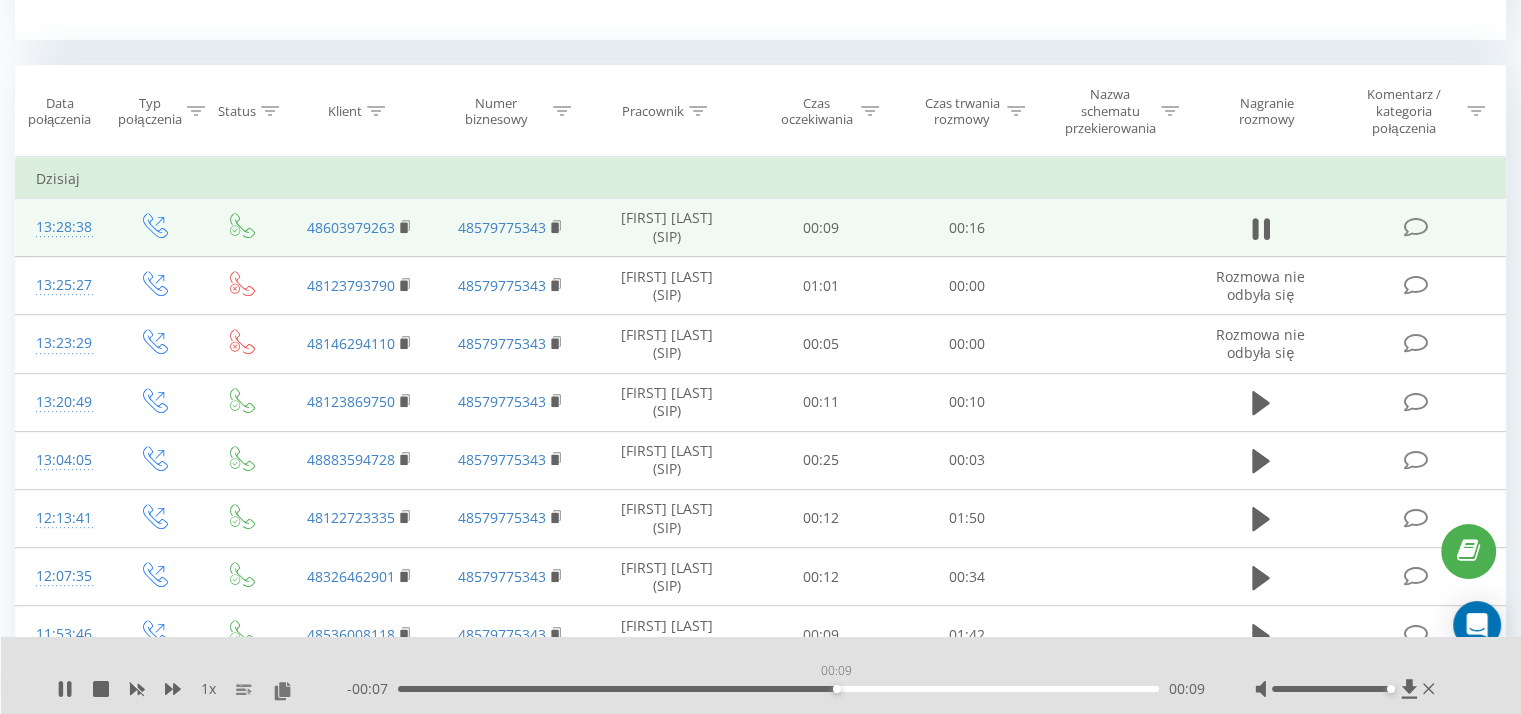 click on "00:09" at bounding box center (778, 689) 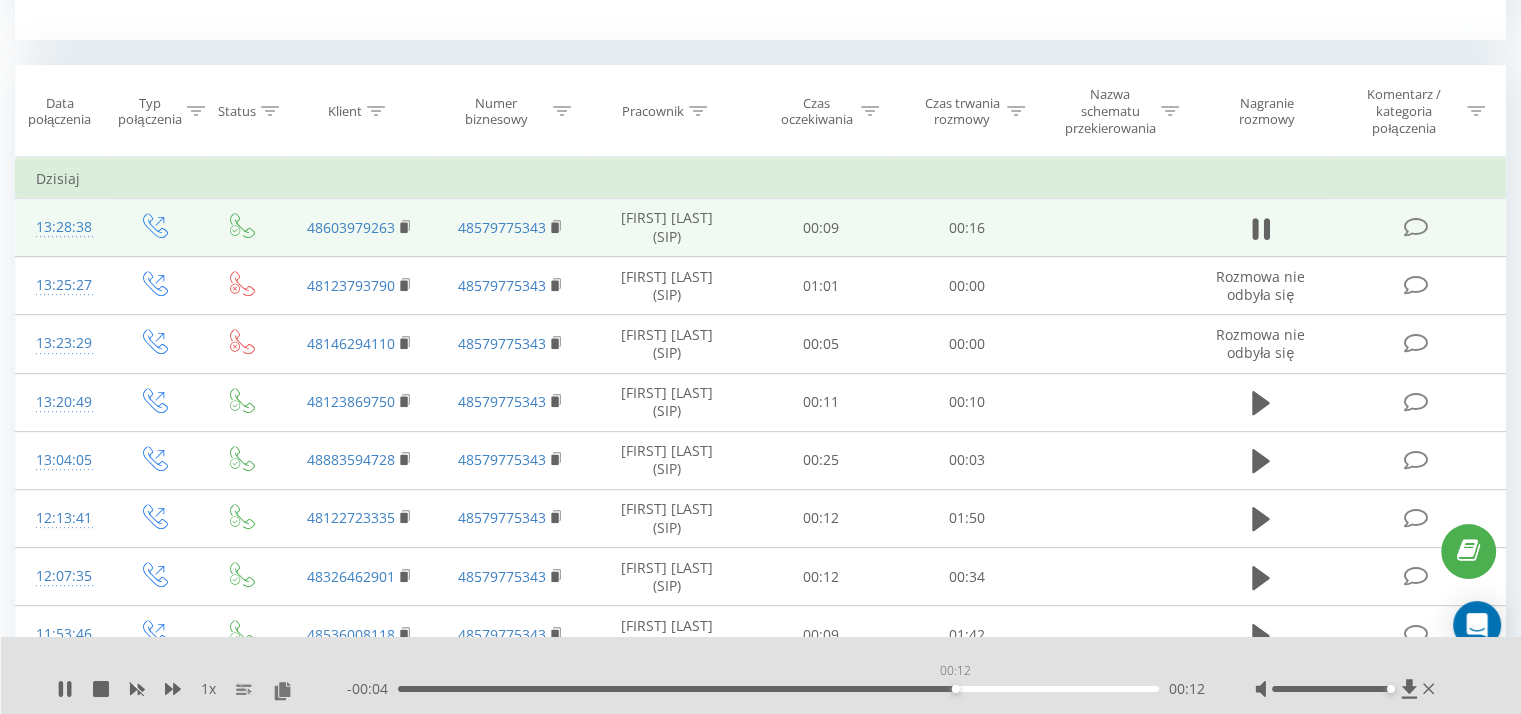 click on "00:12" at bounding box center (778, 689) 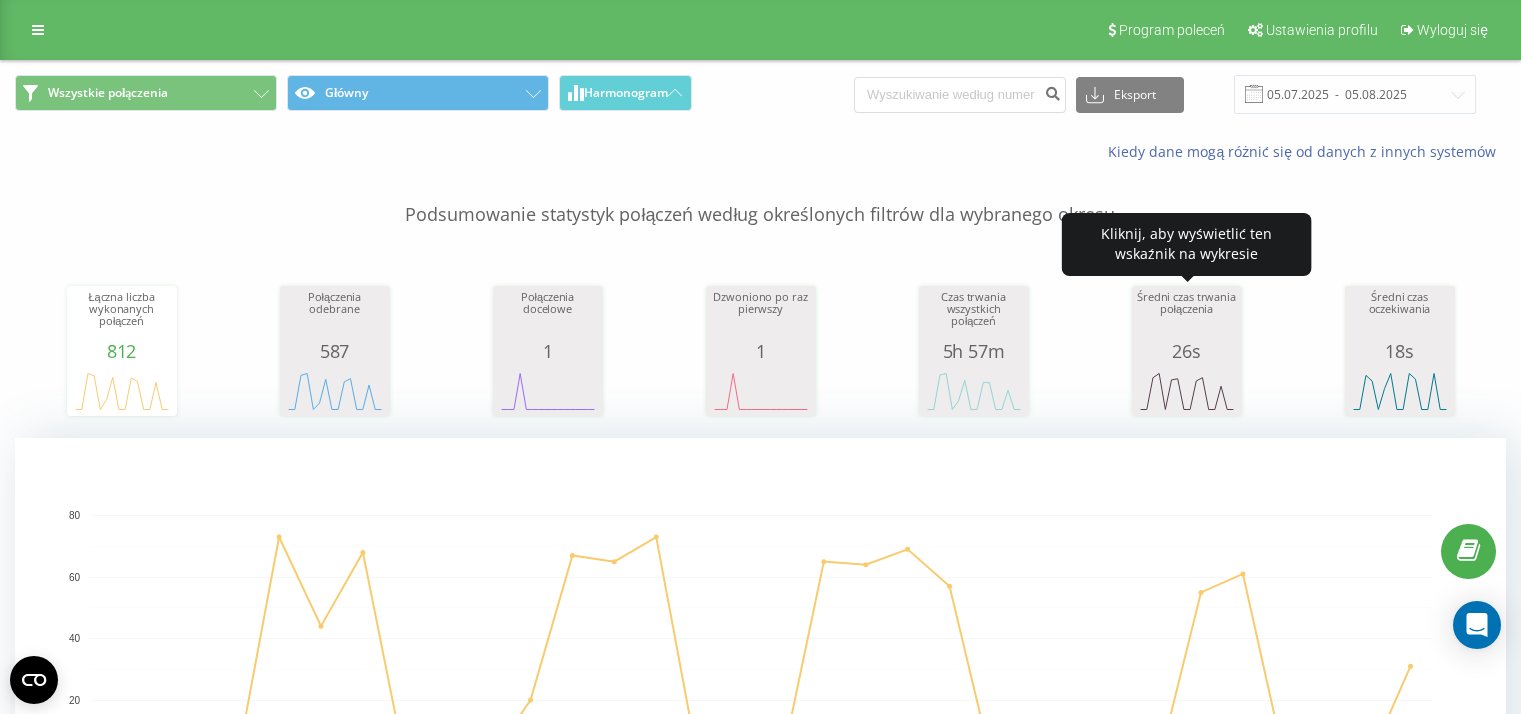 scroll, scrollTop: 32, scrollLeft: 0, axis: vertical 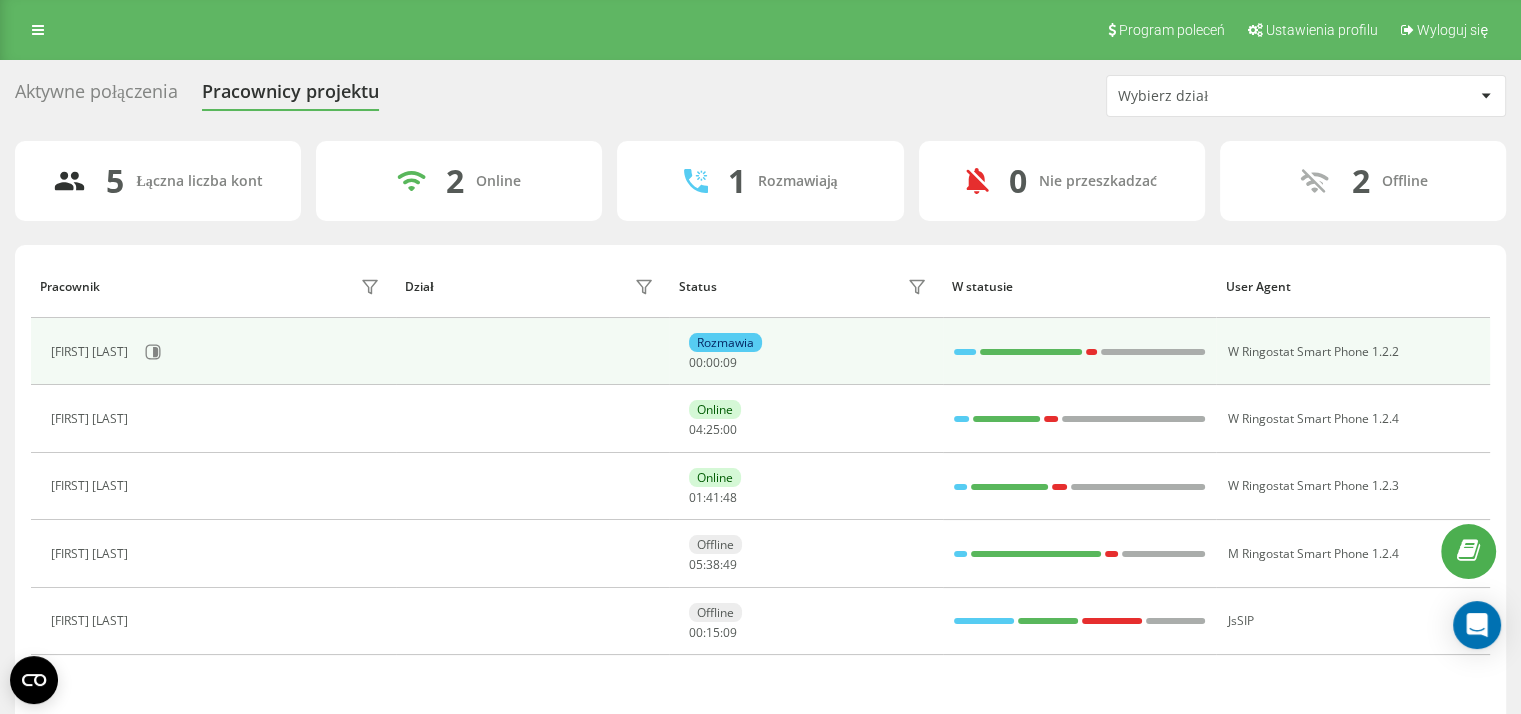 click at bounding box center (965, 352) 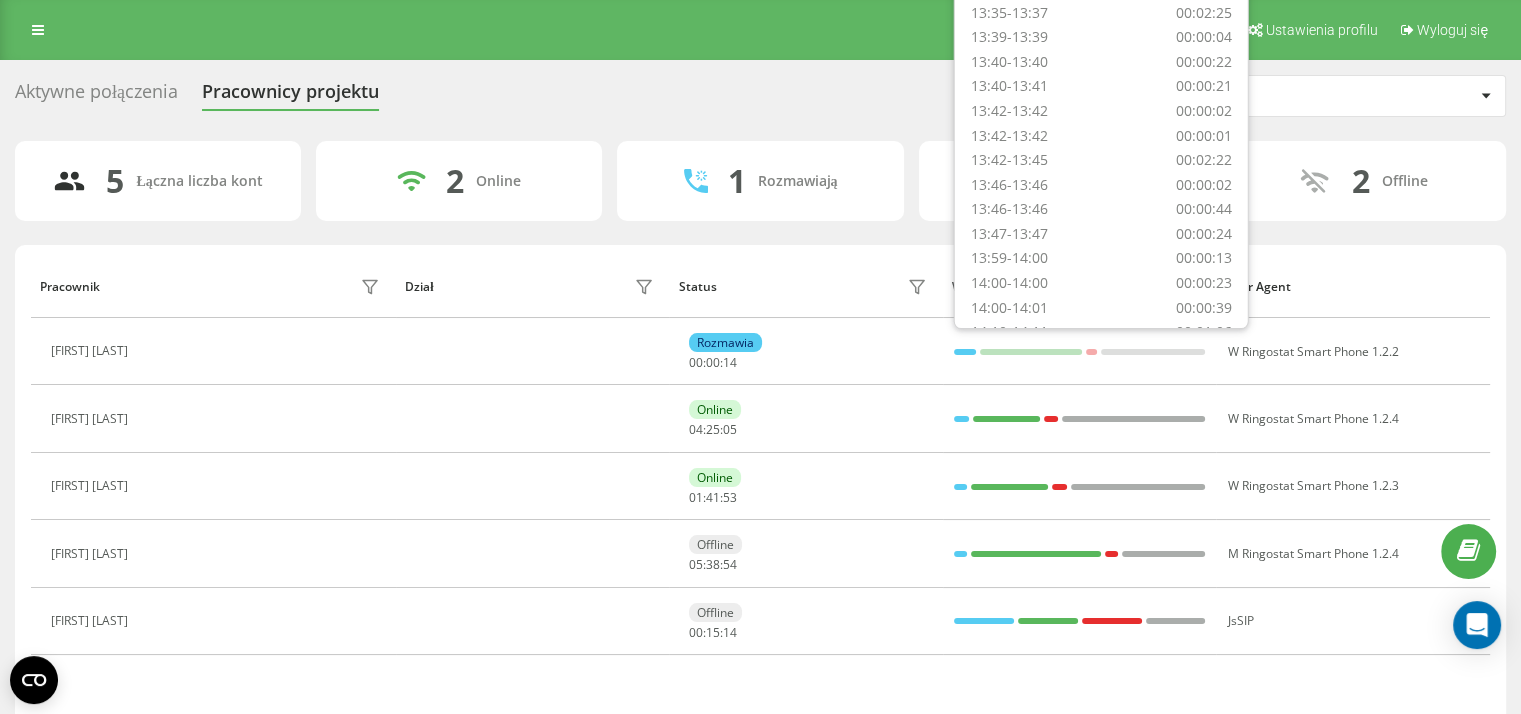 scroll, scrollTop: 1779, scrollLeft: 0, axis: vertical 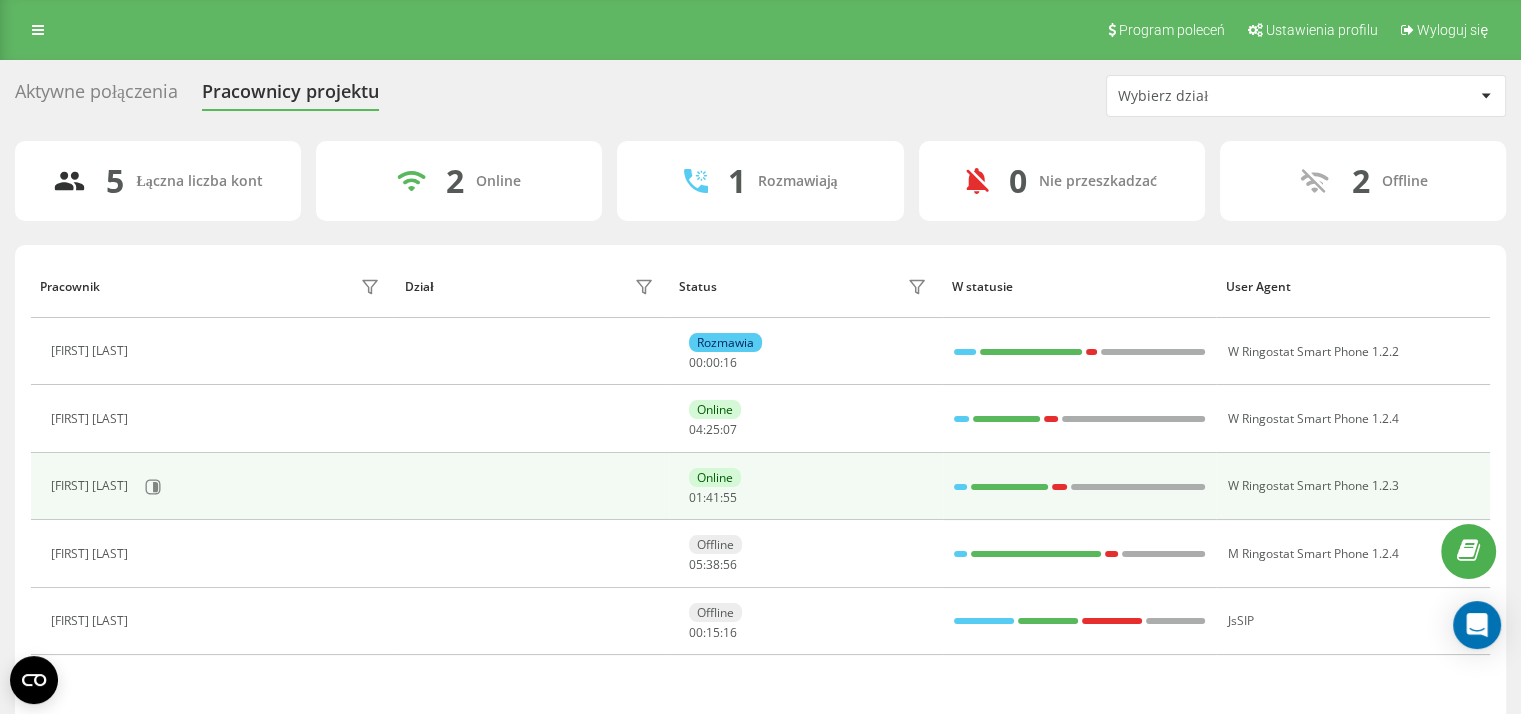 click at bounding box center [960, 487] 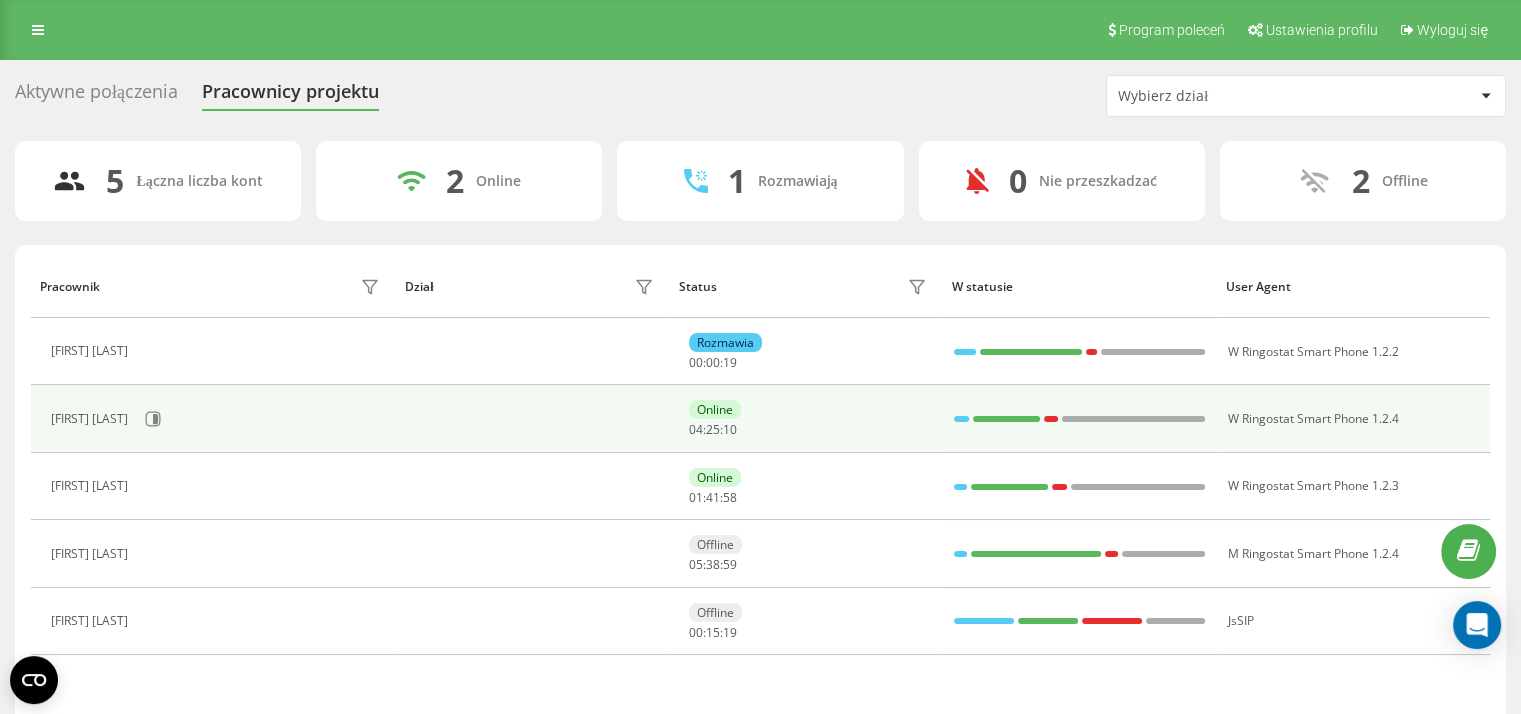 click on "Online 04 : 25 : 10" at bounding box center [810, 418] 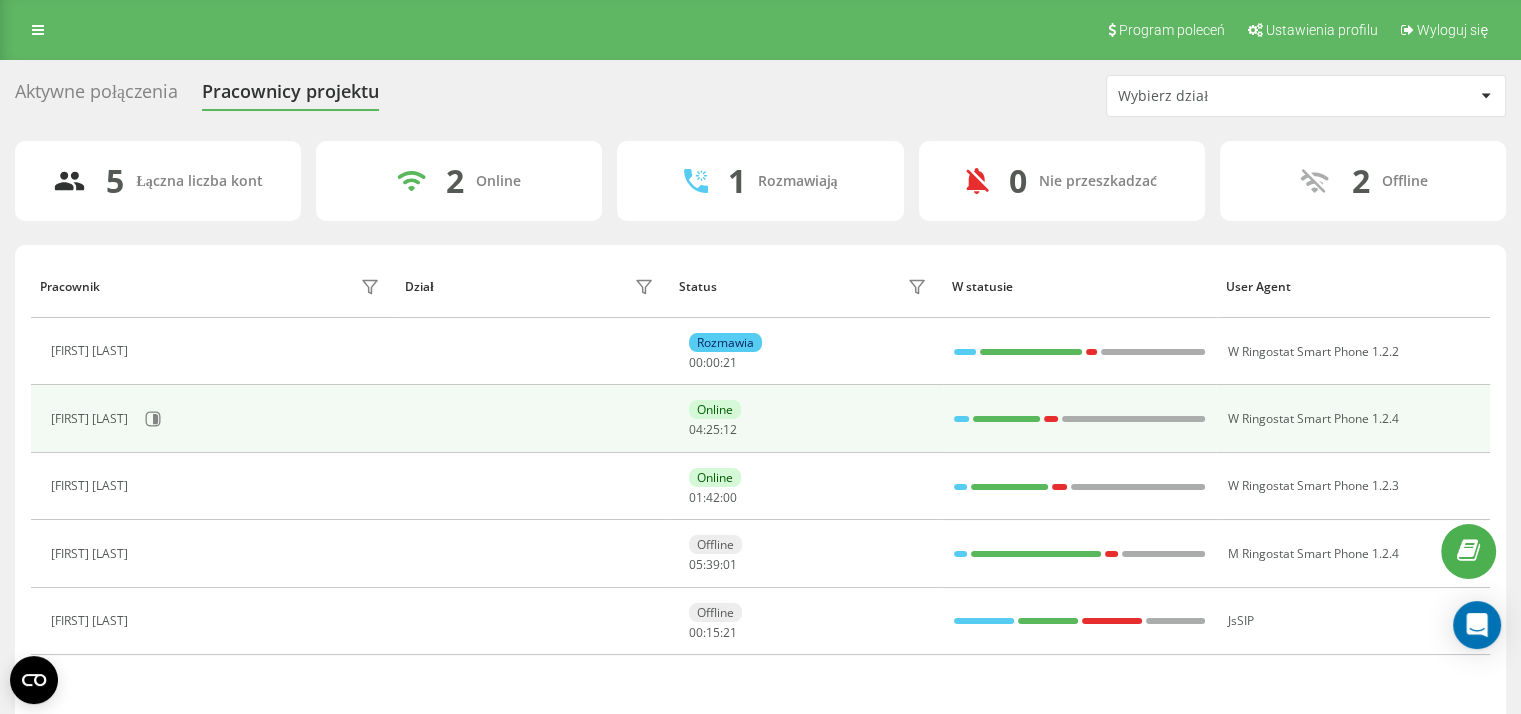 click at bounding box center (962, 419) 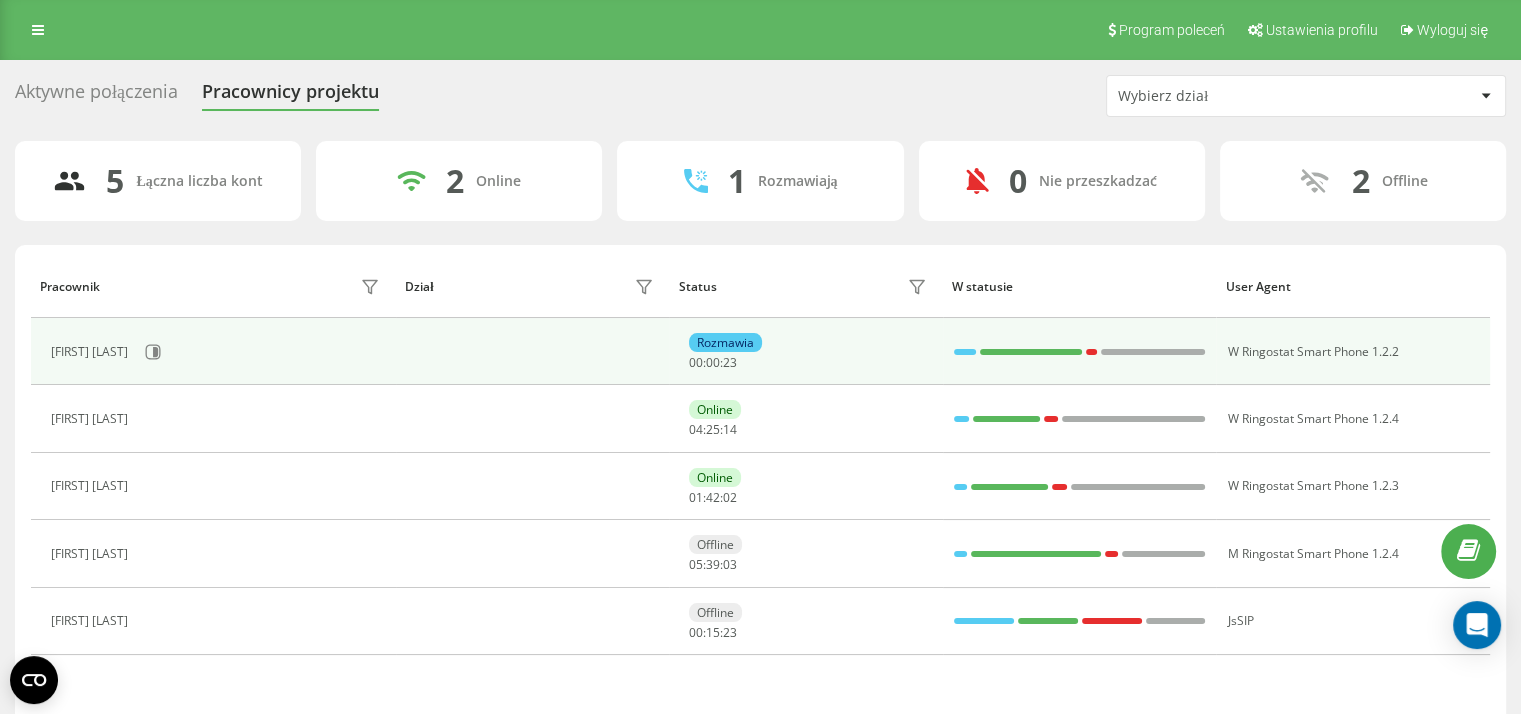 click on "Rozmawia 00 : 00 : 23" at bounding box center [806, 351] 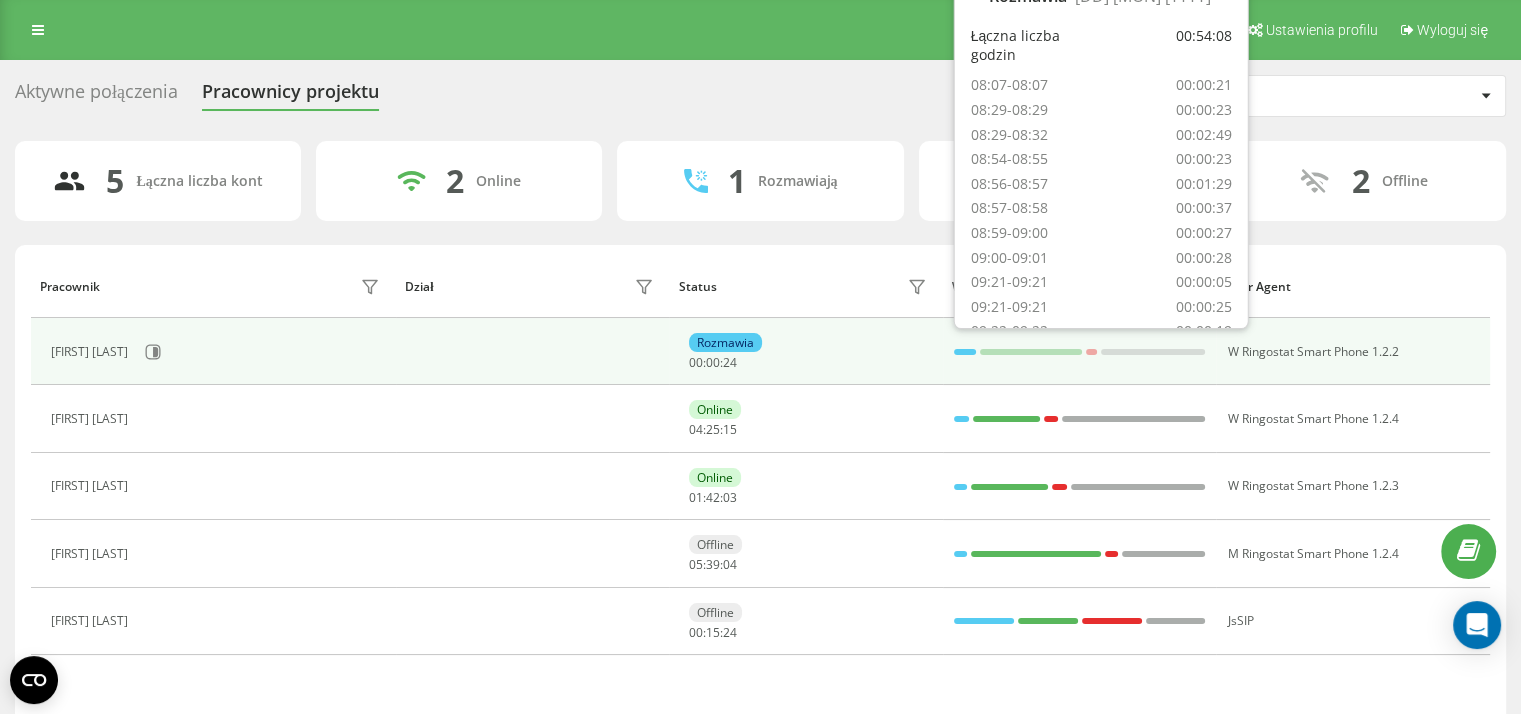 click at bounding box center [965, 352] 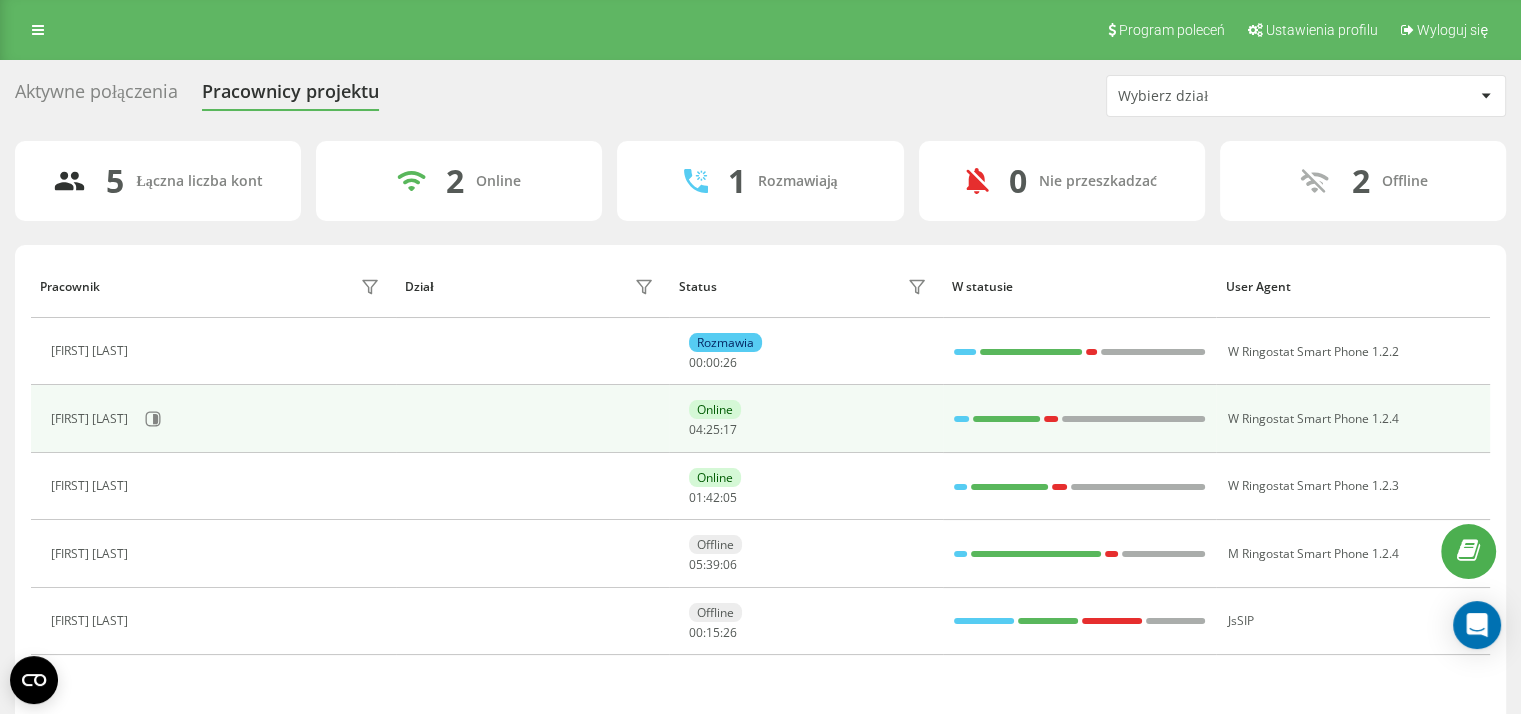 click at bounding box center [962, 419] 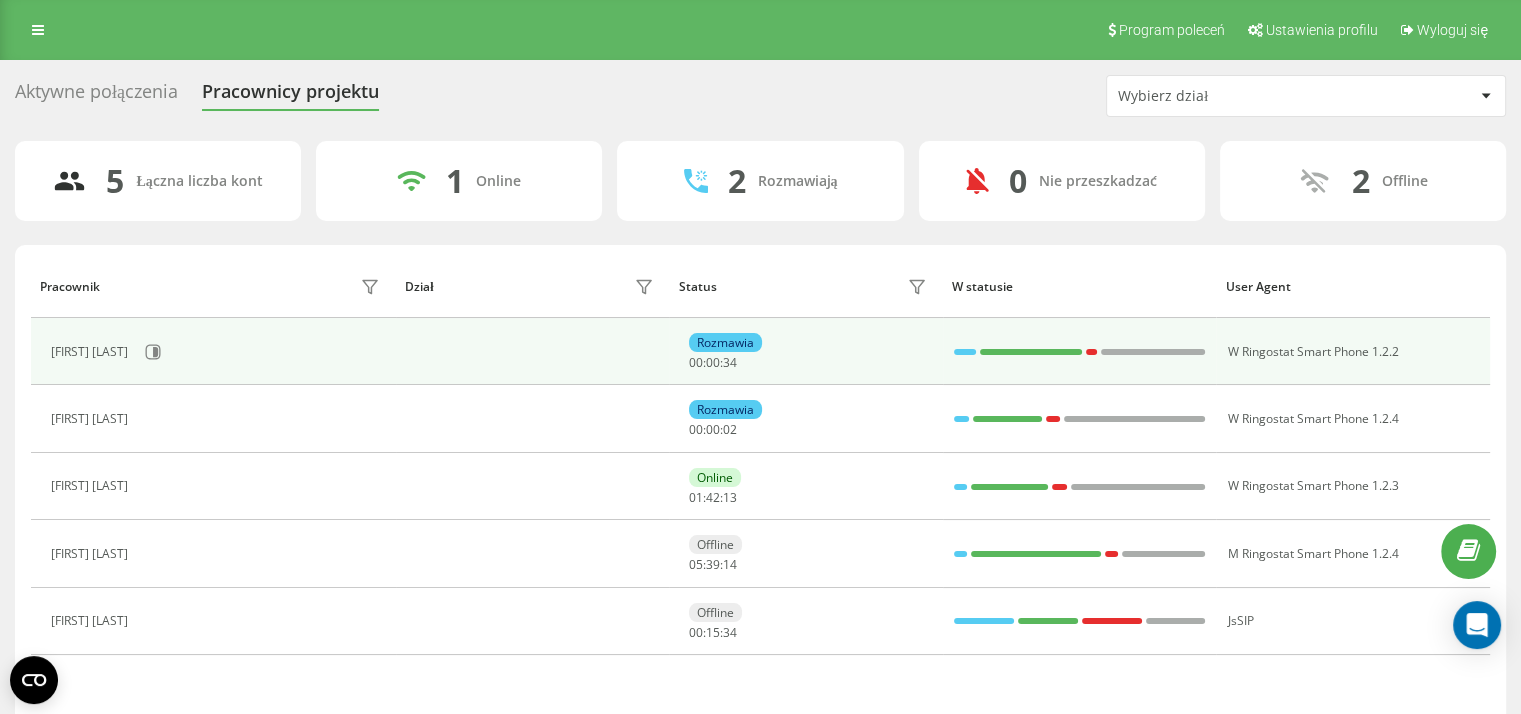 click on "Rozmawia 00 : 00 : 34" at bounding box center (806, 351) 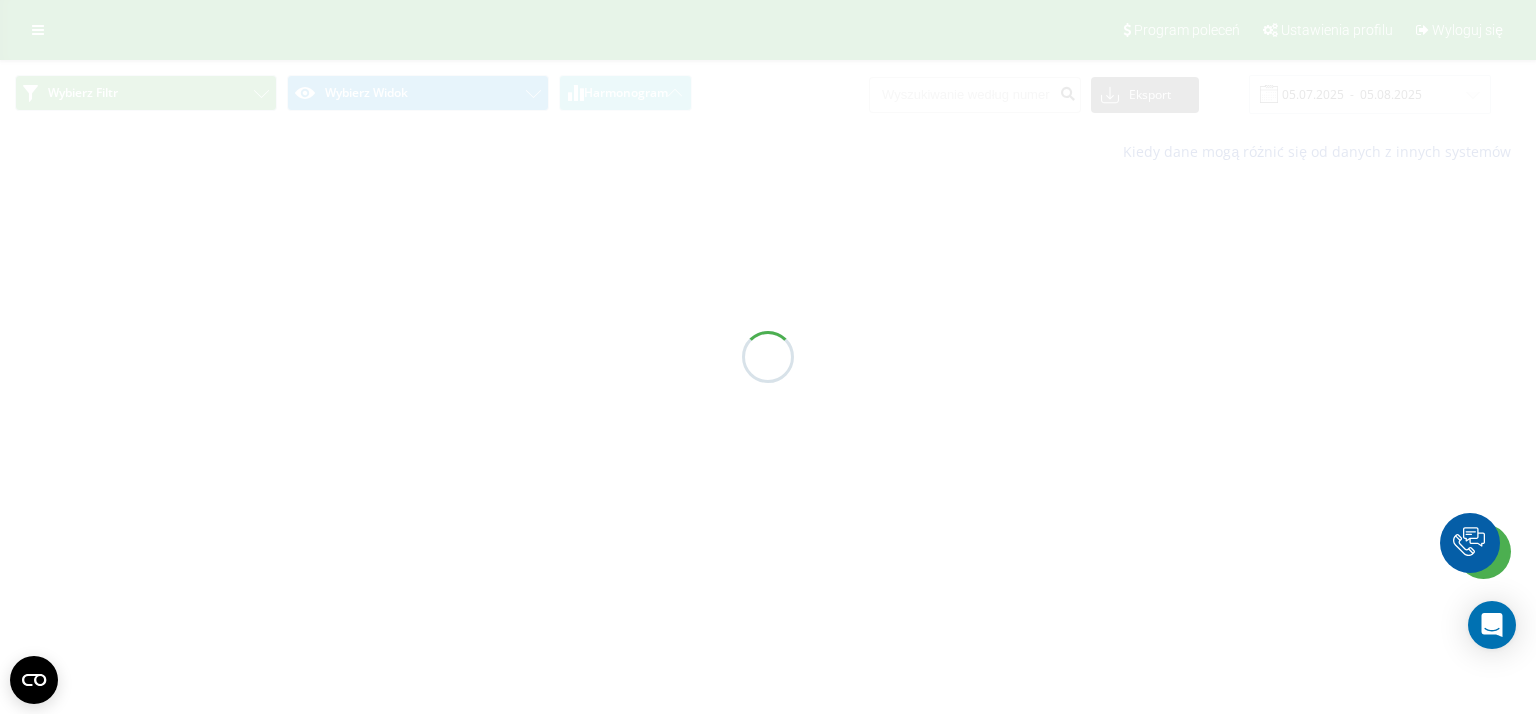 scroll, scrollTop: 0, scrollLeft: 0, axis: both 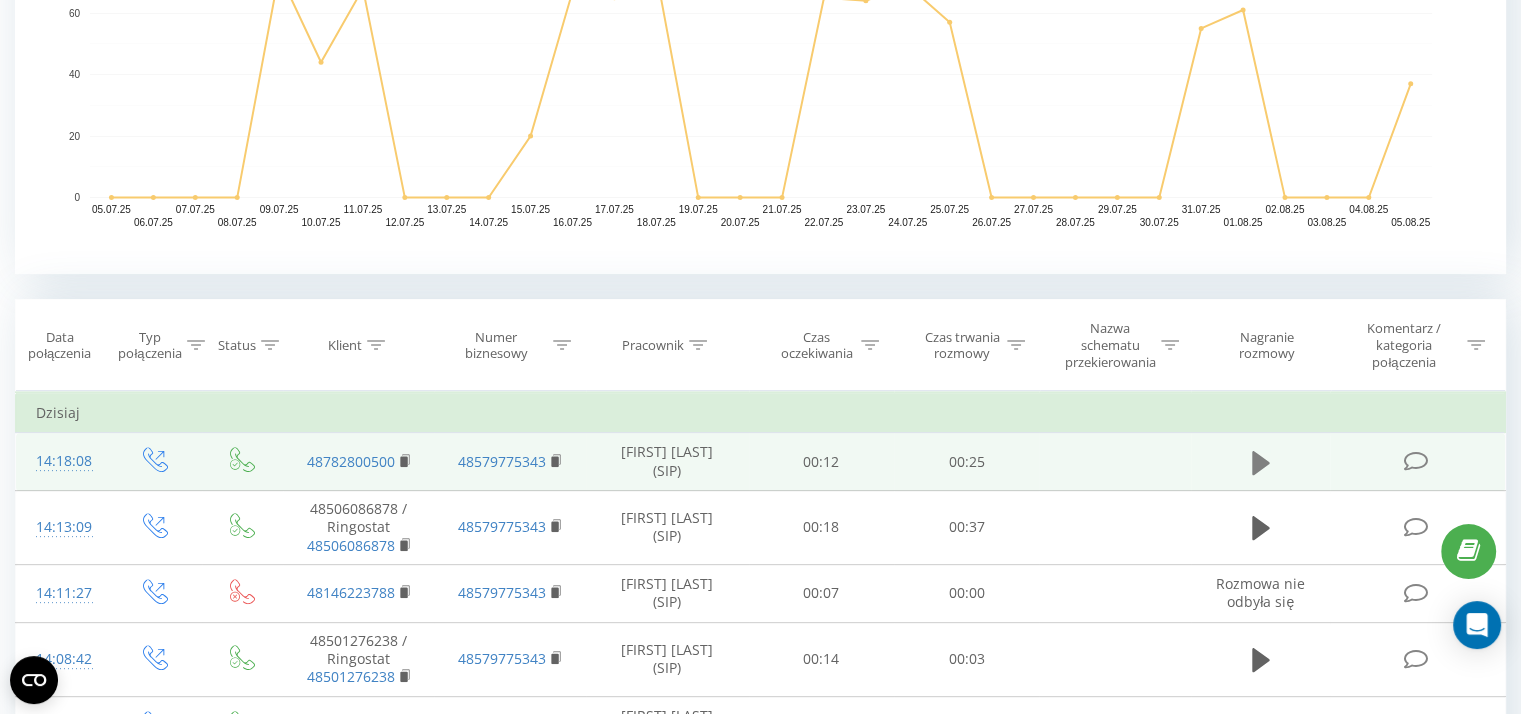 click 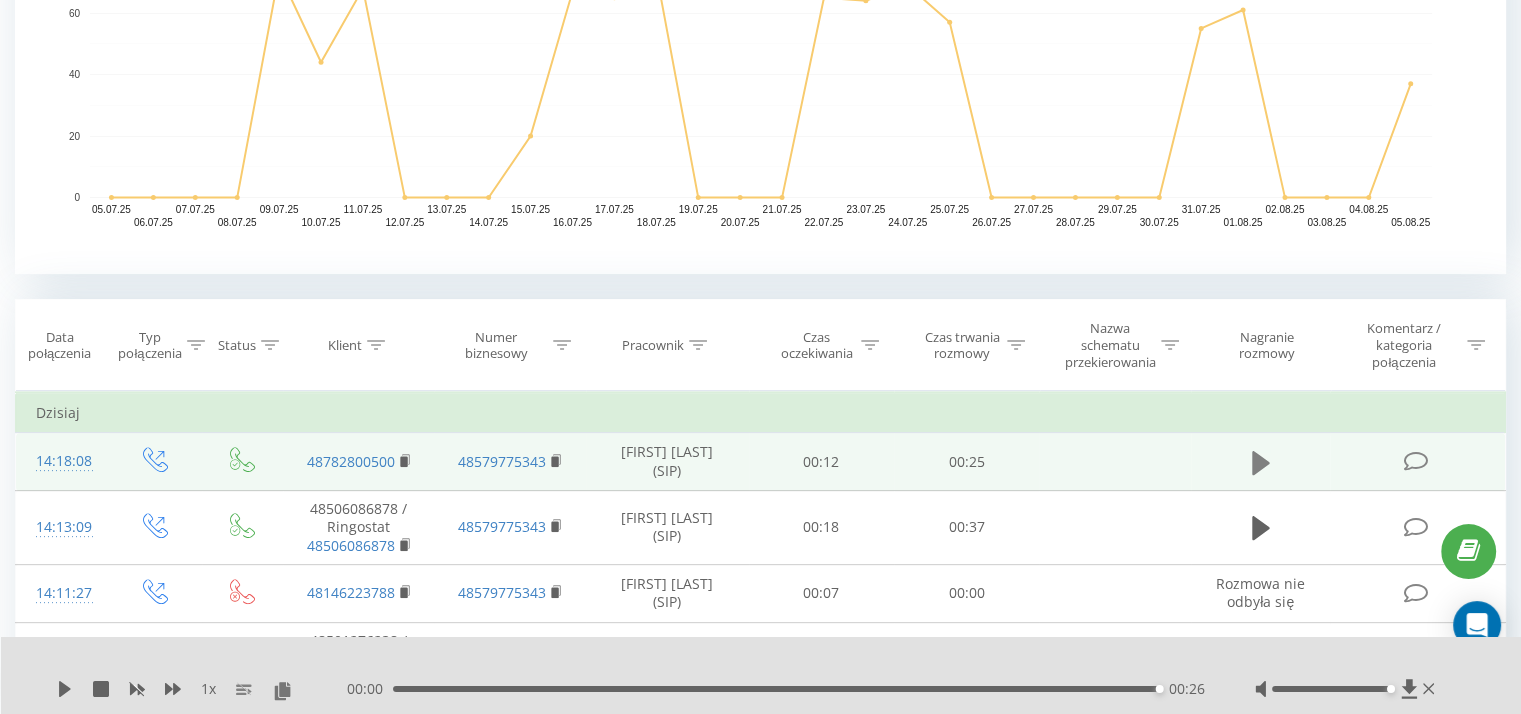 click at bounding box center [1261, 463] 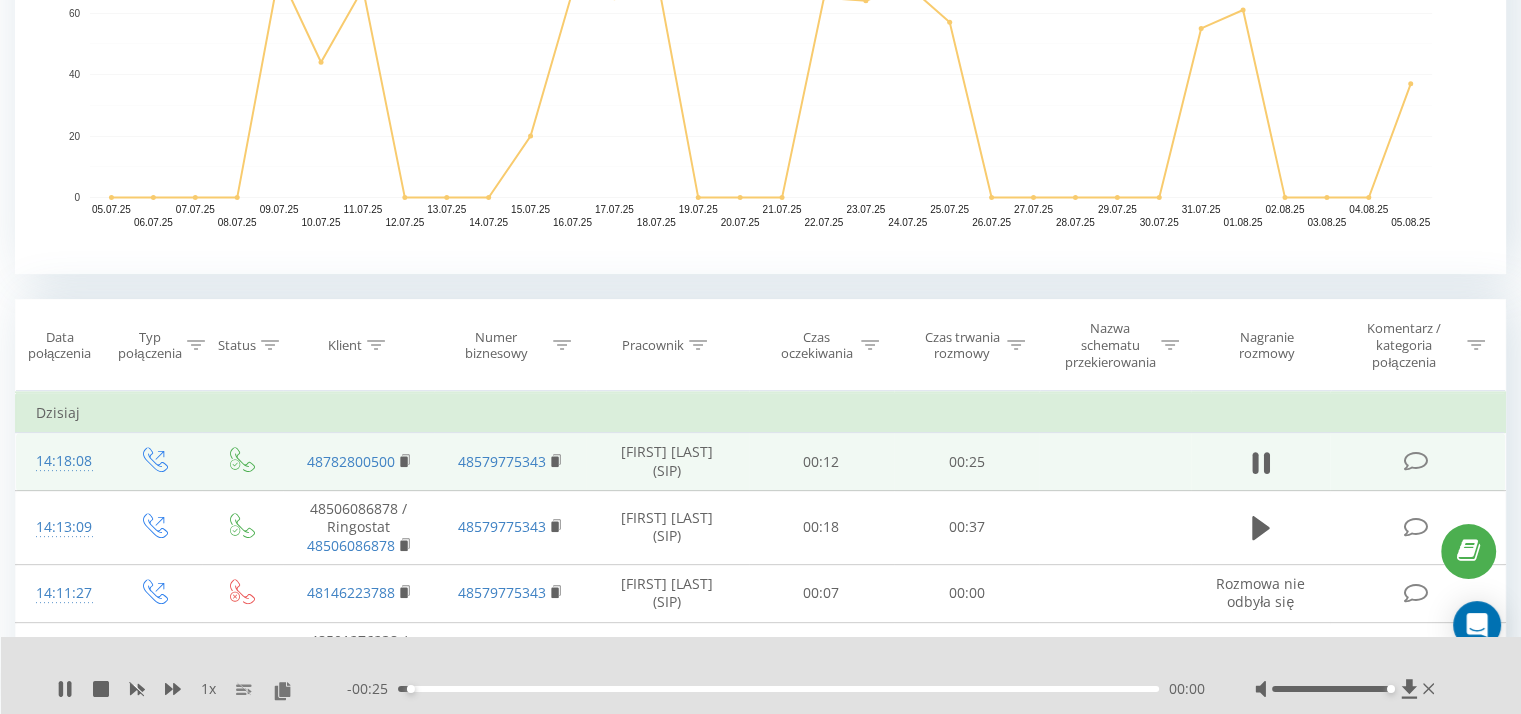 click on "1 x  - 00:25 00:00   00:00" at bounding box center (761, 675) 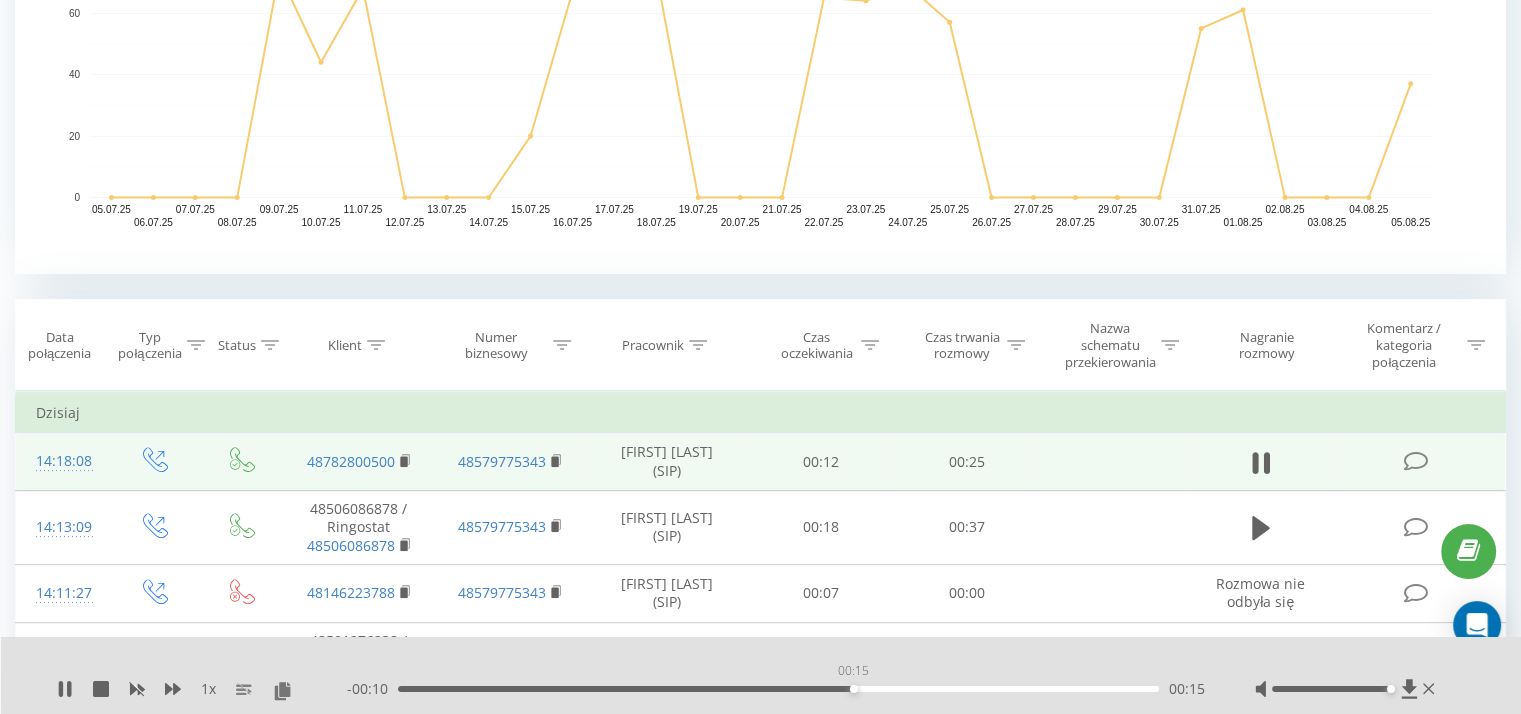 click on "00:15" at bounding box center [778, 689] 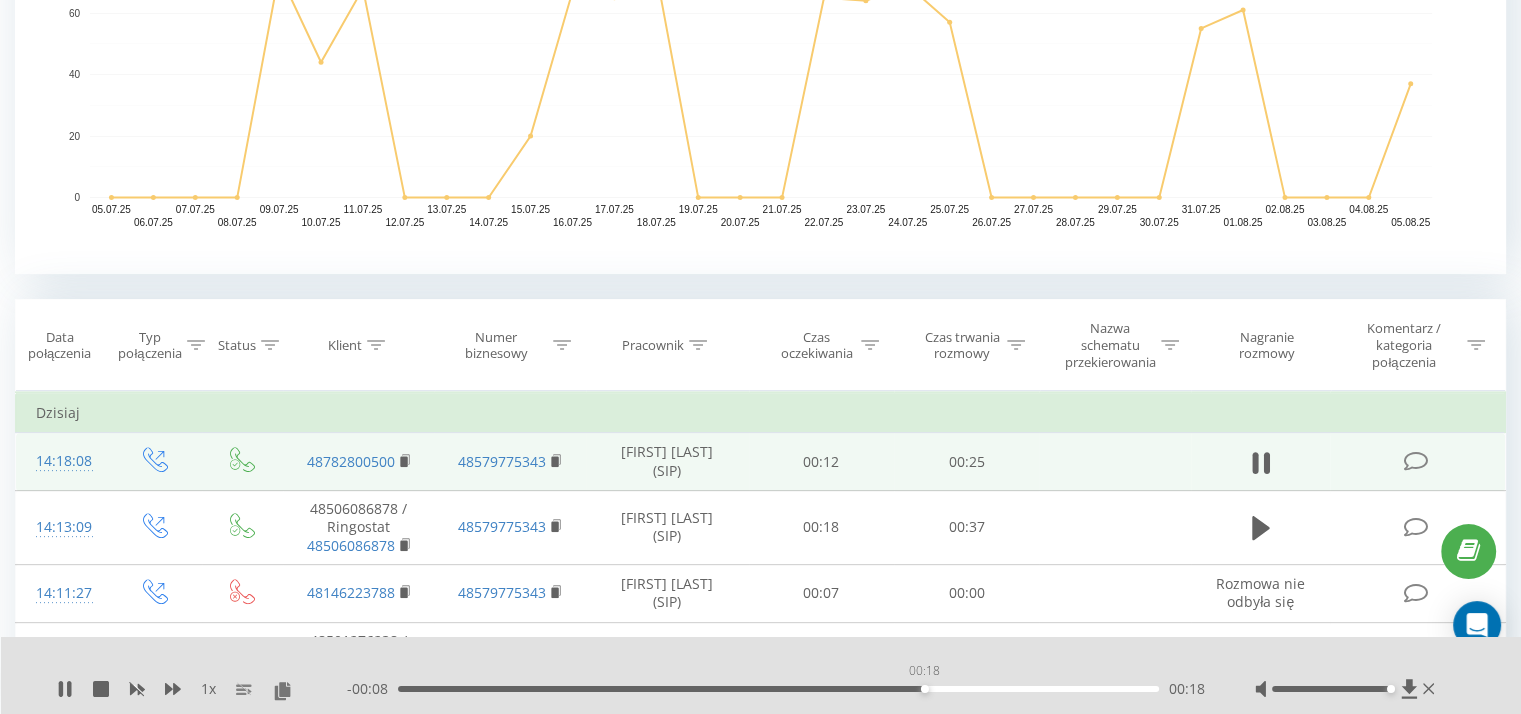 click on "00:18" at bounding box center [778, 689] 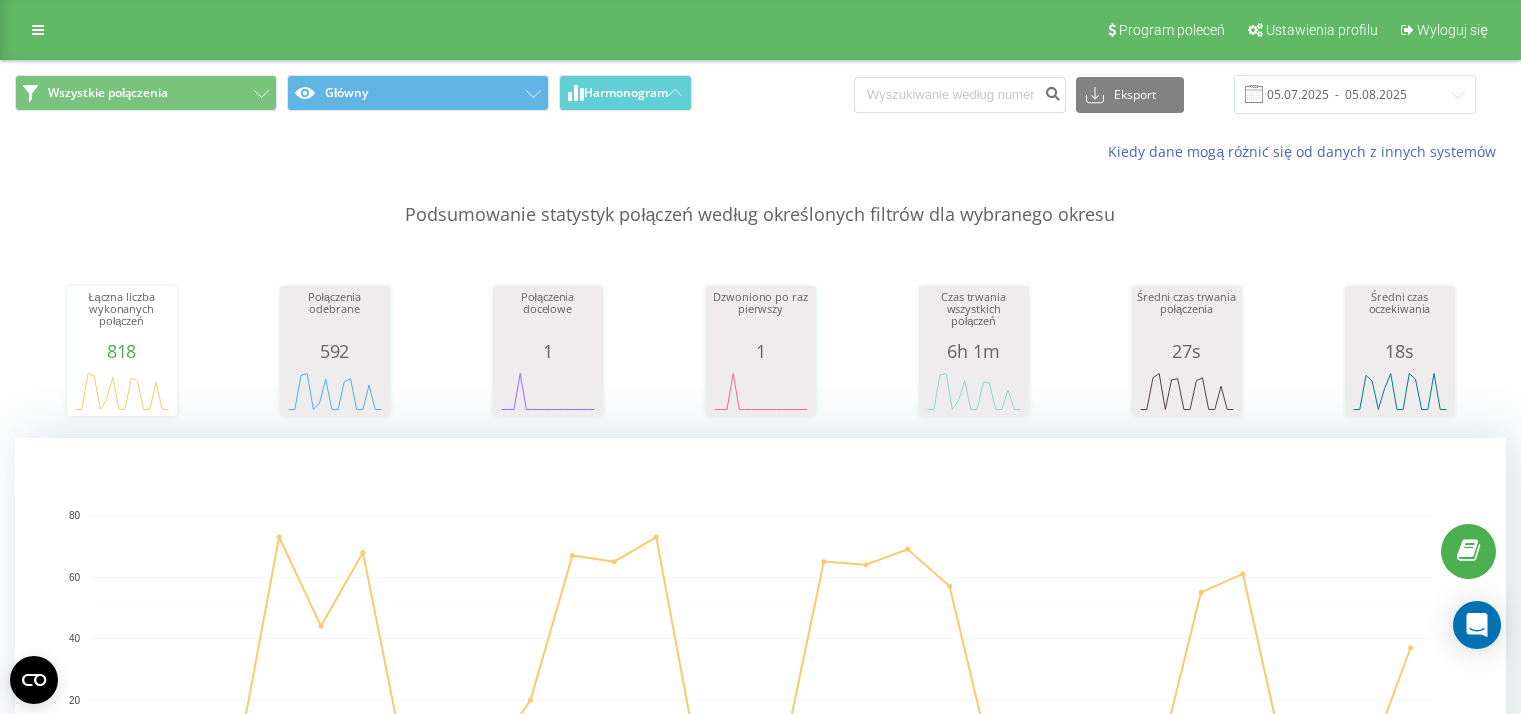 scroll, scrollTop: 984, scrollLeft: 0, axis: vertical 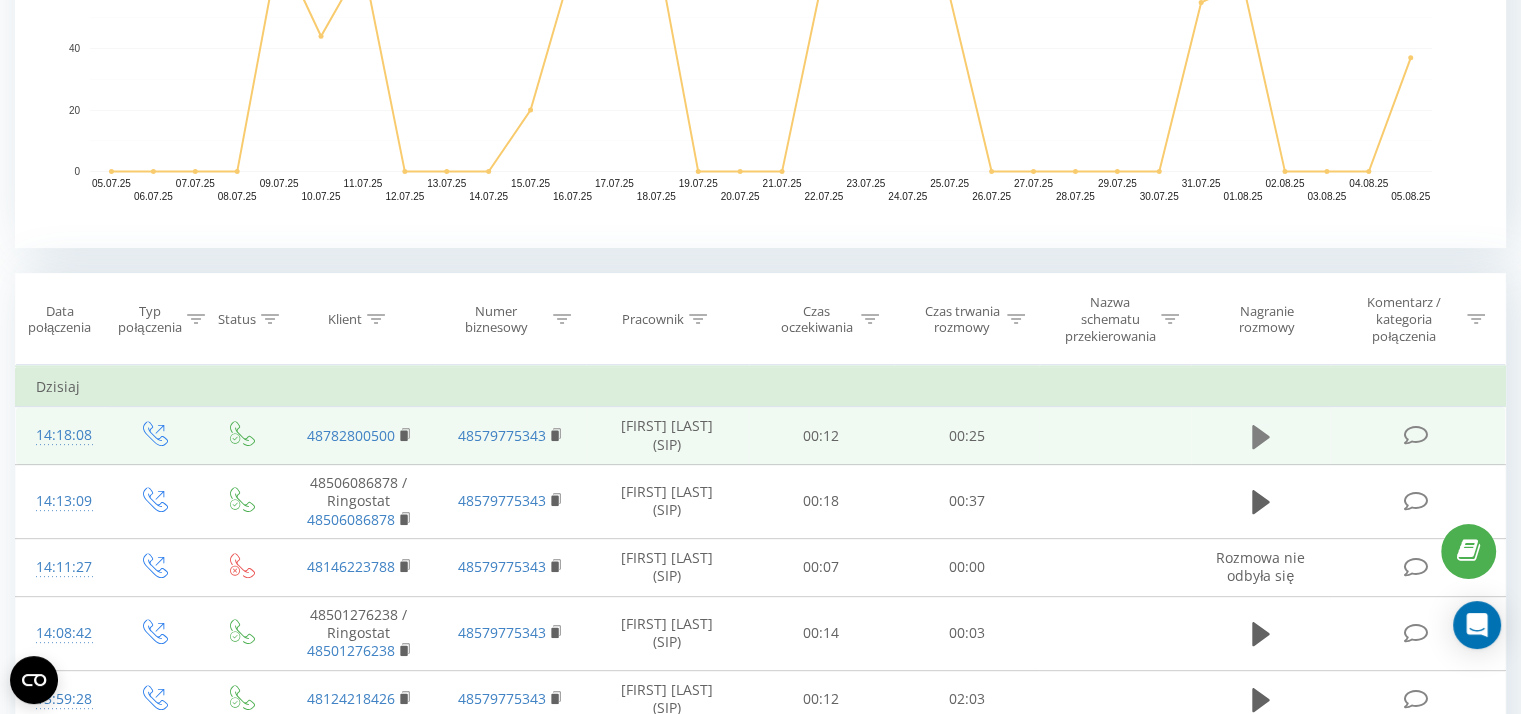 click 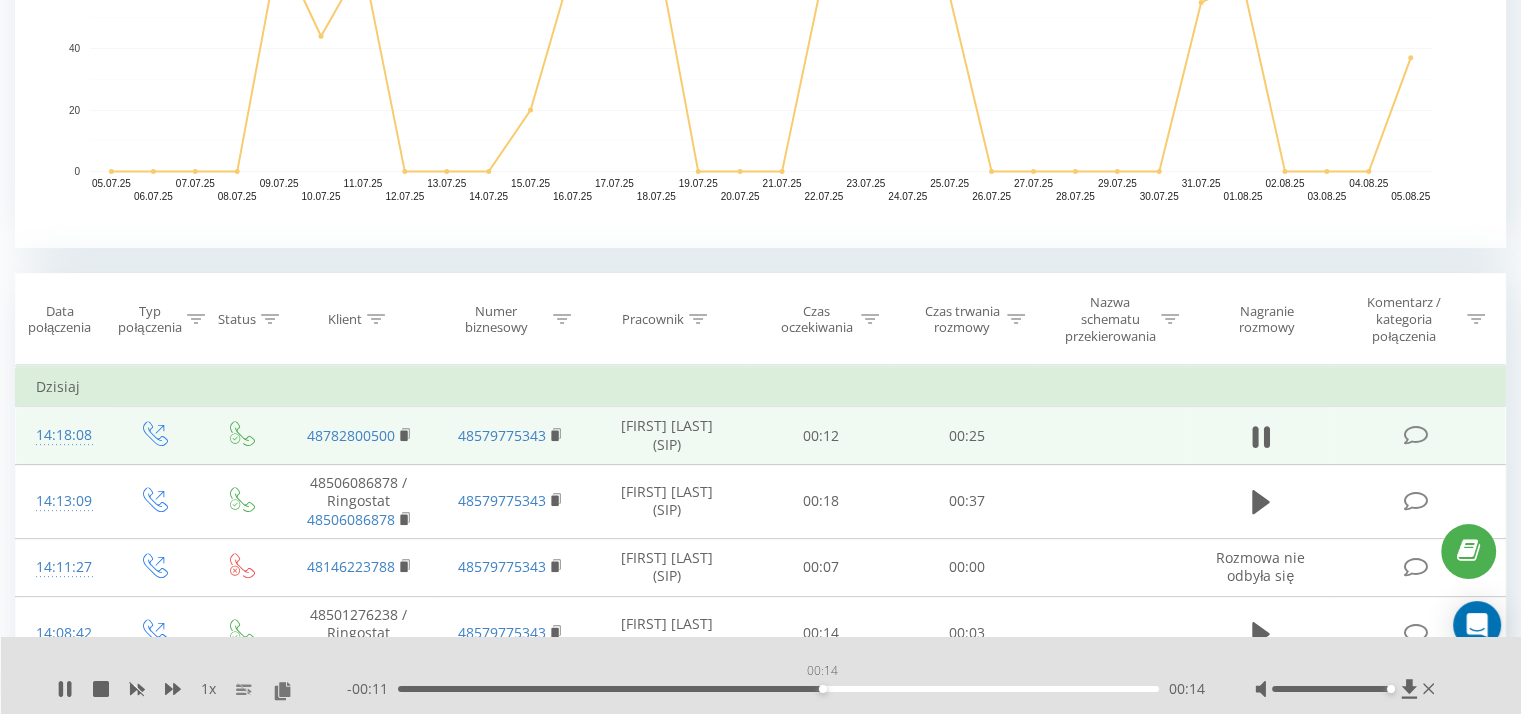 click on "00:14" at bounding box center (778, 689) 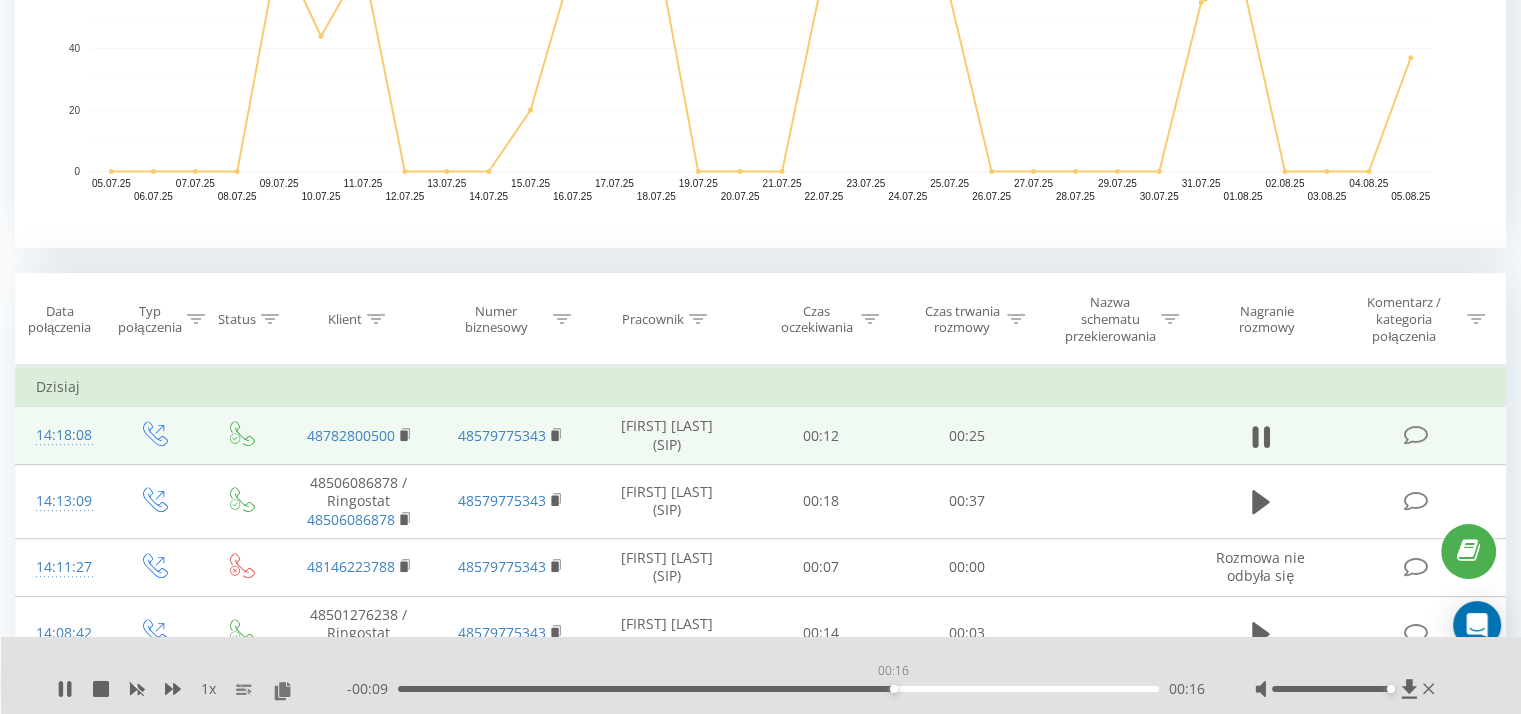 click on "00:16" at bounding box center [778, 689] 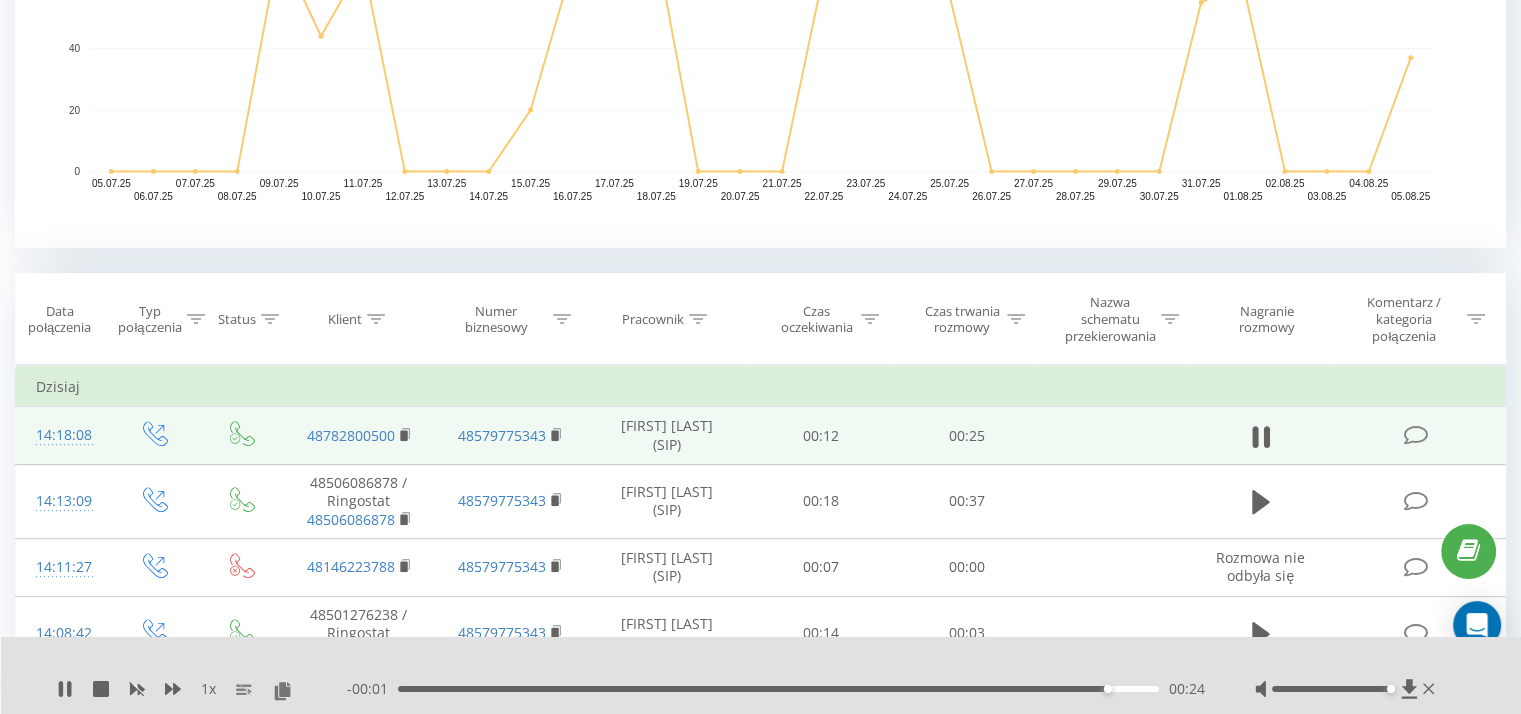click on "00:24" at bounding box center (778, 689) 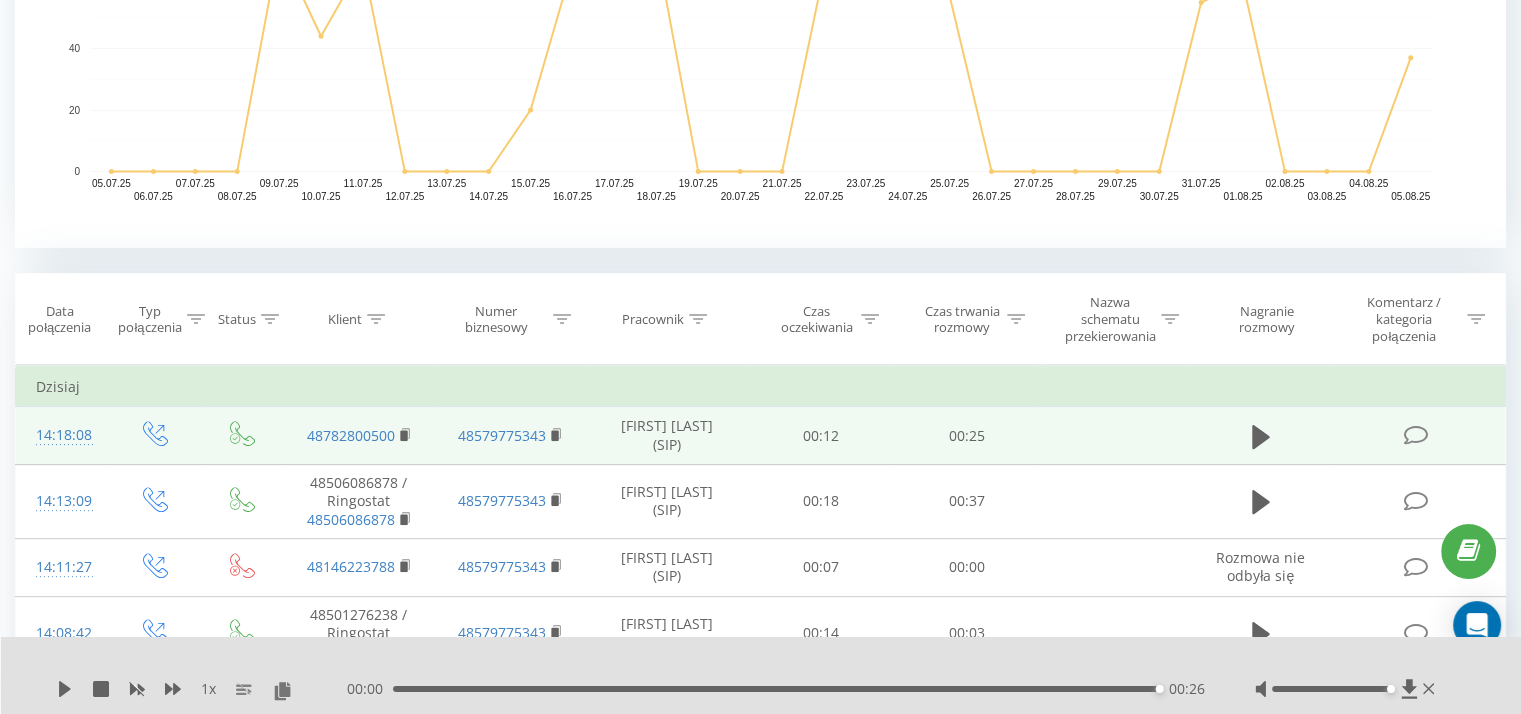 click on "00:00 00:26   00:26" at bounding box center (776, 689) 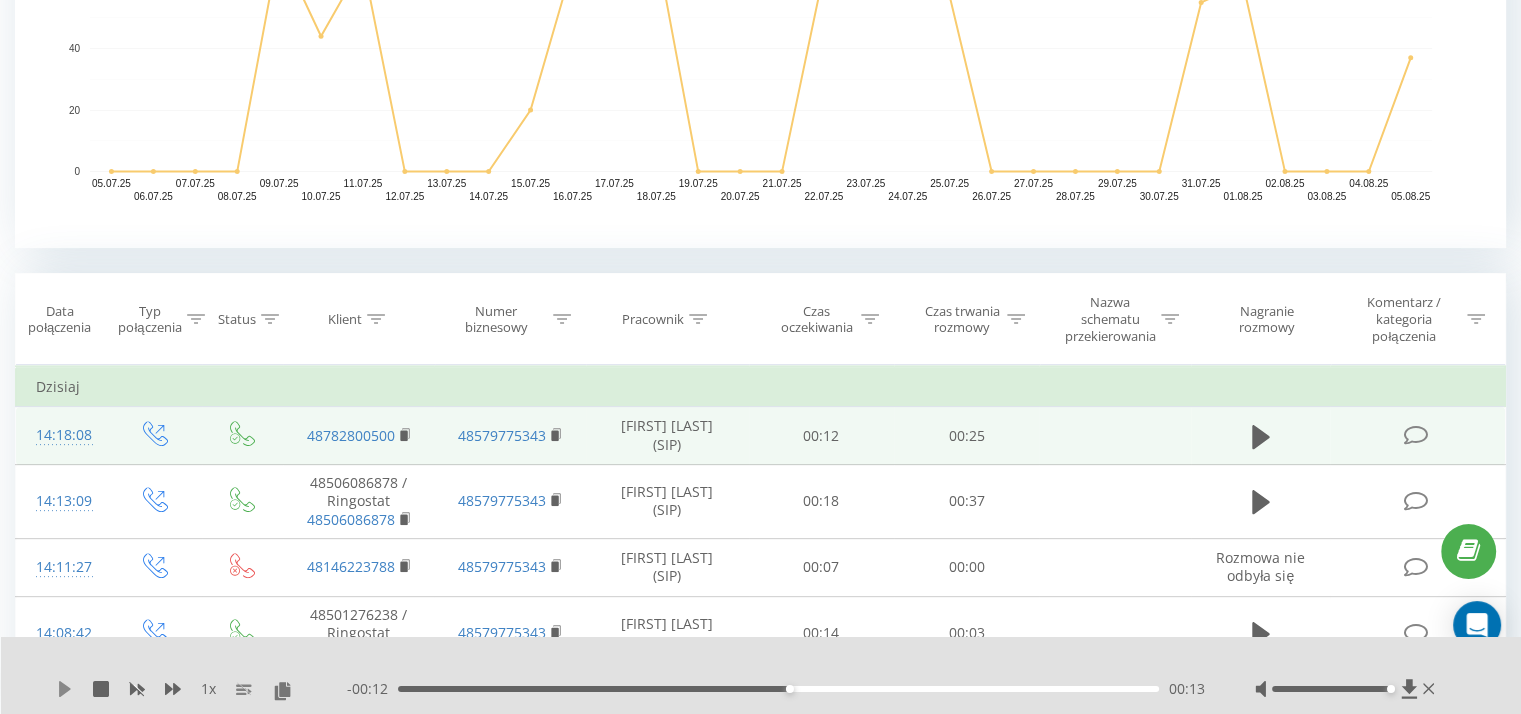 click 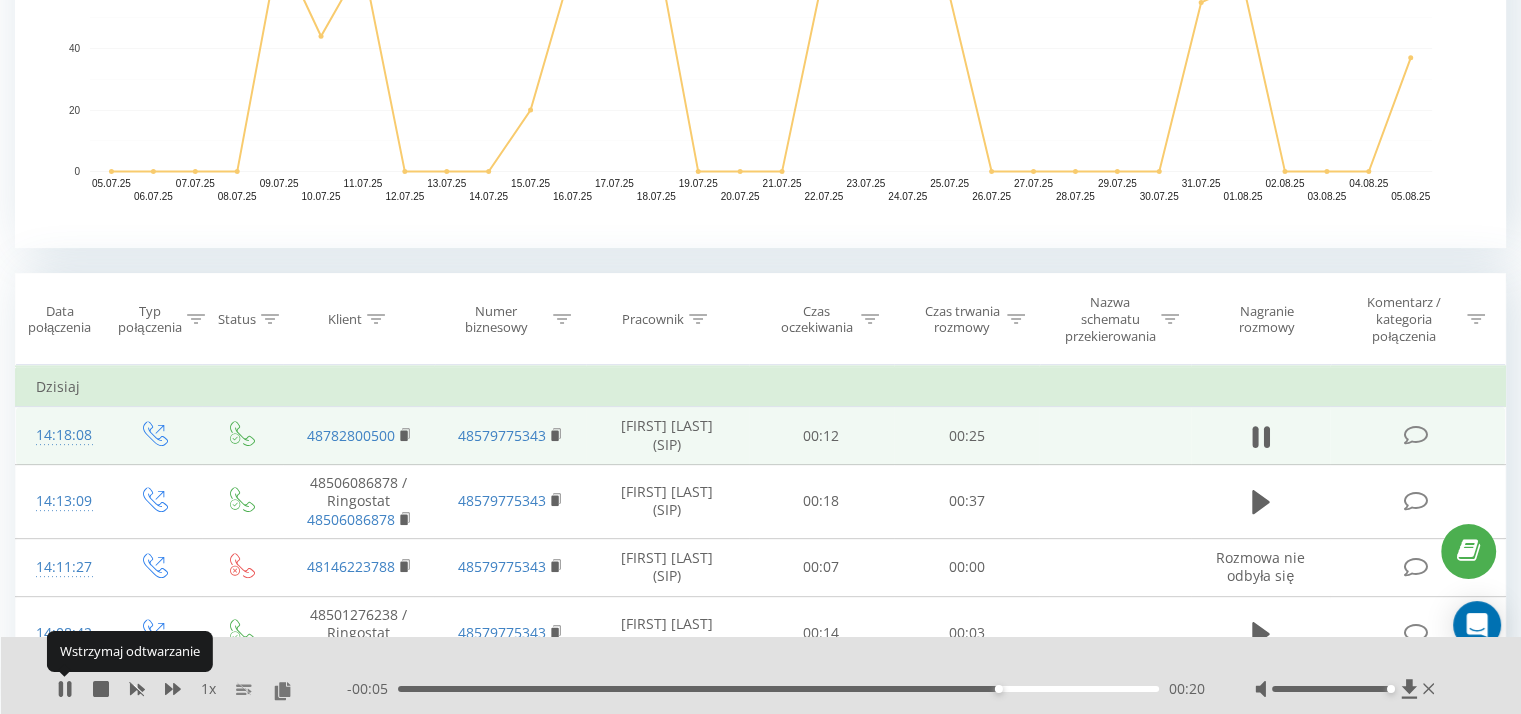 click 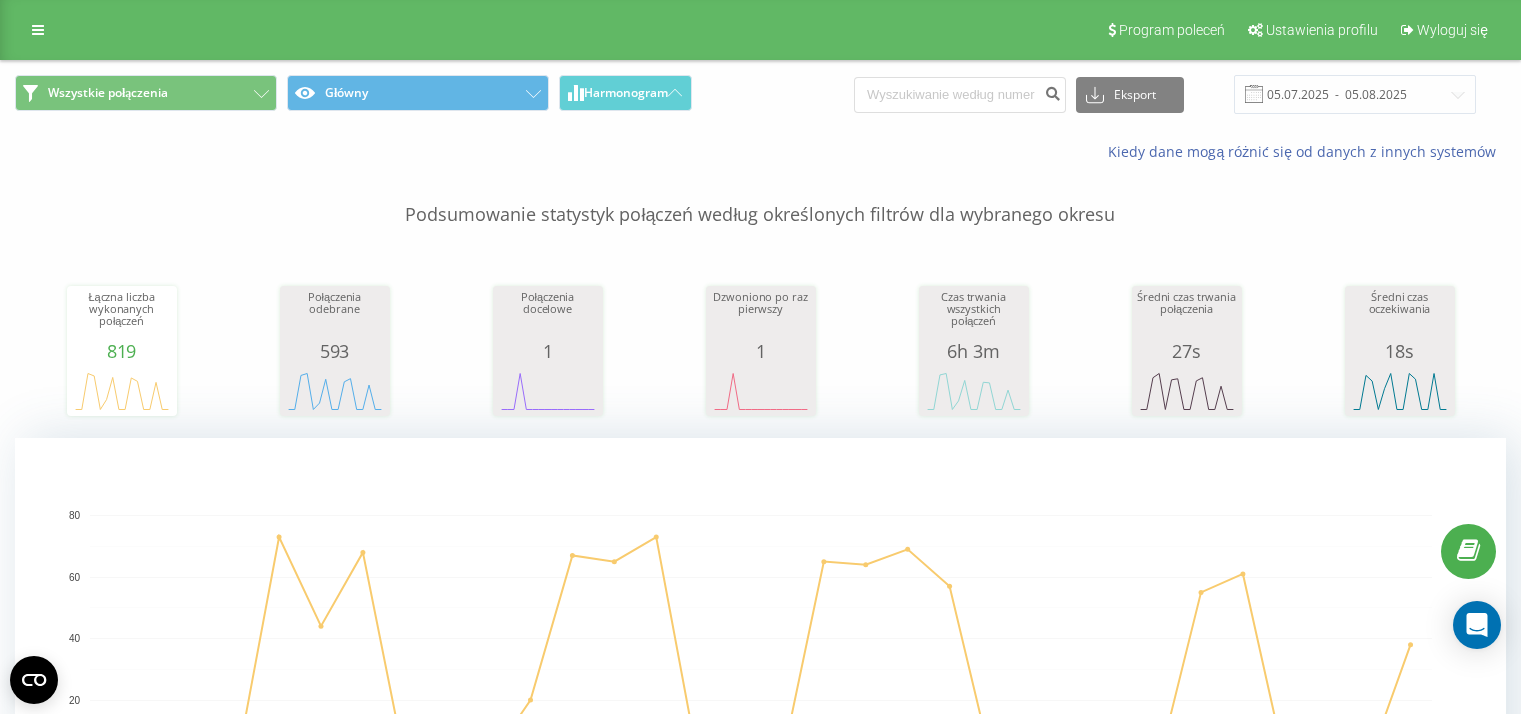 scroll, scrollTop: 1010, scrollLeft: 0, axis: vertical 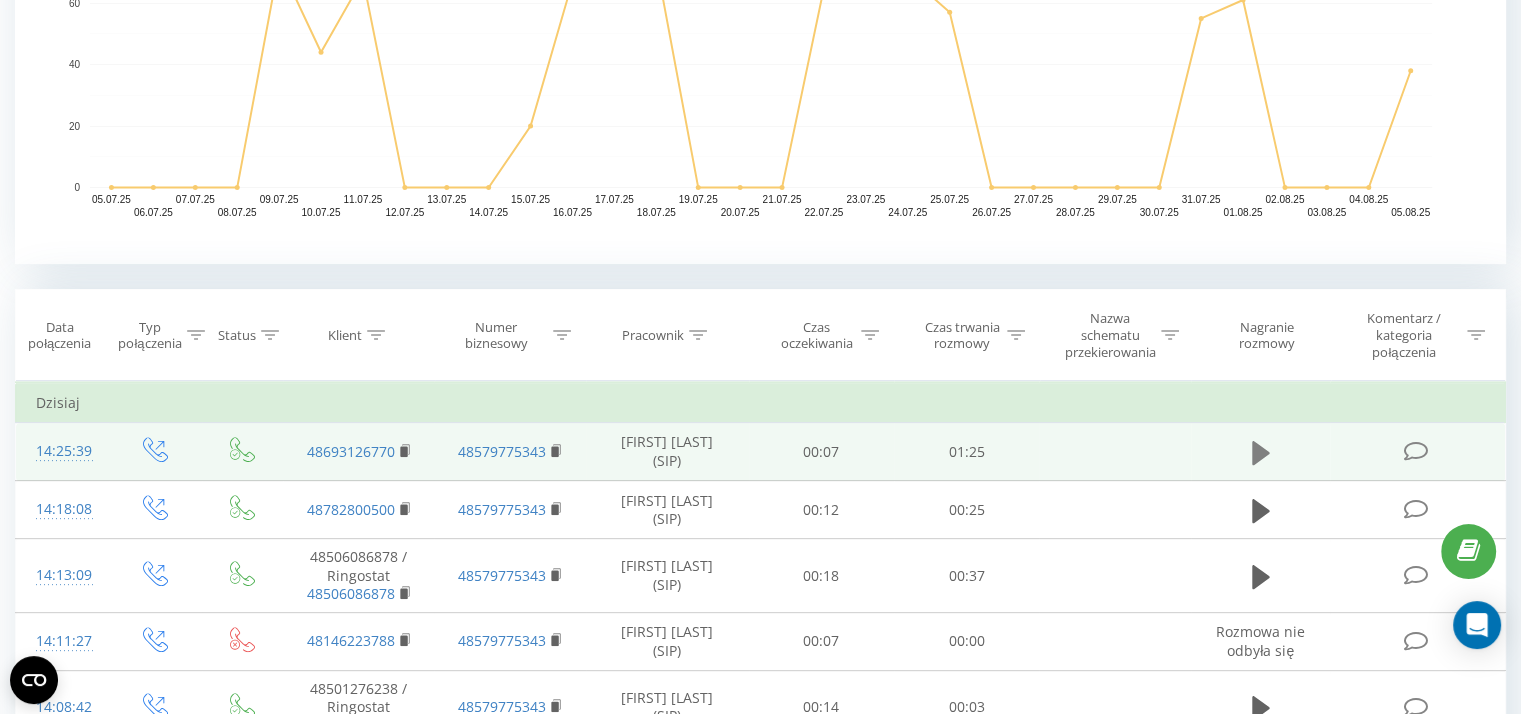 click 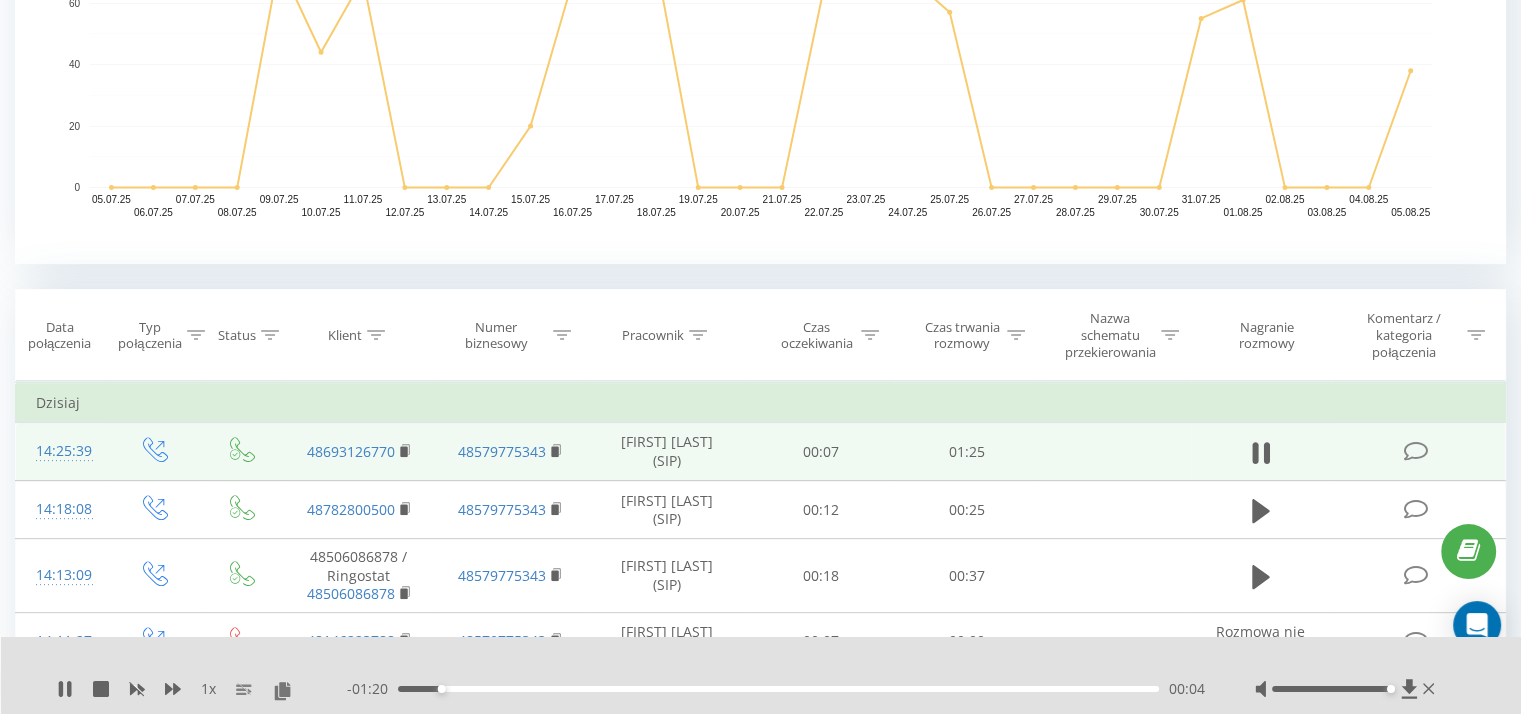 click on "00:04" at bounding box center [778, 689] 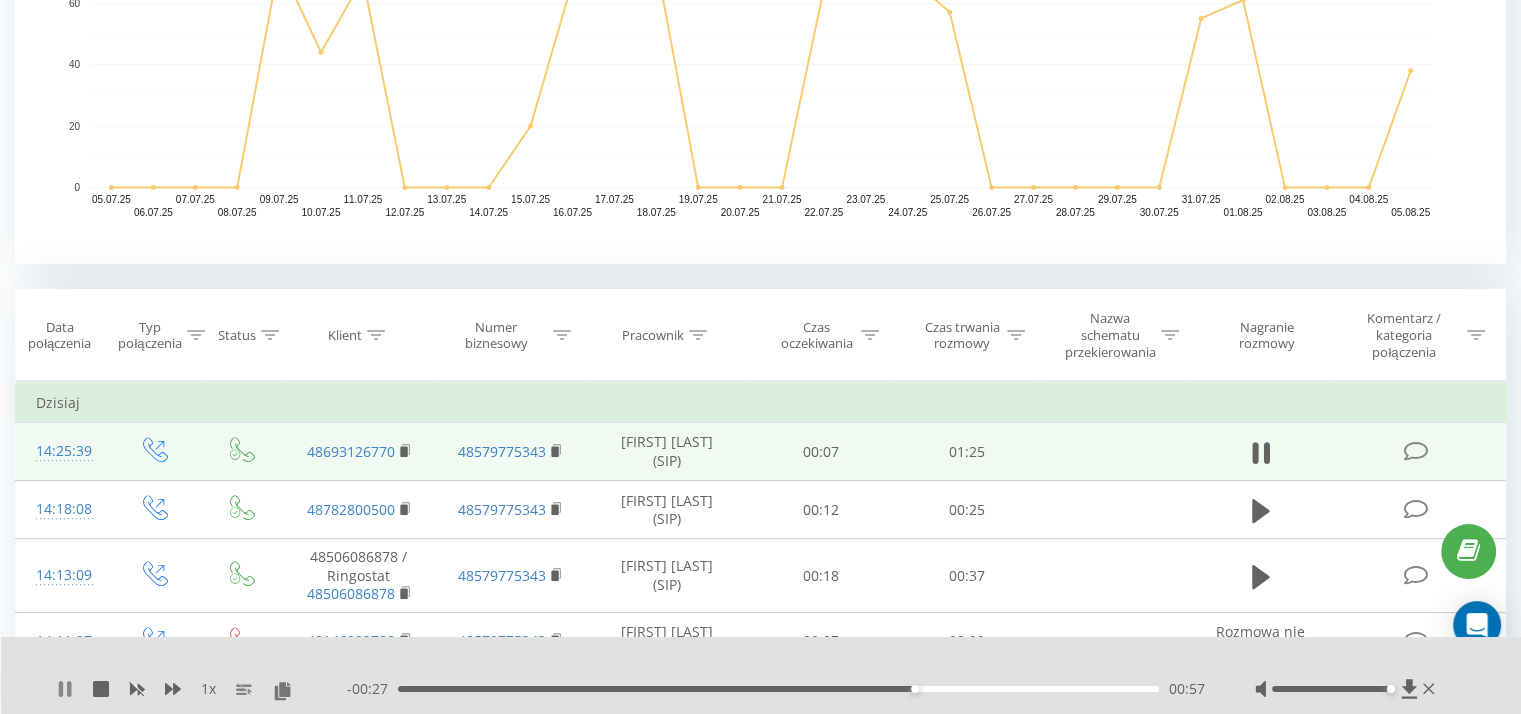 click 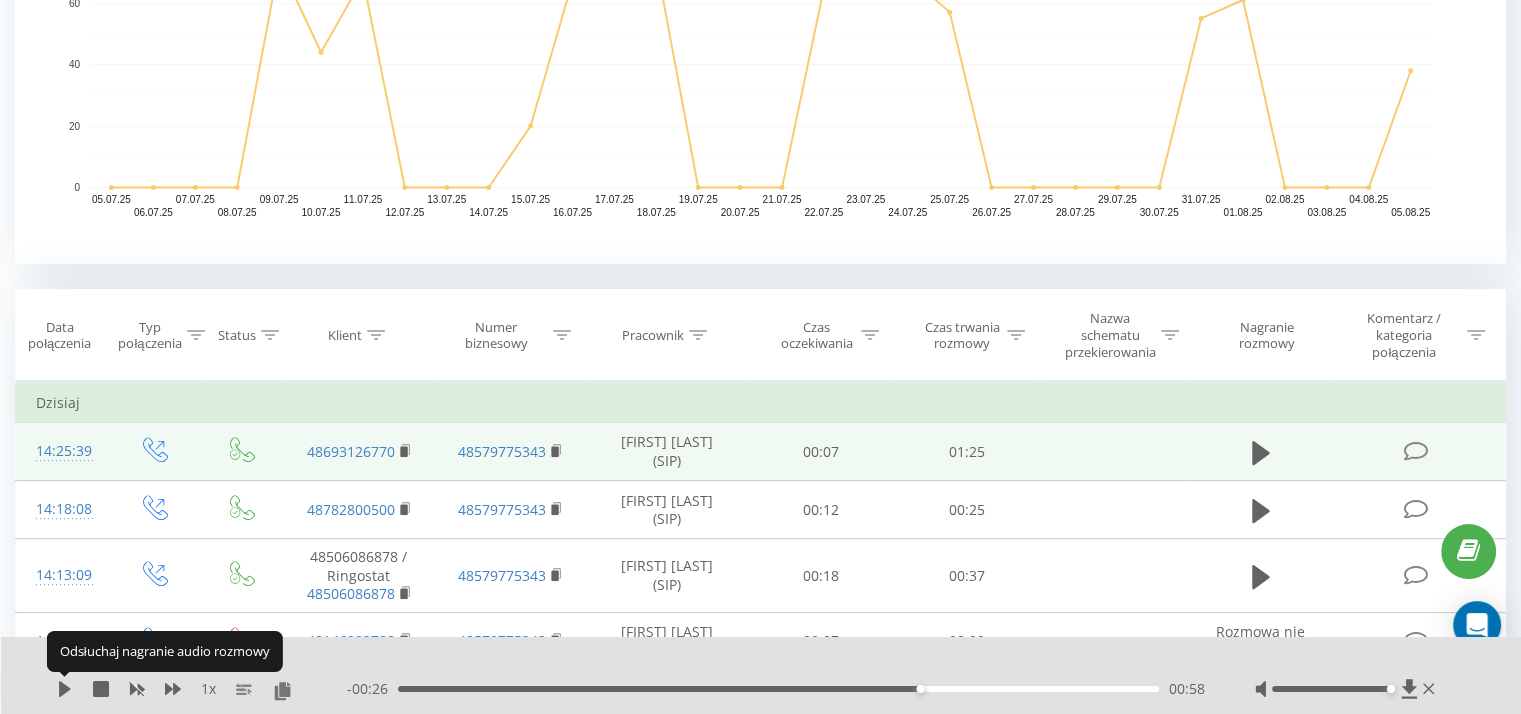click 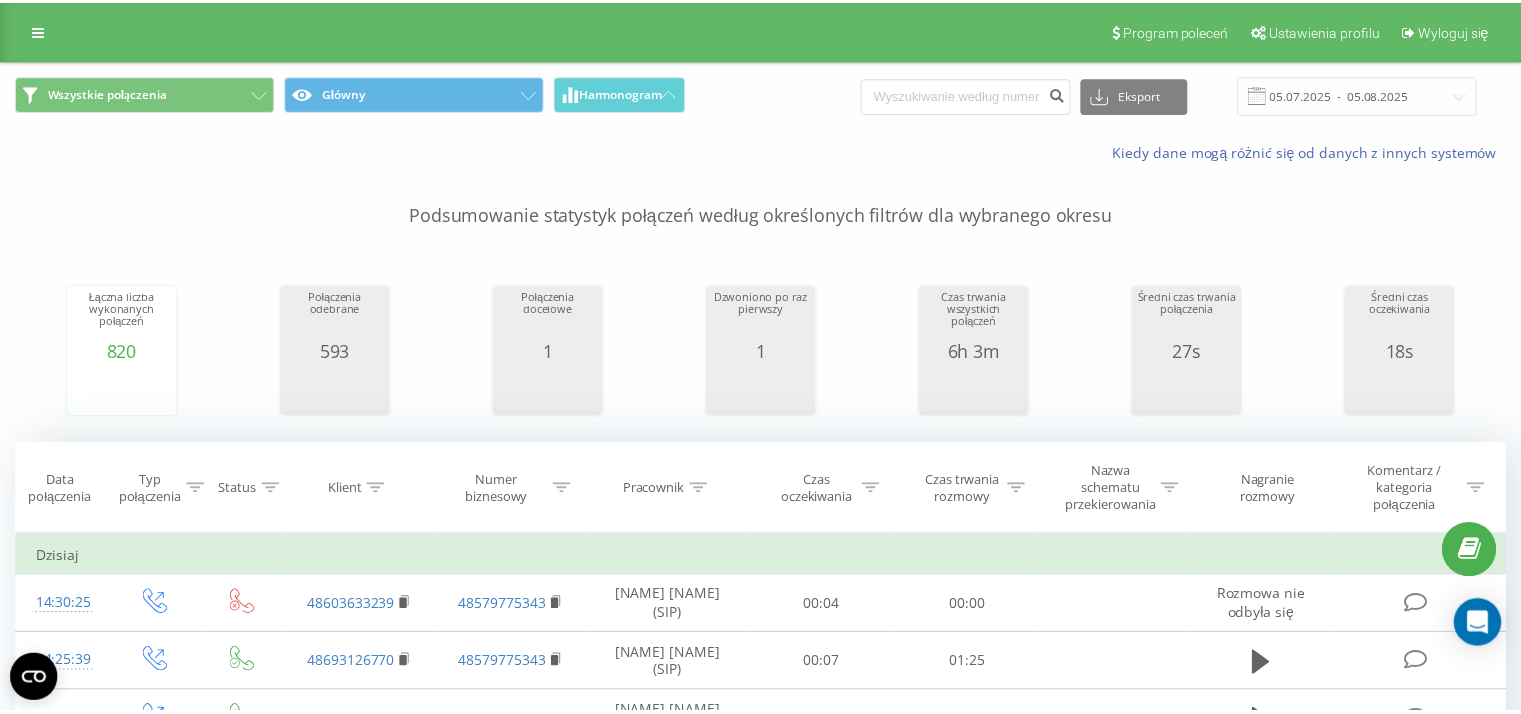 scroll, scrollTop: 0, scrollLeft: 0, axis: both 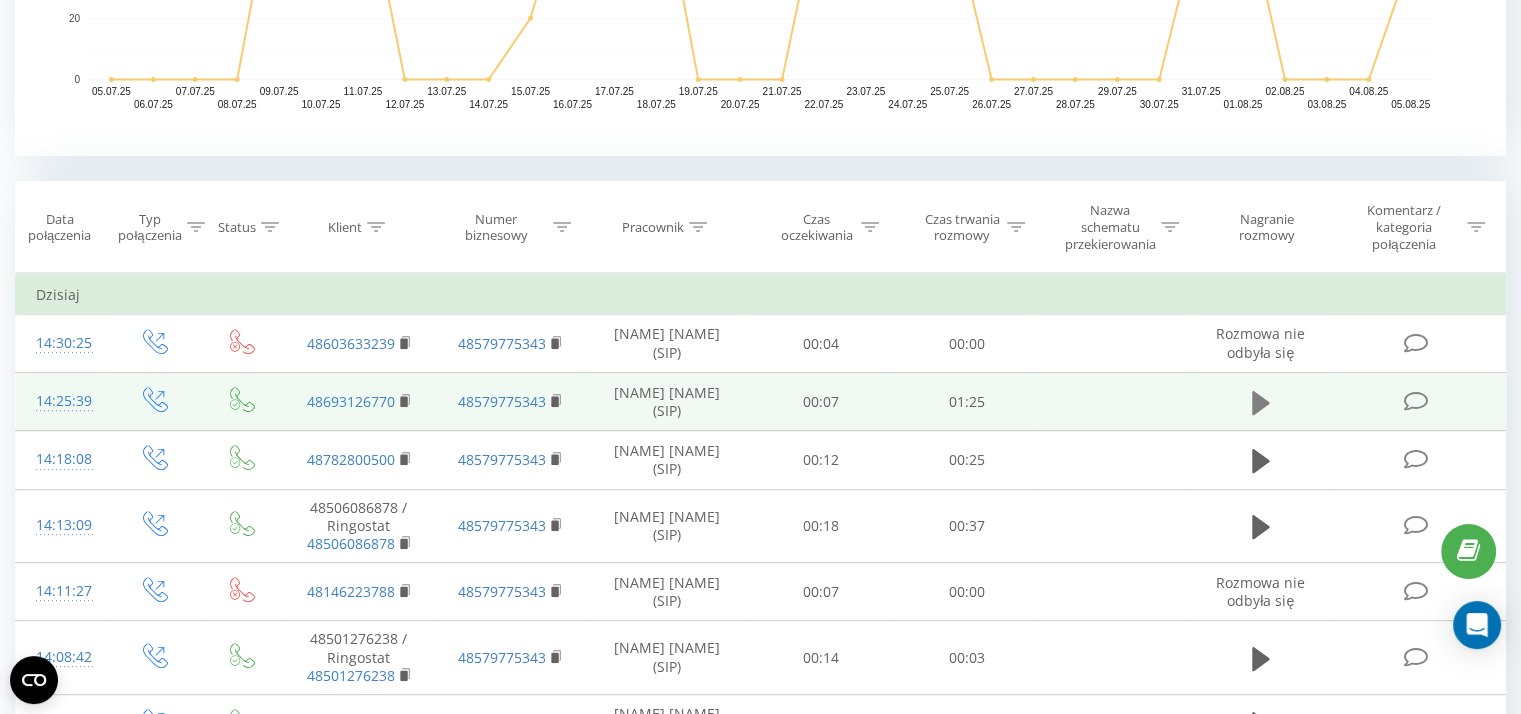 click 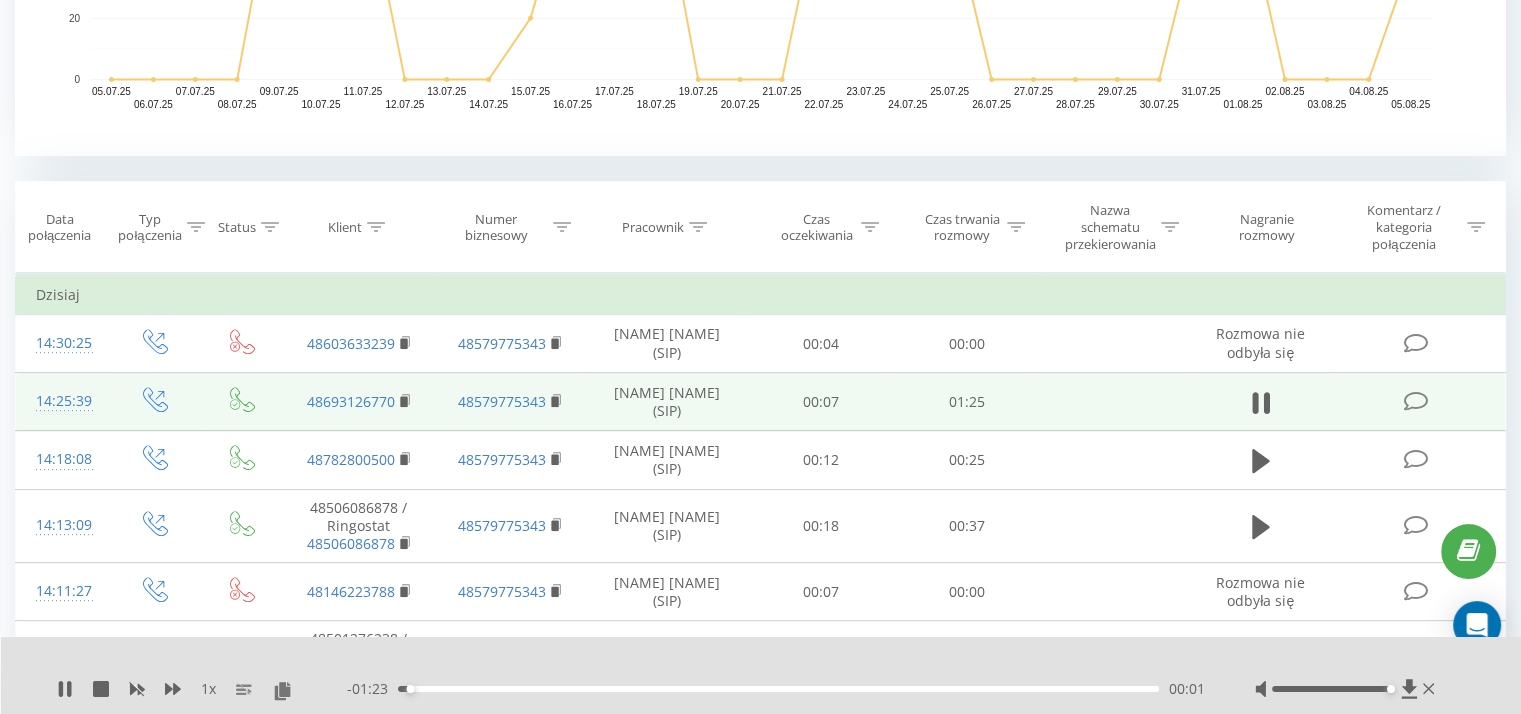 click on "1 x  - 01:23 00:01   00:01" at bounding box center (761, 675) 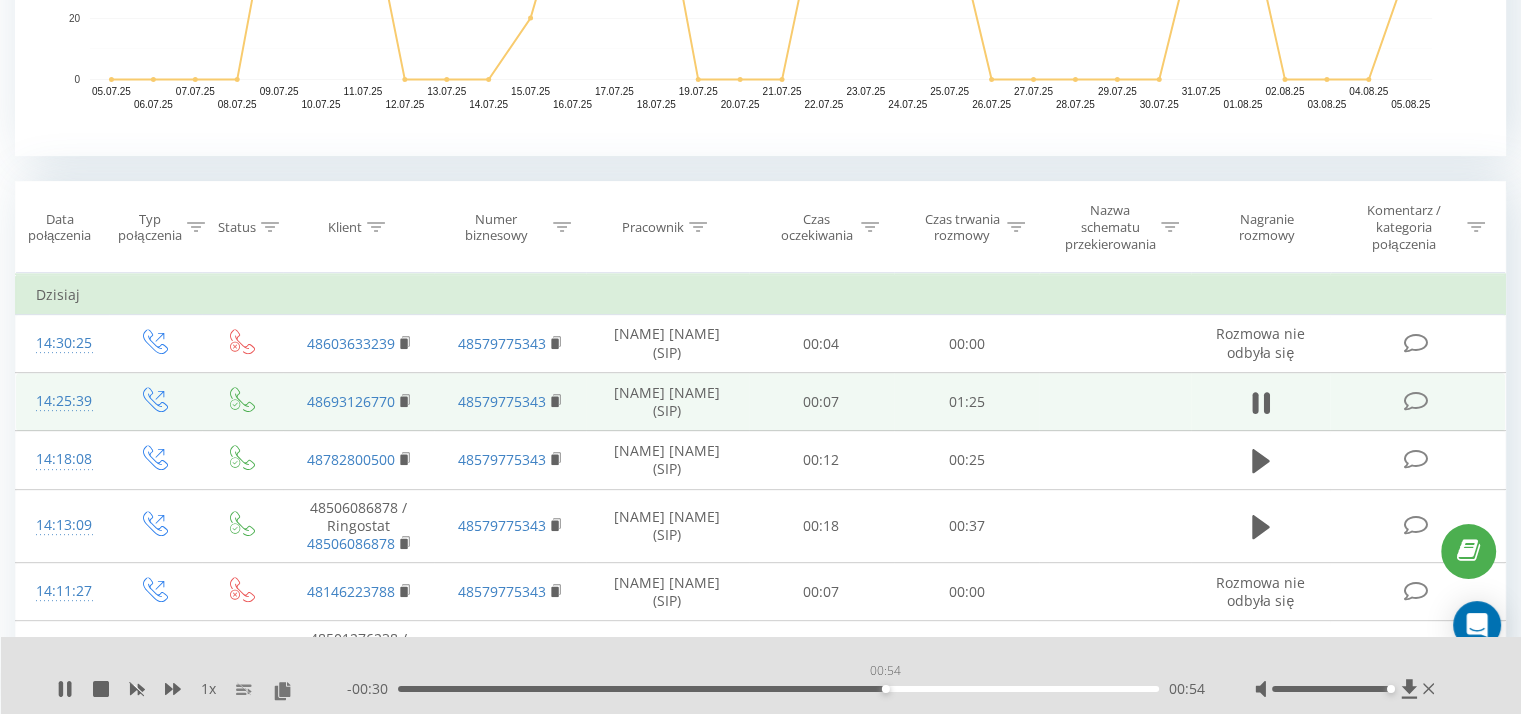 click on "00:54" at bounding box center (778, 689) 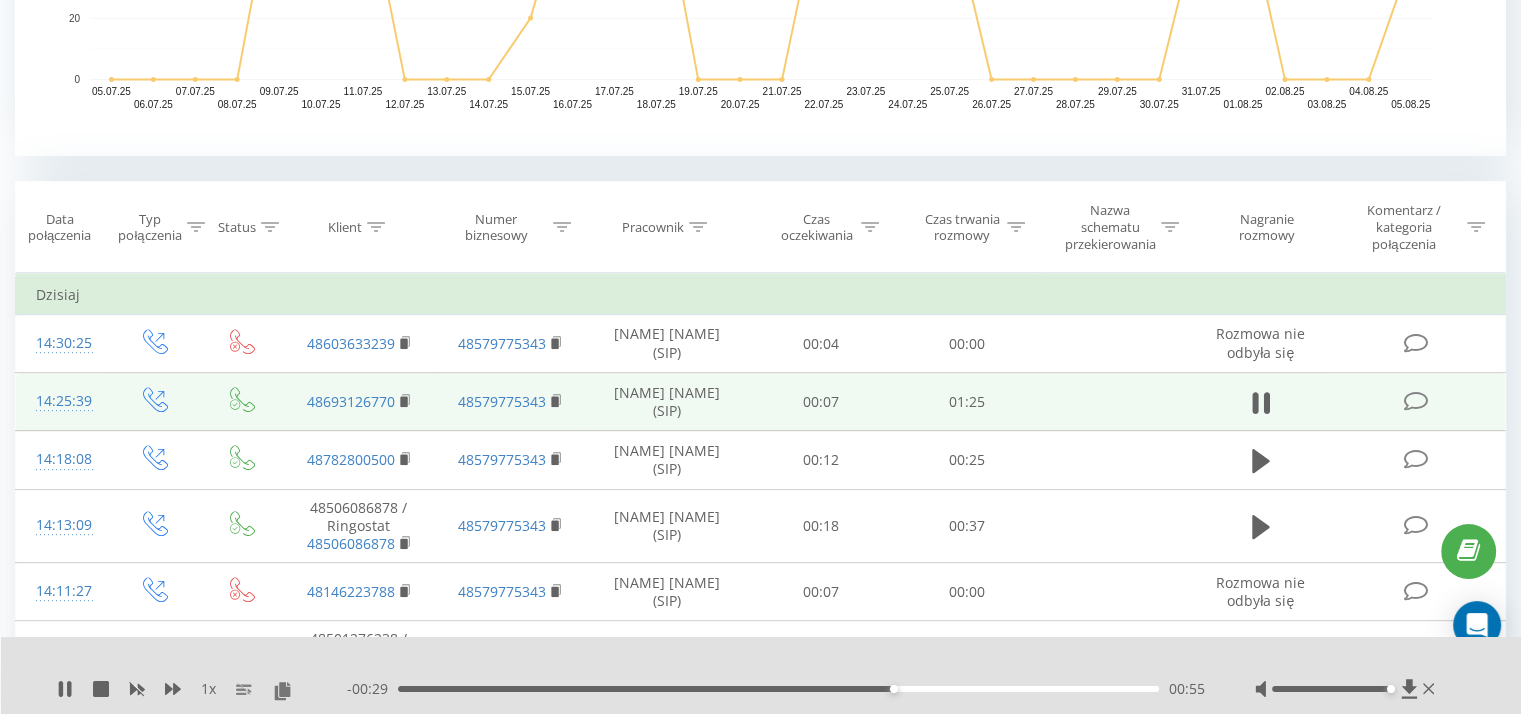click on "00:55" at bounding box center [778, 689] 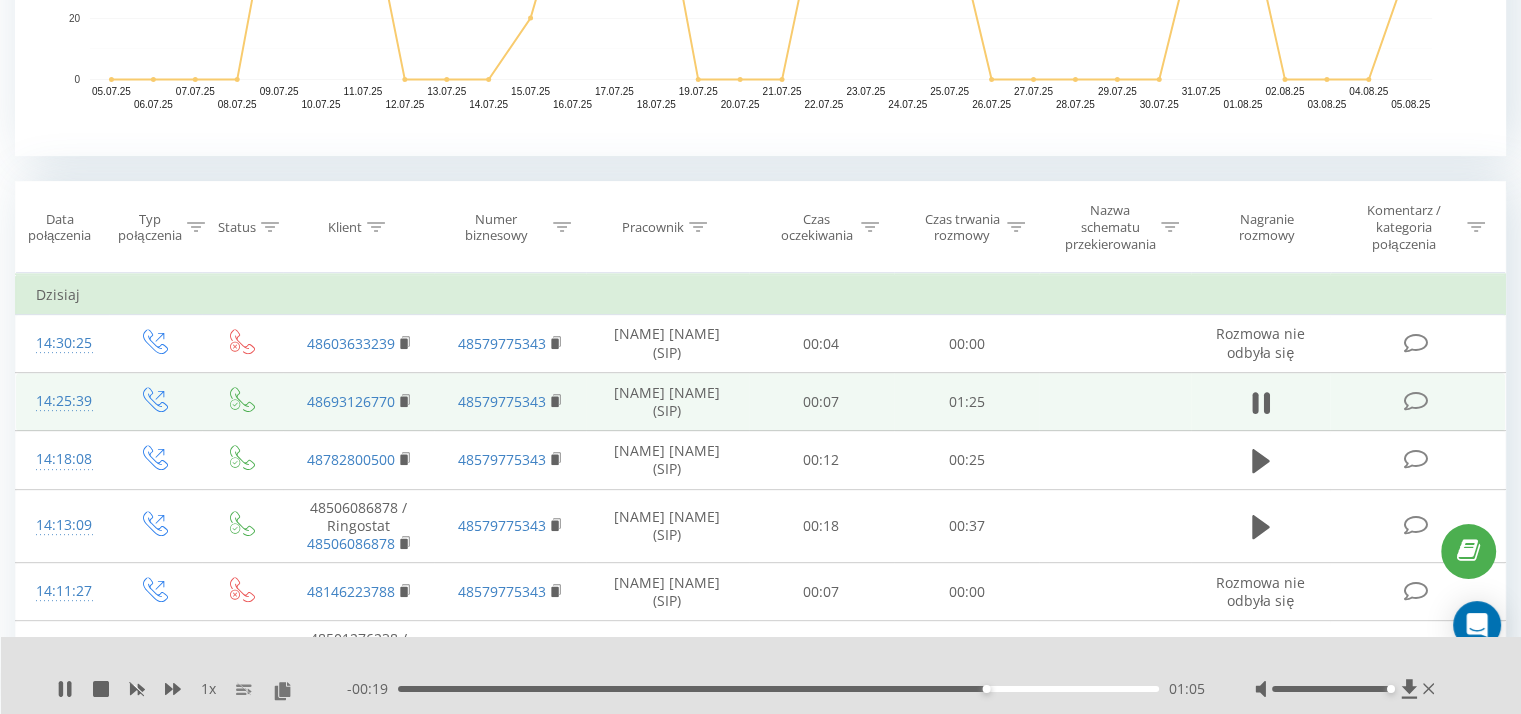 click on "01:05" at bounding box center [778, 689] 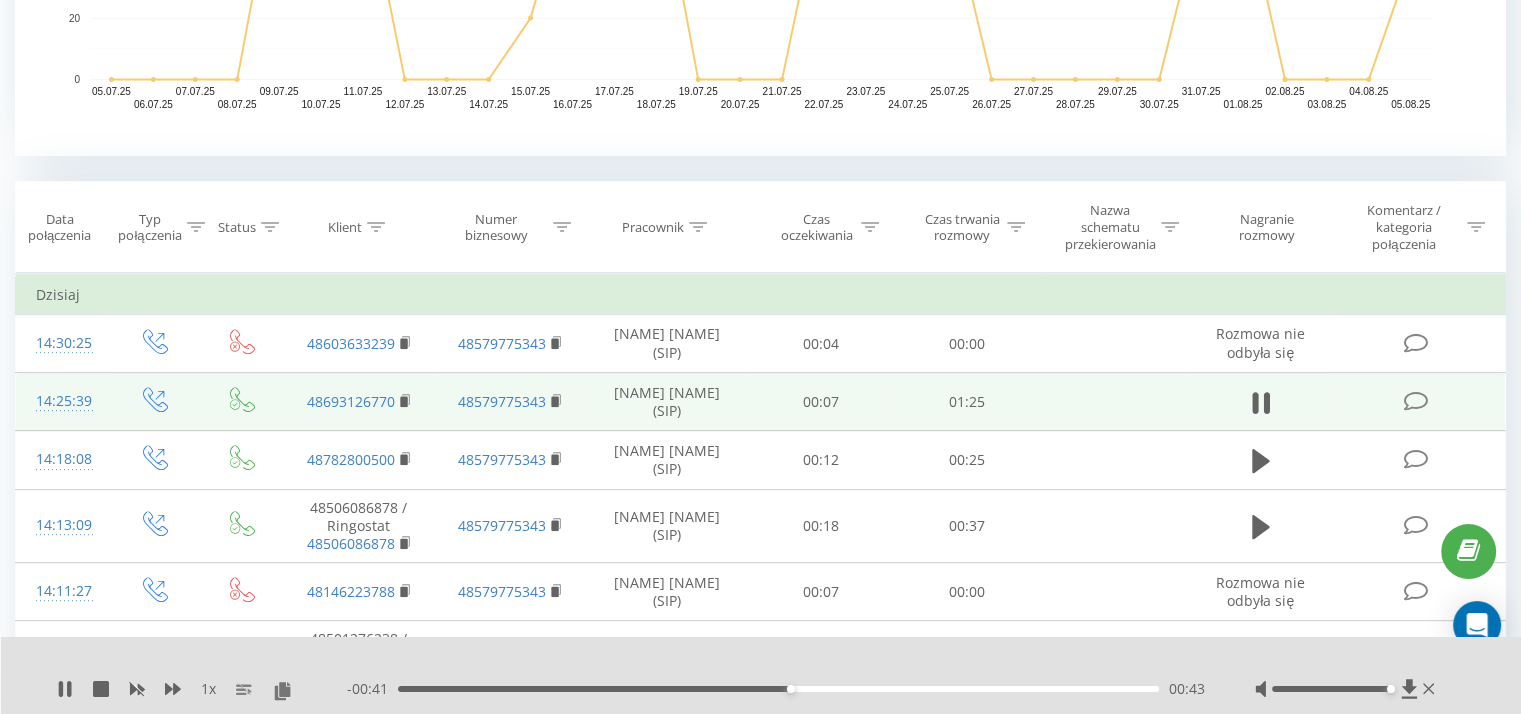 click on "00:43" at bounding box center (778, 689) 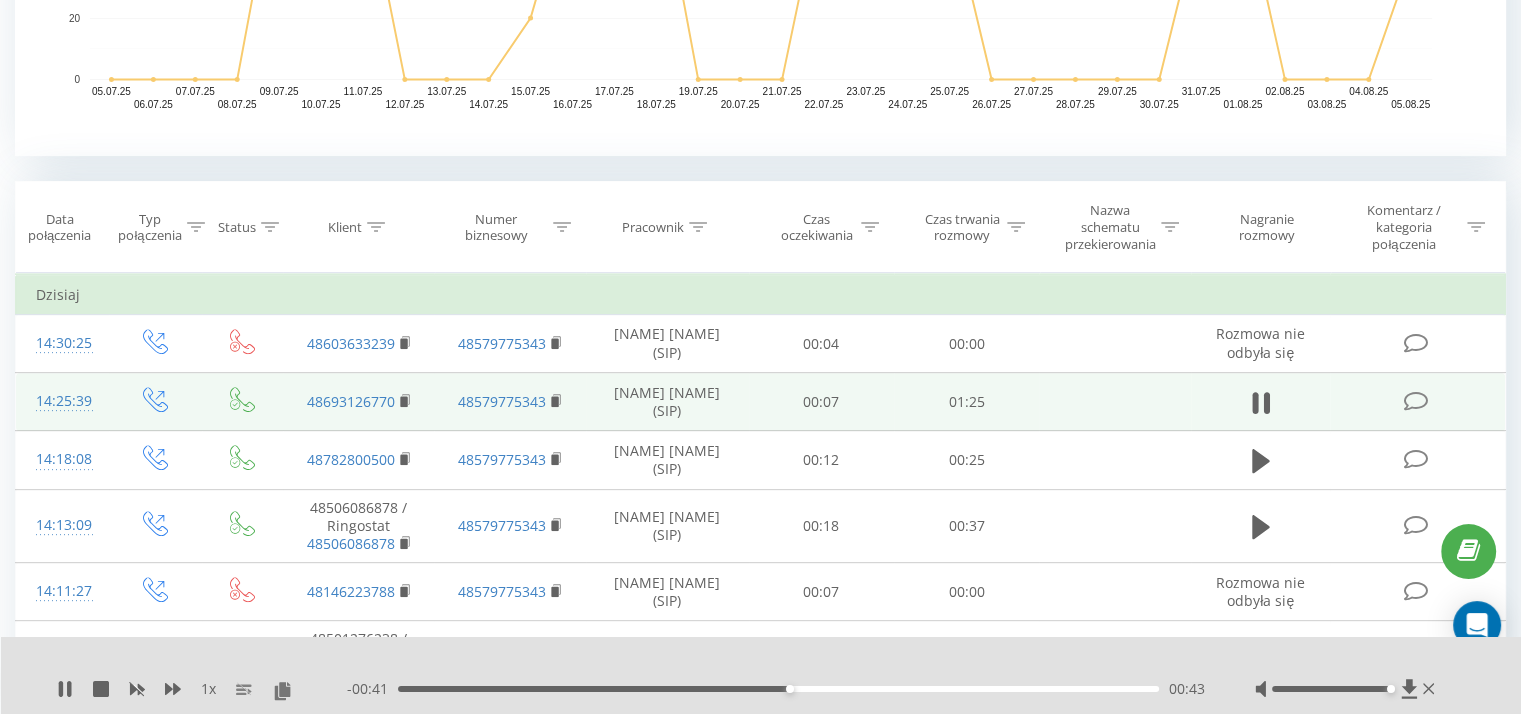 click on "00:43" at bounding box center [778, 689] 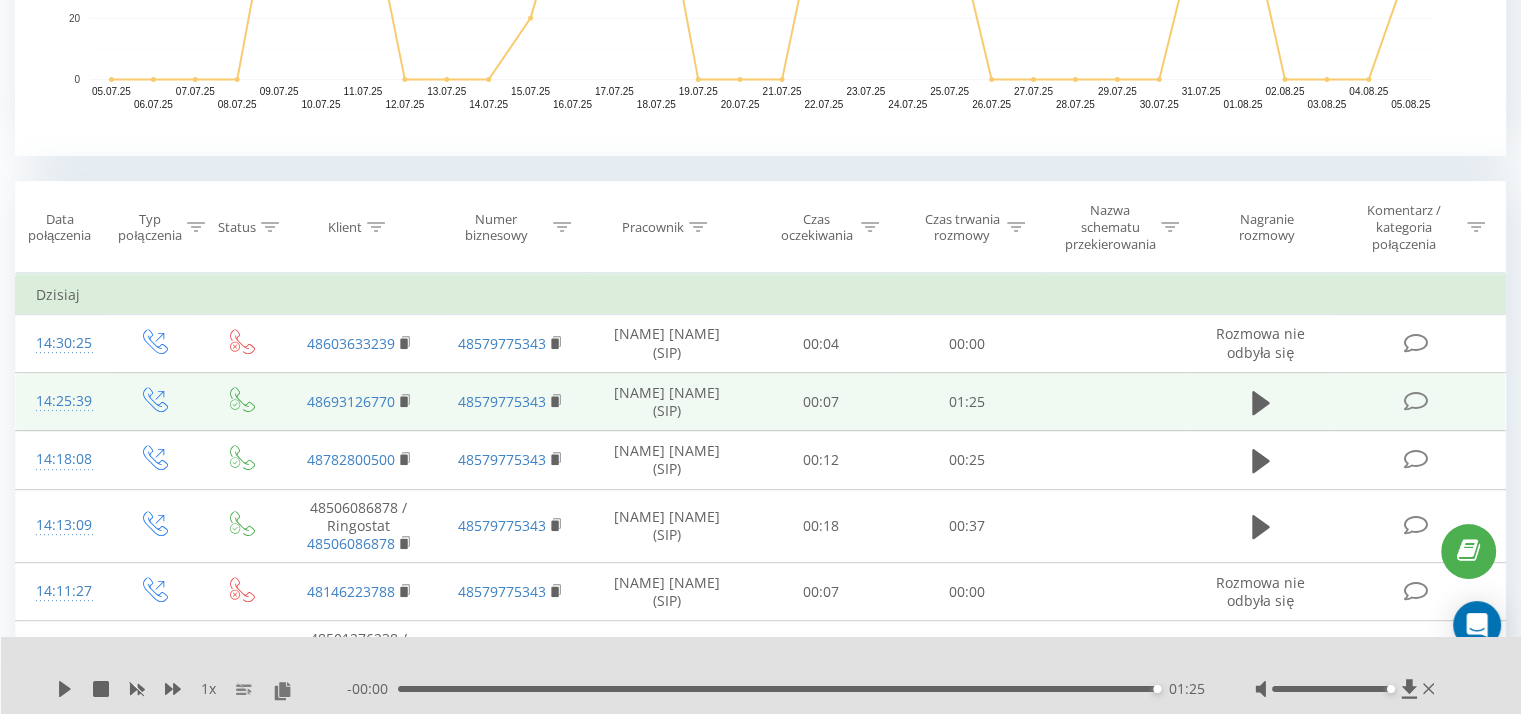 click on "- 00:00 01:25   01:25" at bounding box center (776, 689) 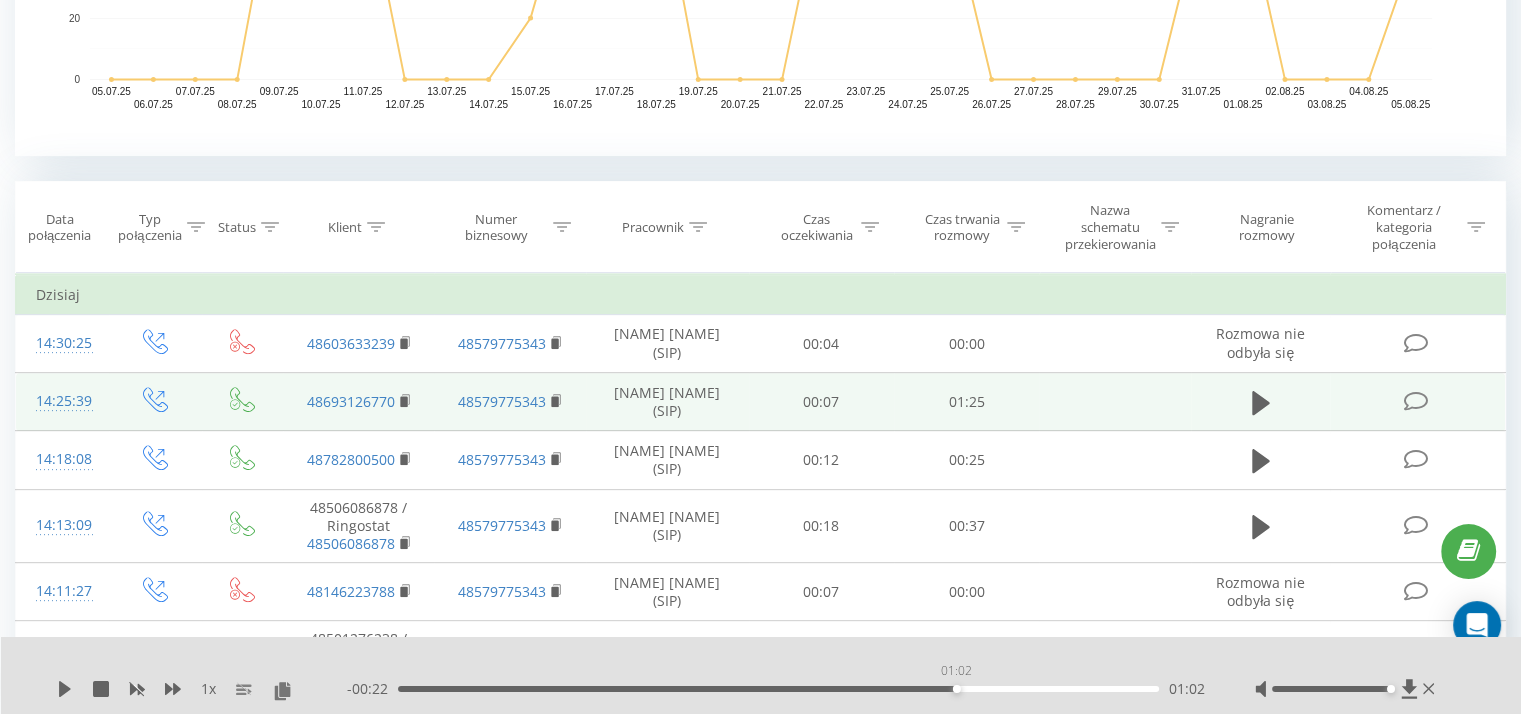 click on "01:02" at bounding box center (778, 689) 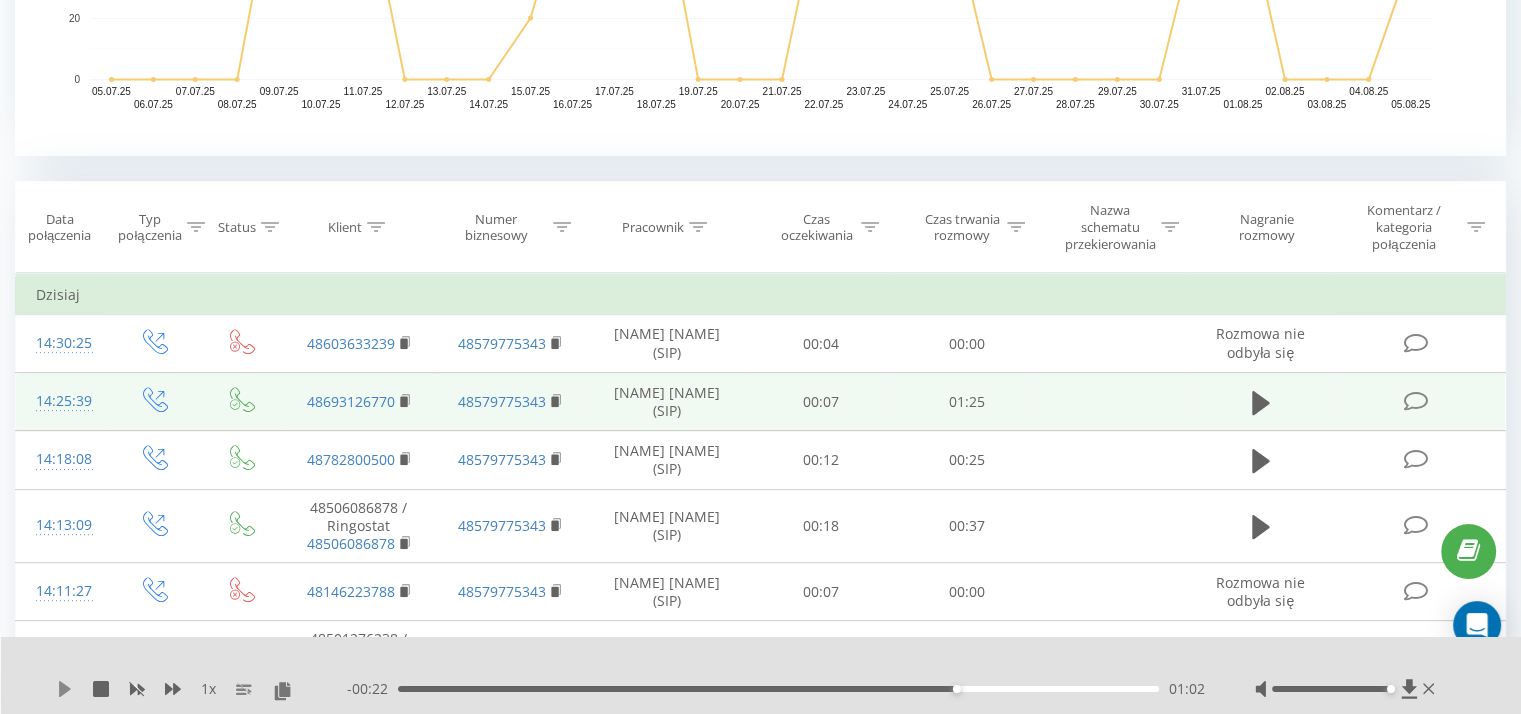 click 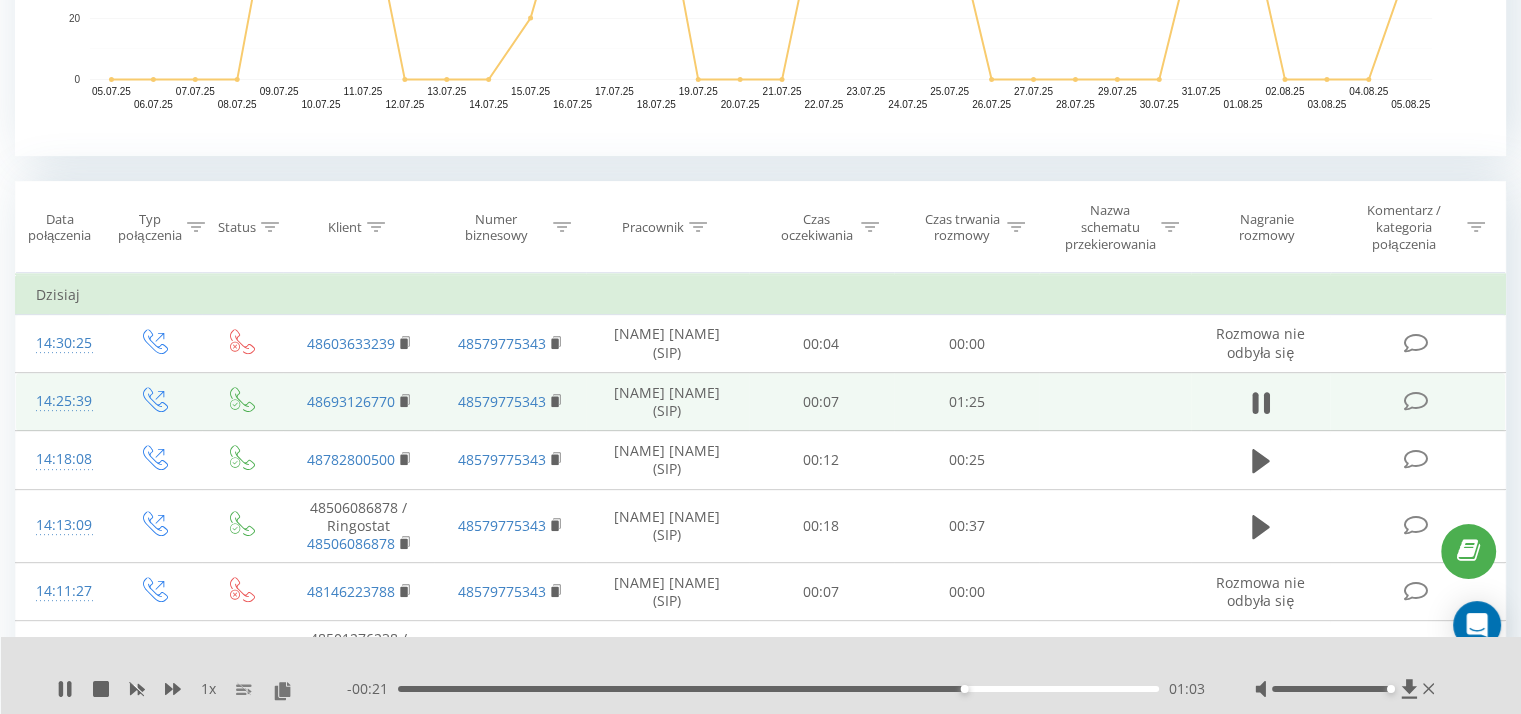 click on "- 00:21 01:03   01:03" at bounding box center (776, 689) 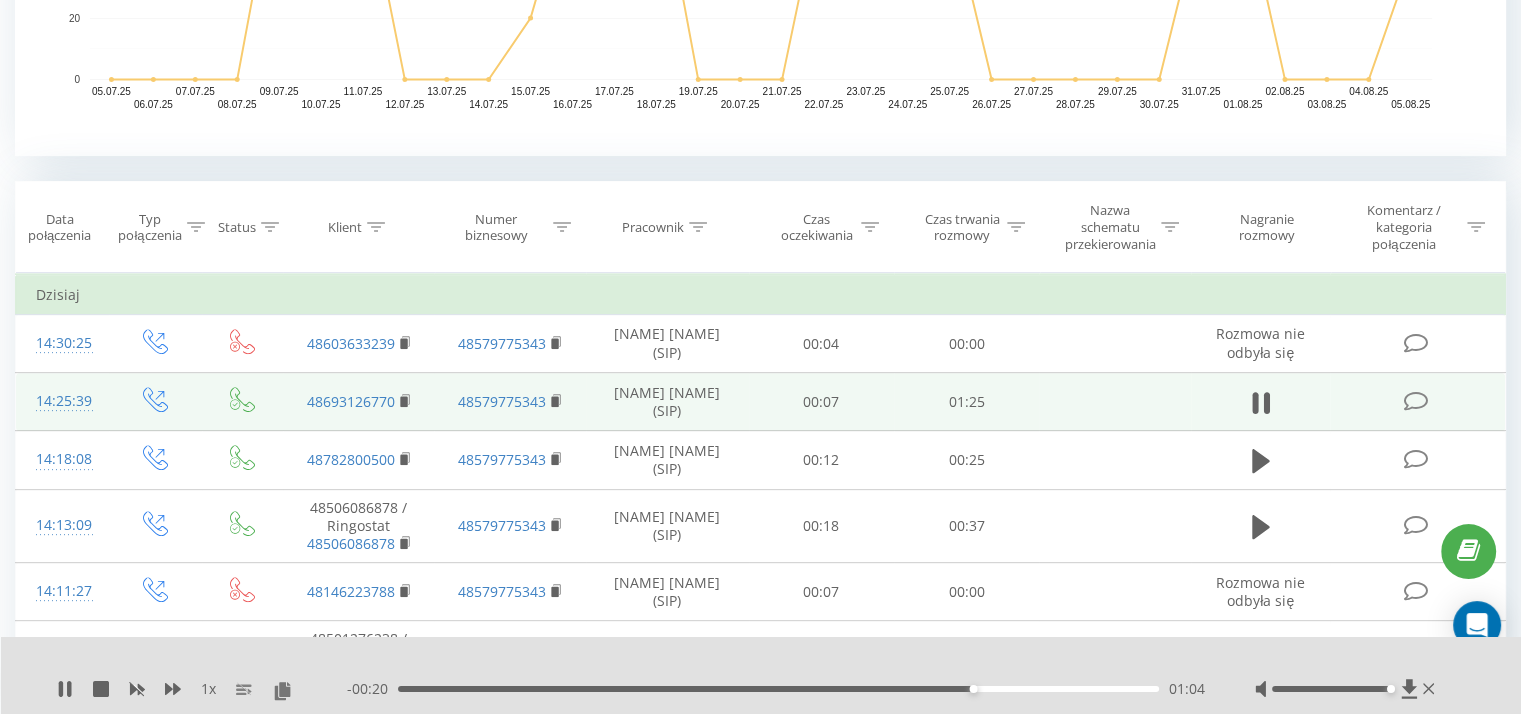 click on "01:04" at bounding box center [778, 689] 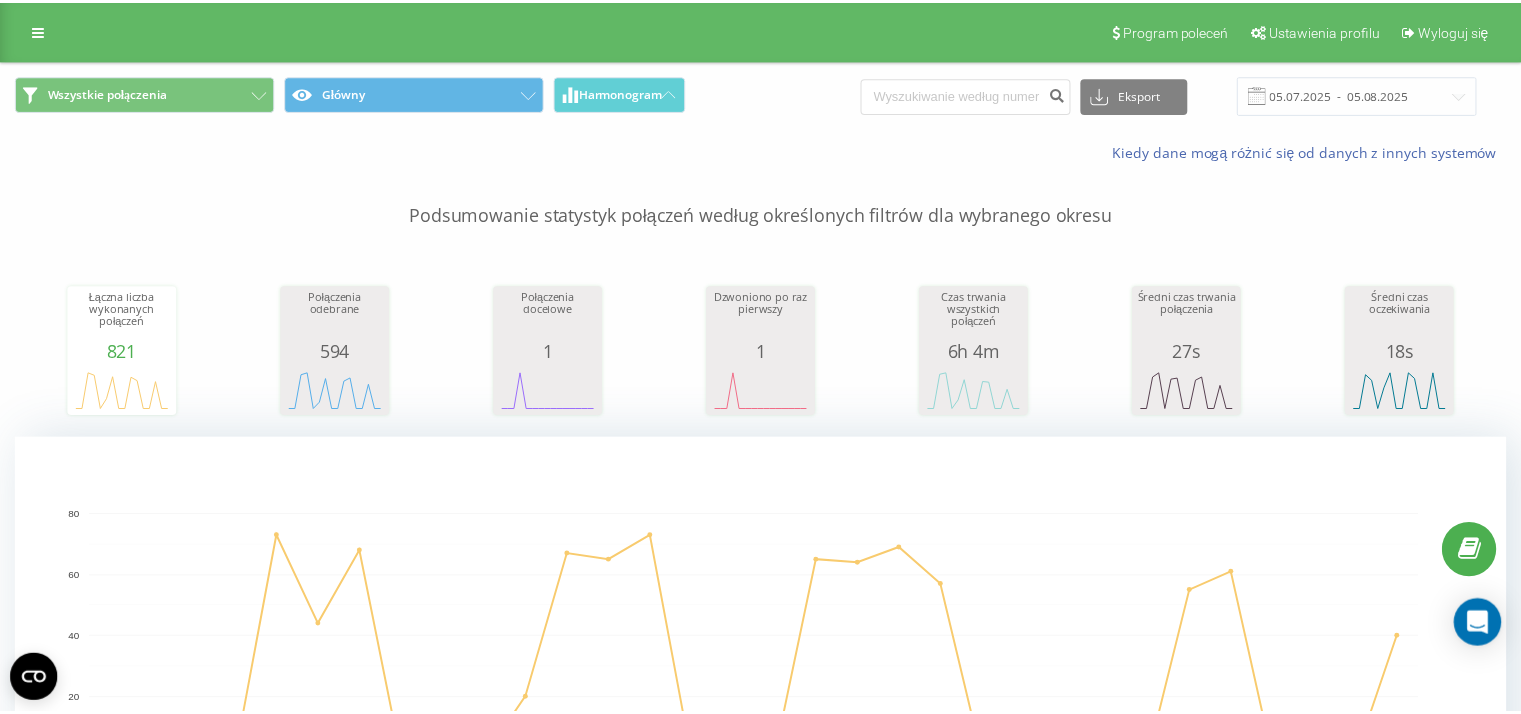 scroll, scrollTop: 0, scrollLeft: 0, axis: both 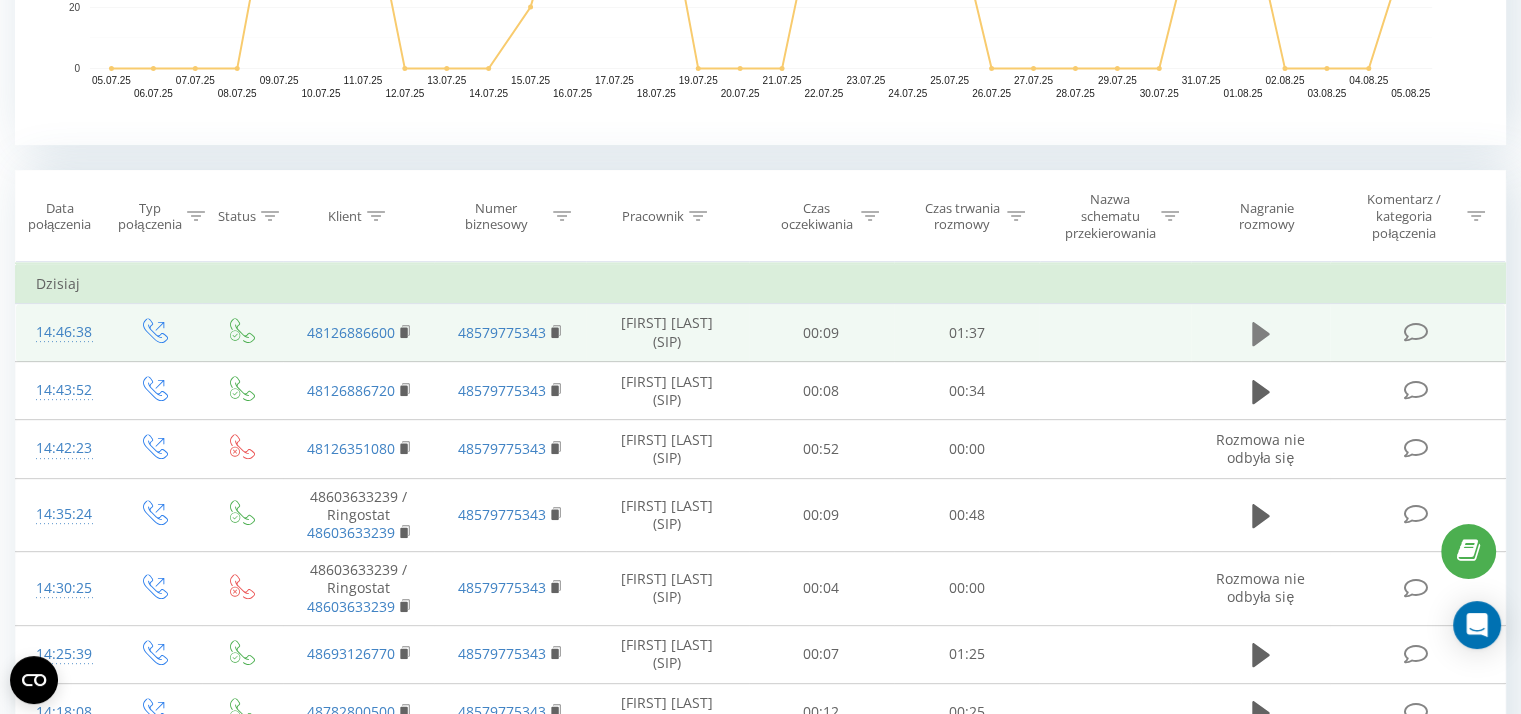 click 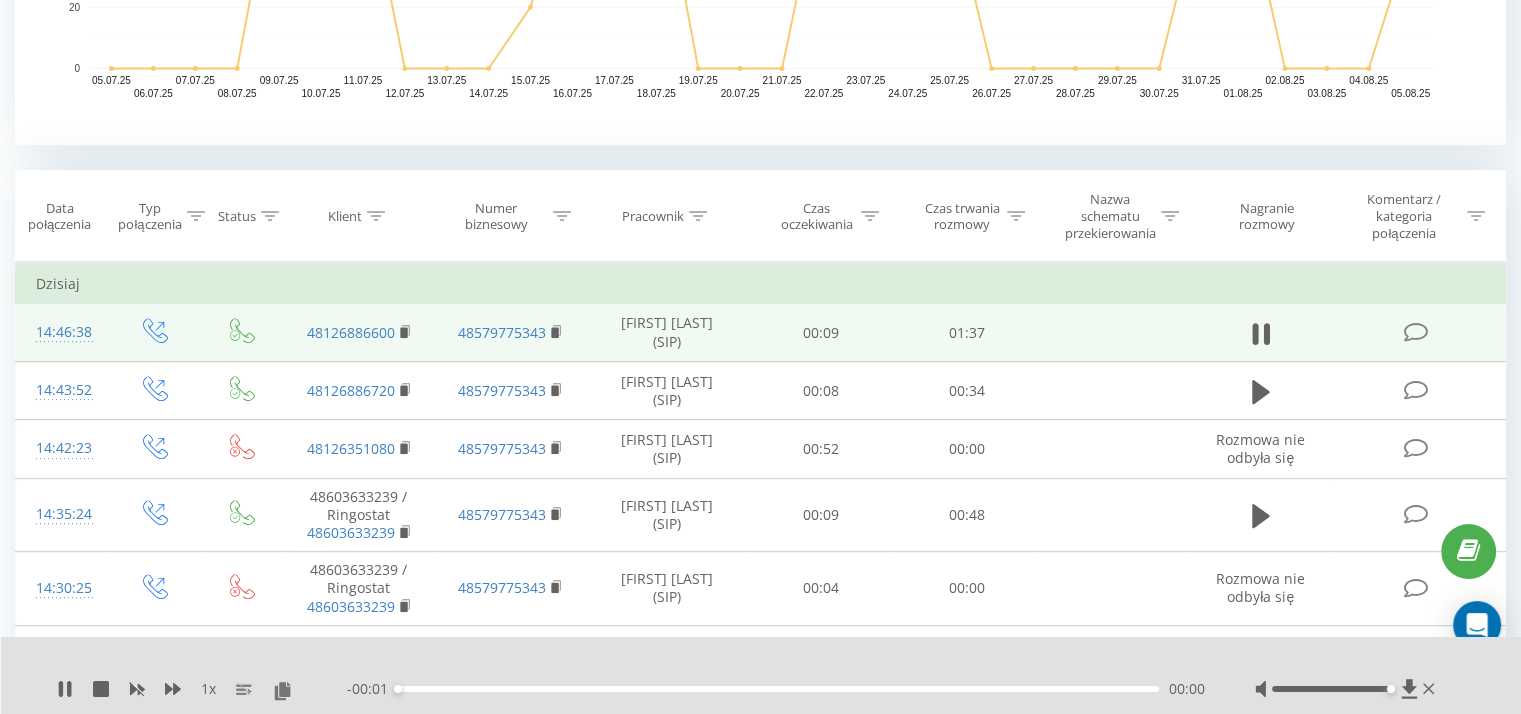 click on "- 00:01 00:00   00:00" at bounding box center (776, 689) 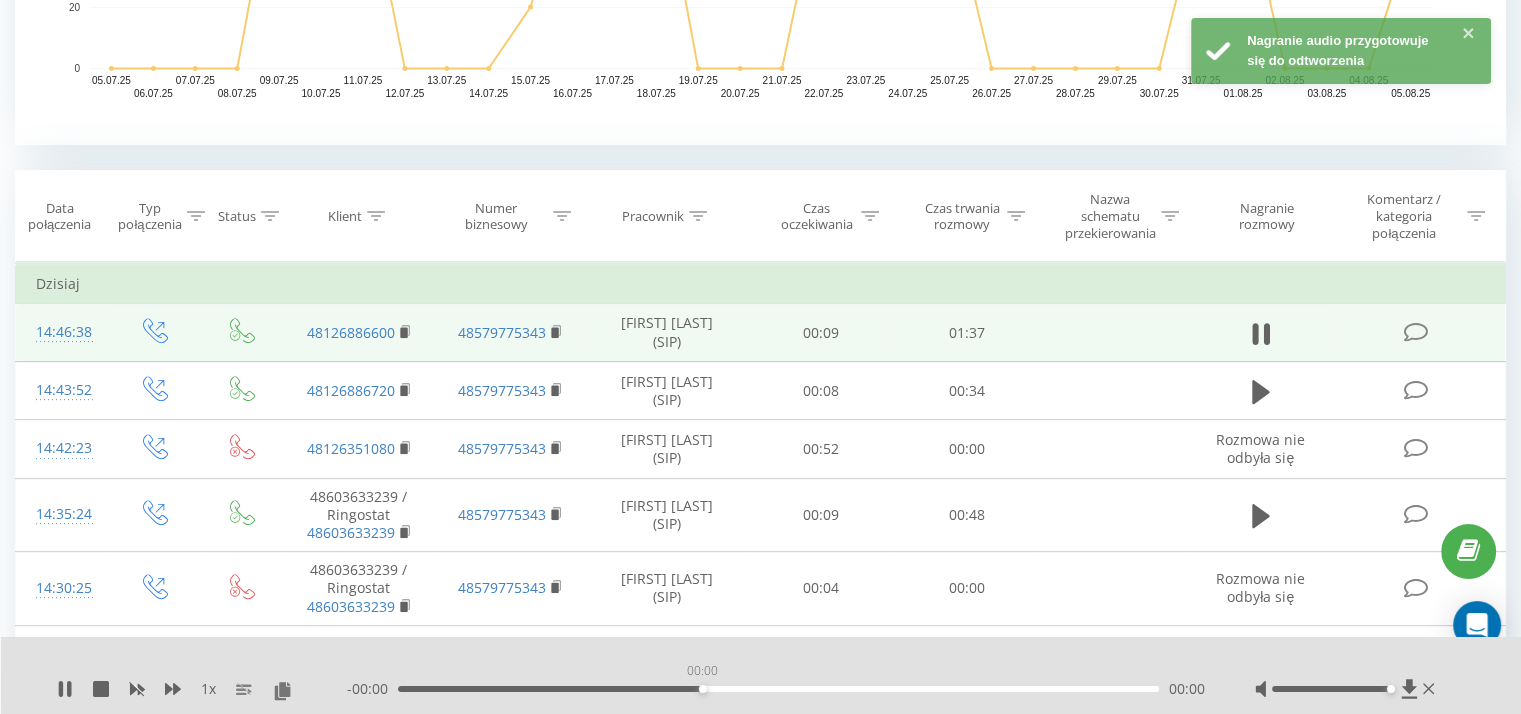 click on "00:00" at bounding box center (778, 689) 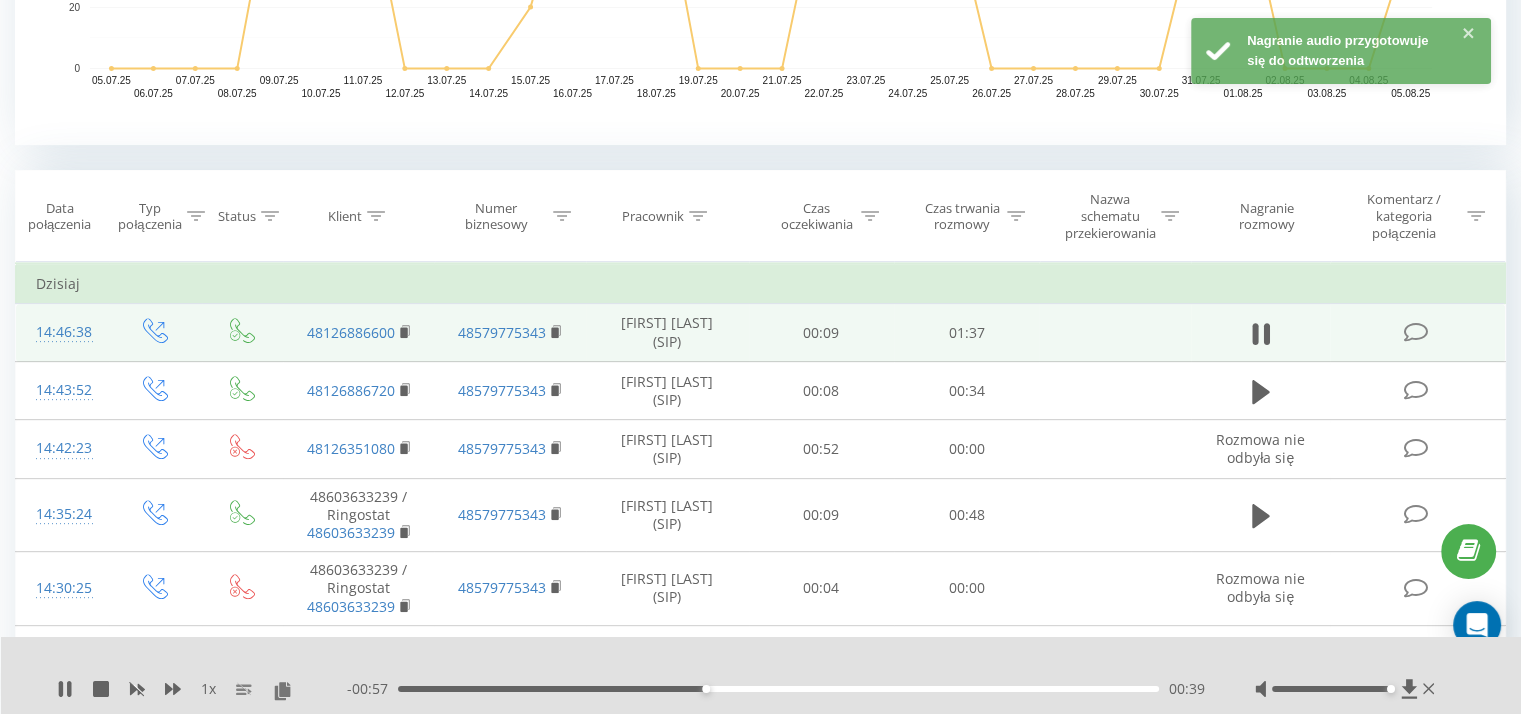 click on "- 00:57 00:39   00:39" at bounding box center [776, 689] 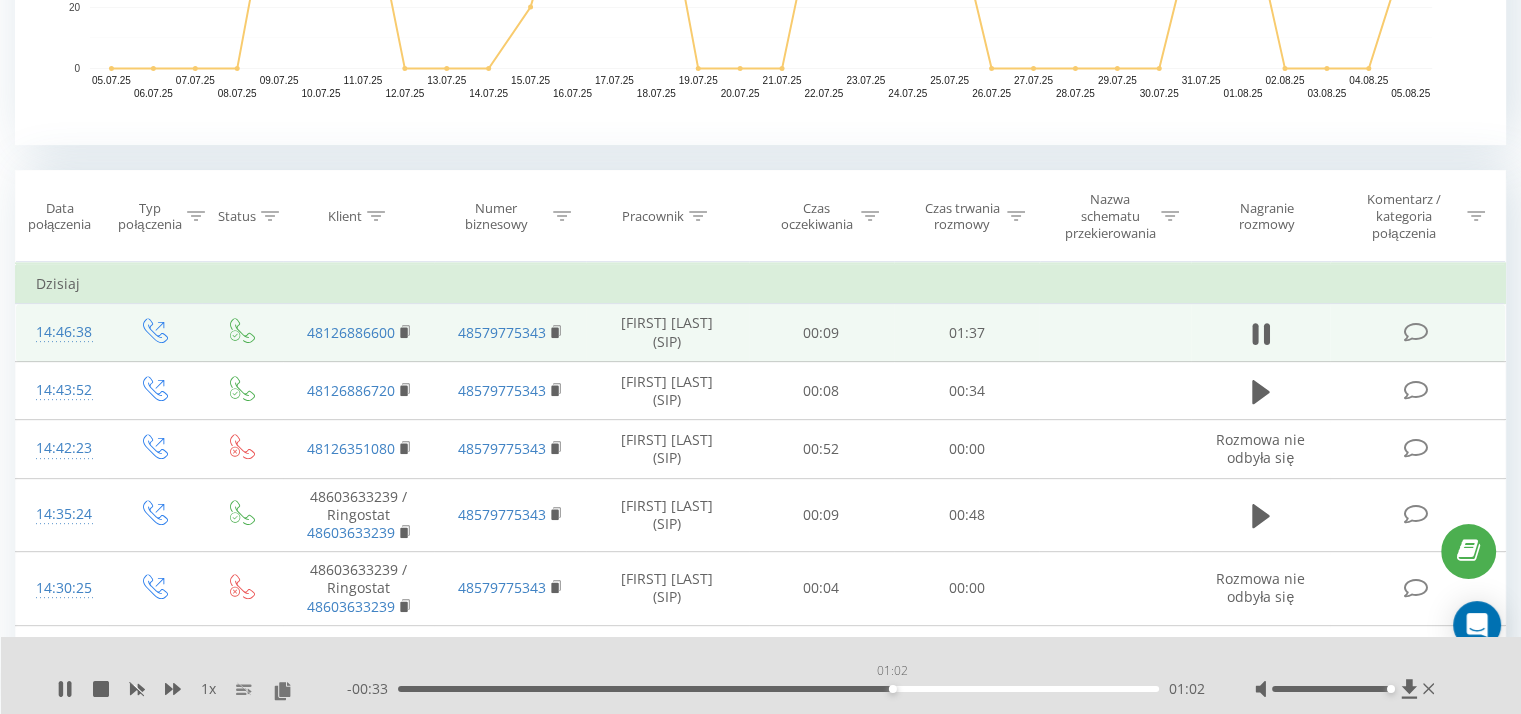 click on "01:02" at bounding box center (778, 689) 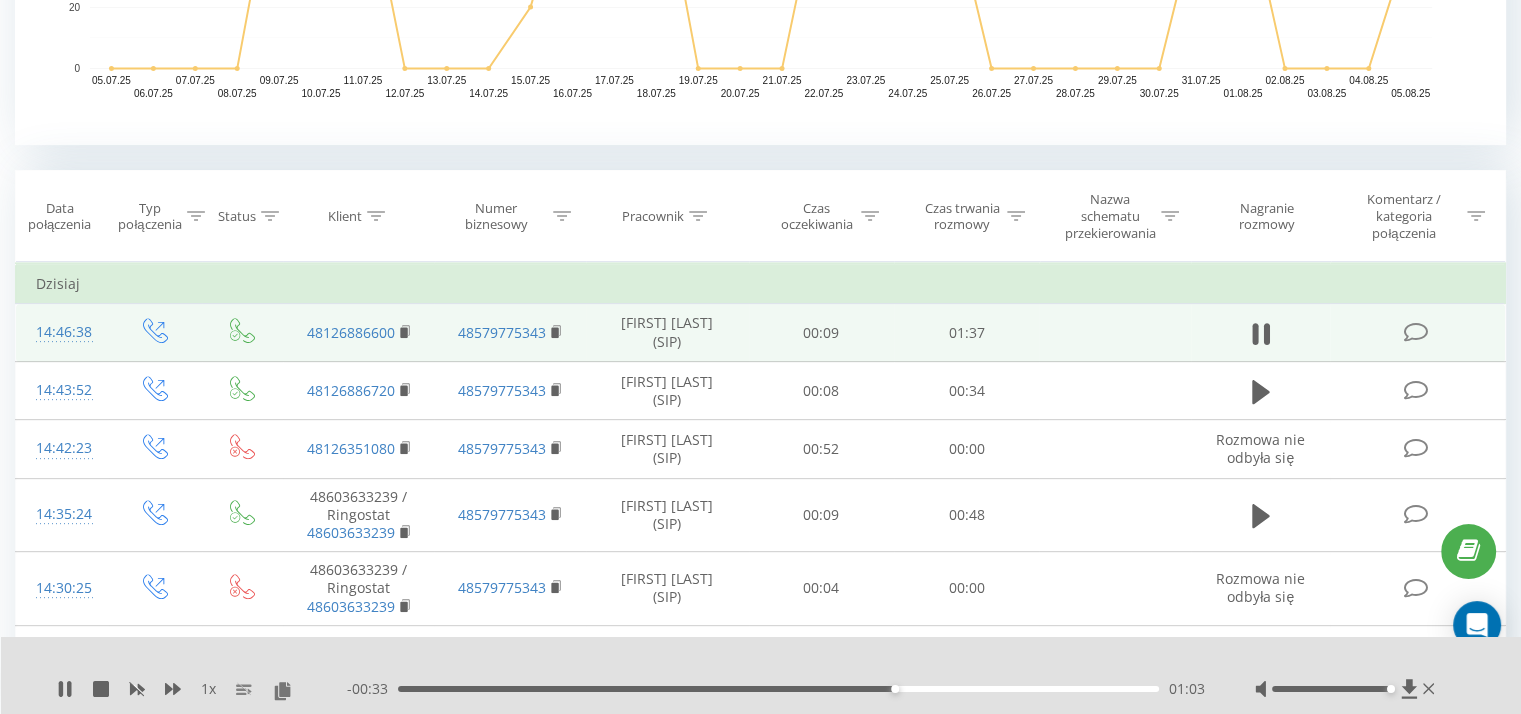 click on "01:03" at bounding box center [778, 689] 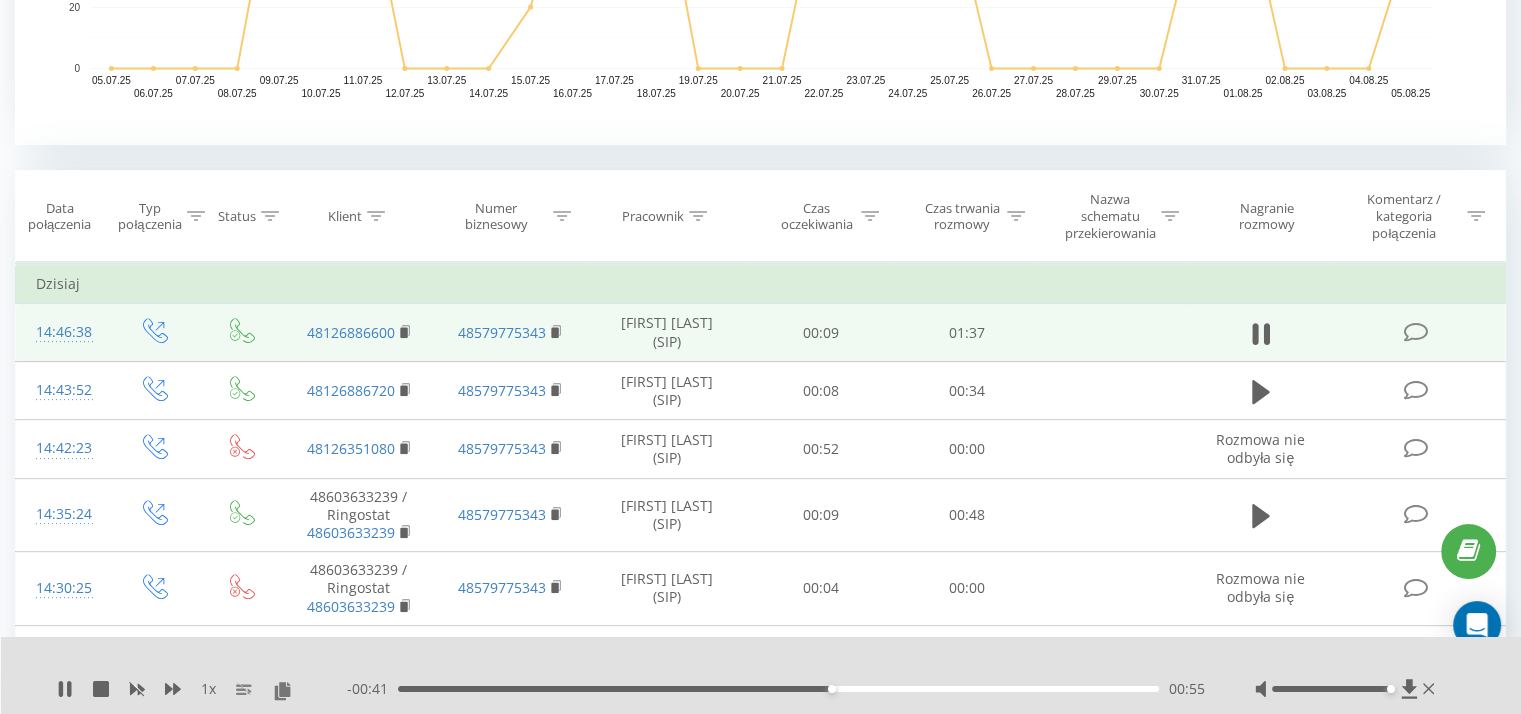 click on "00:55" at bounding box center (778, 689) 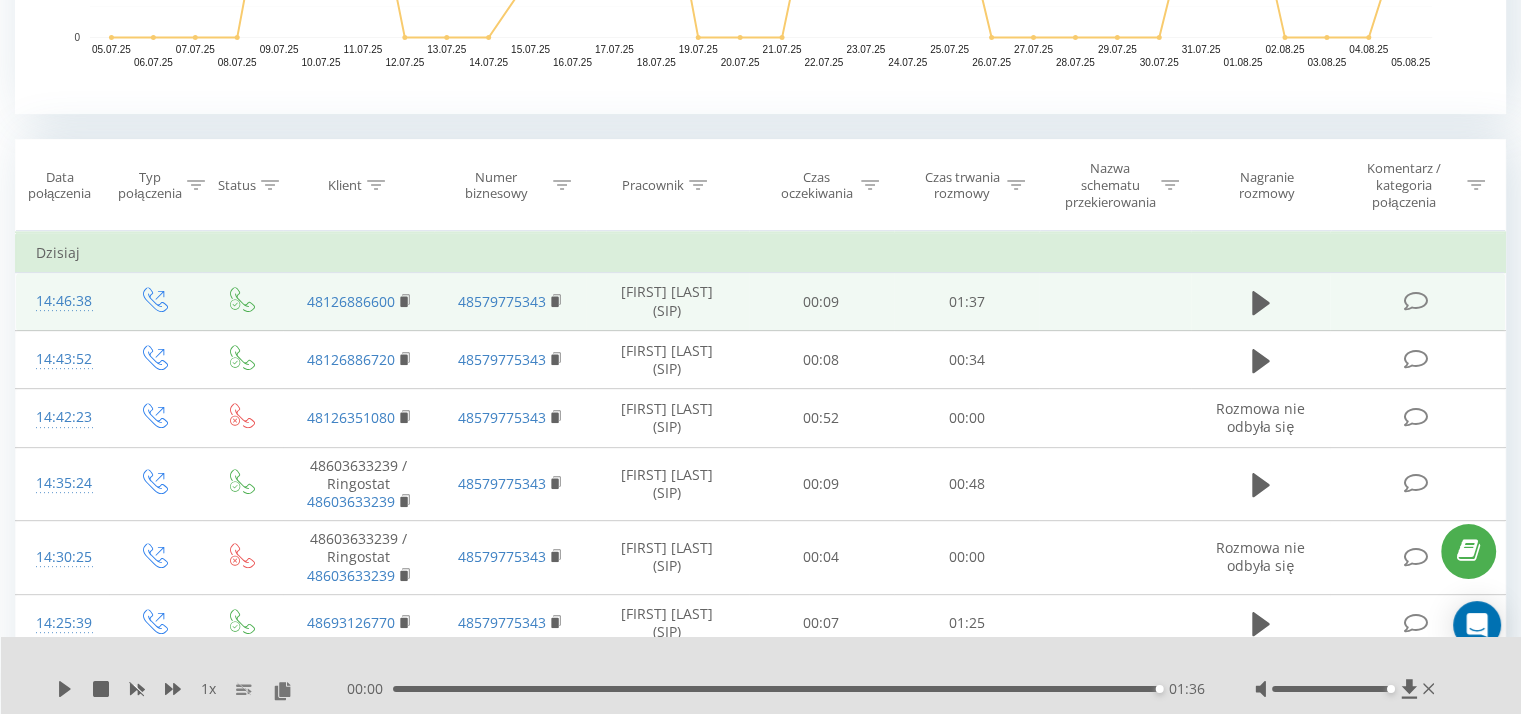 scroll, scrollTop: 772, scrollLeft: 0, axis: vertical 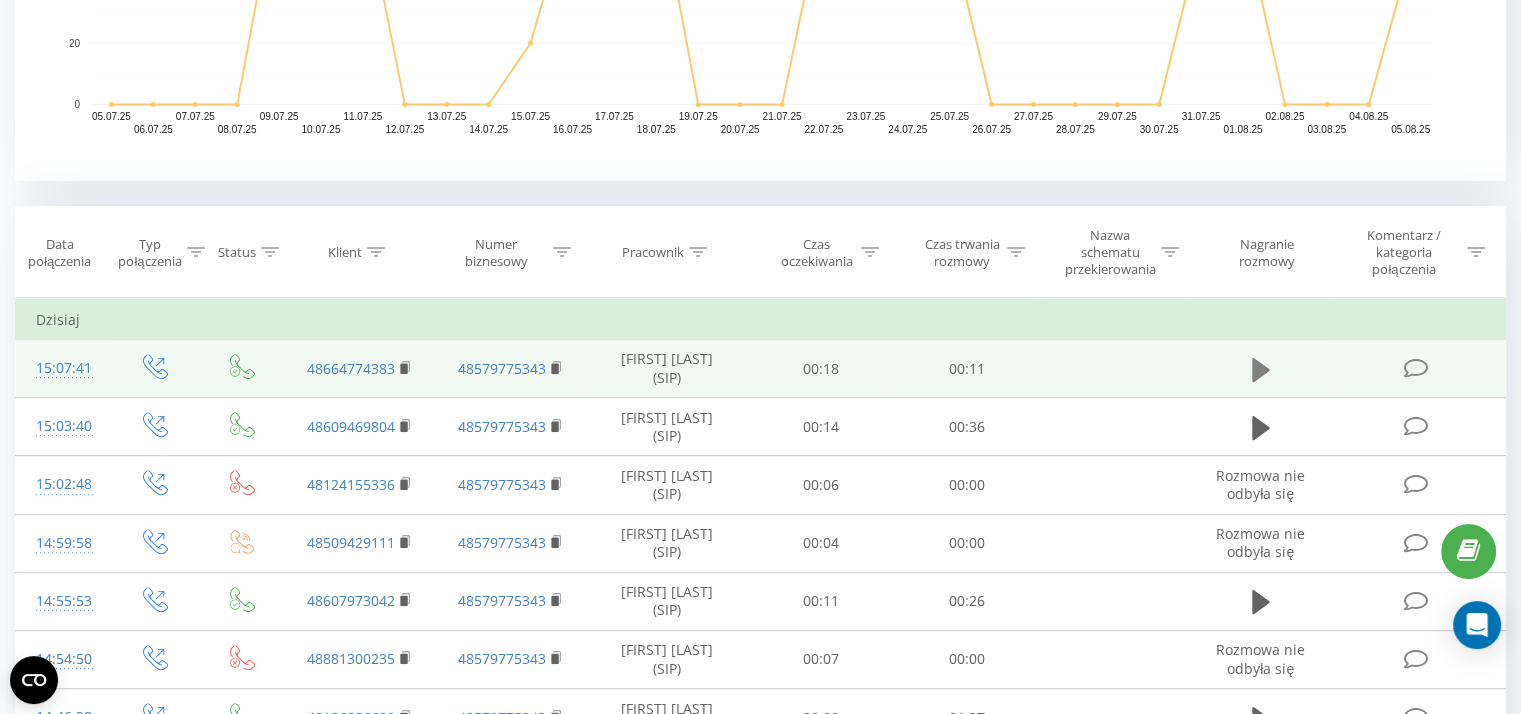click at bounding box center (1261, 370) 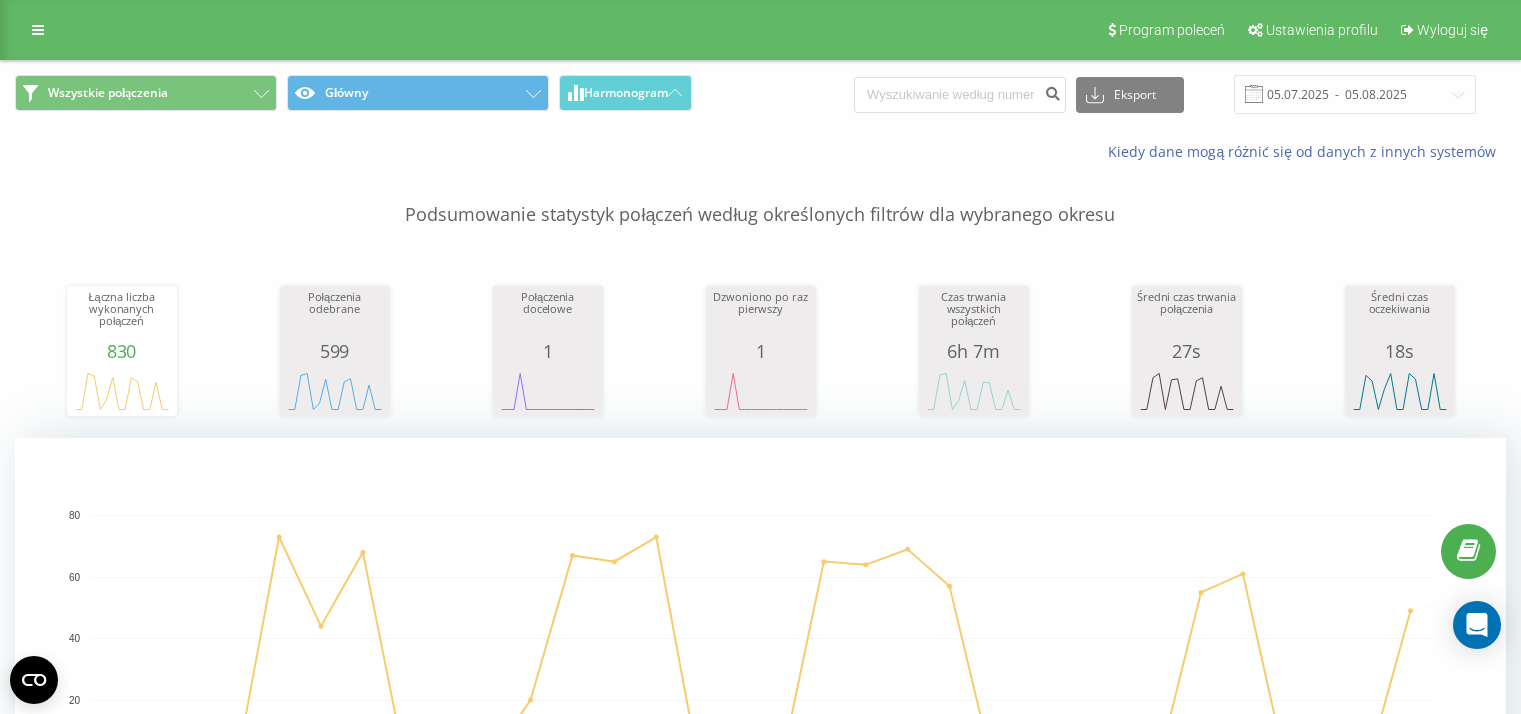 scroll, scrollTop: 1077, scrollLeft: 0, axis: vertical 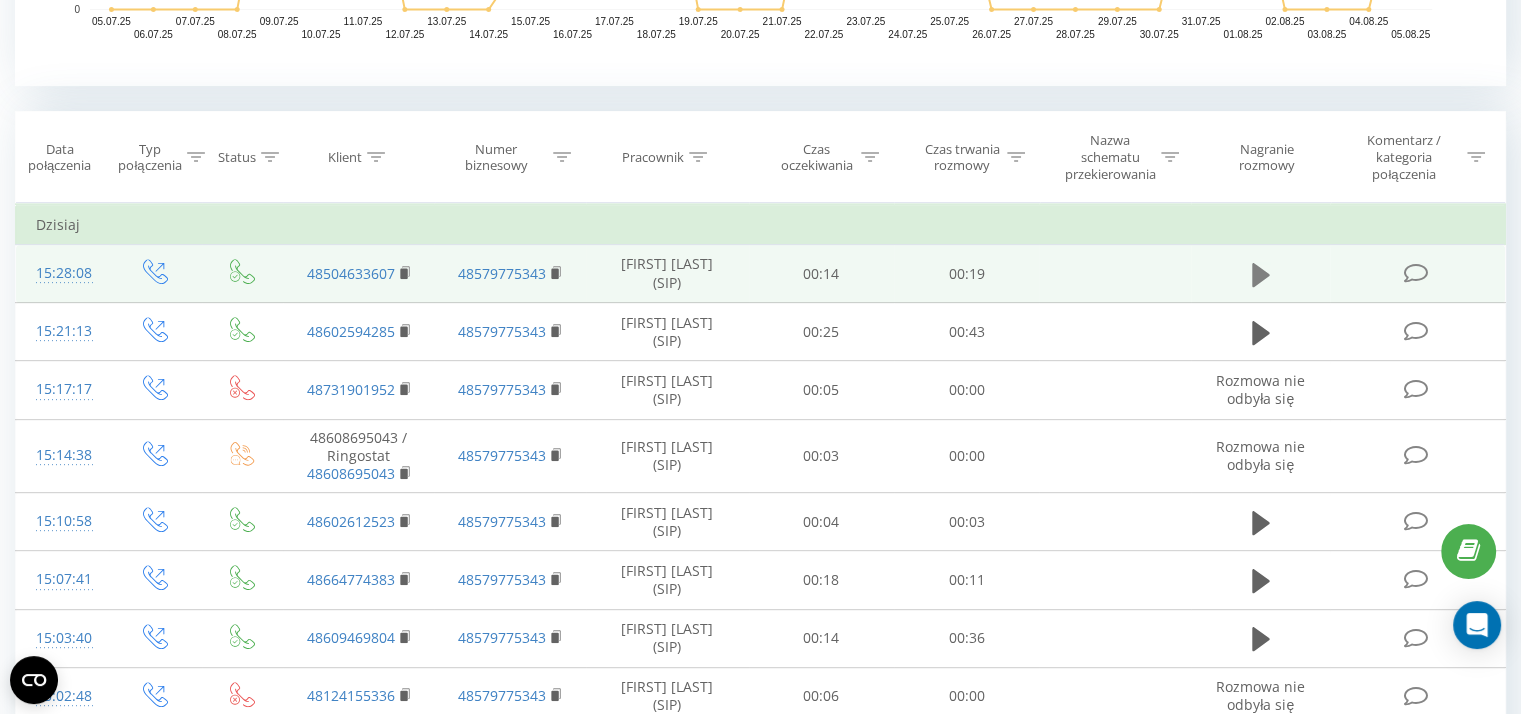 click 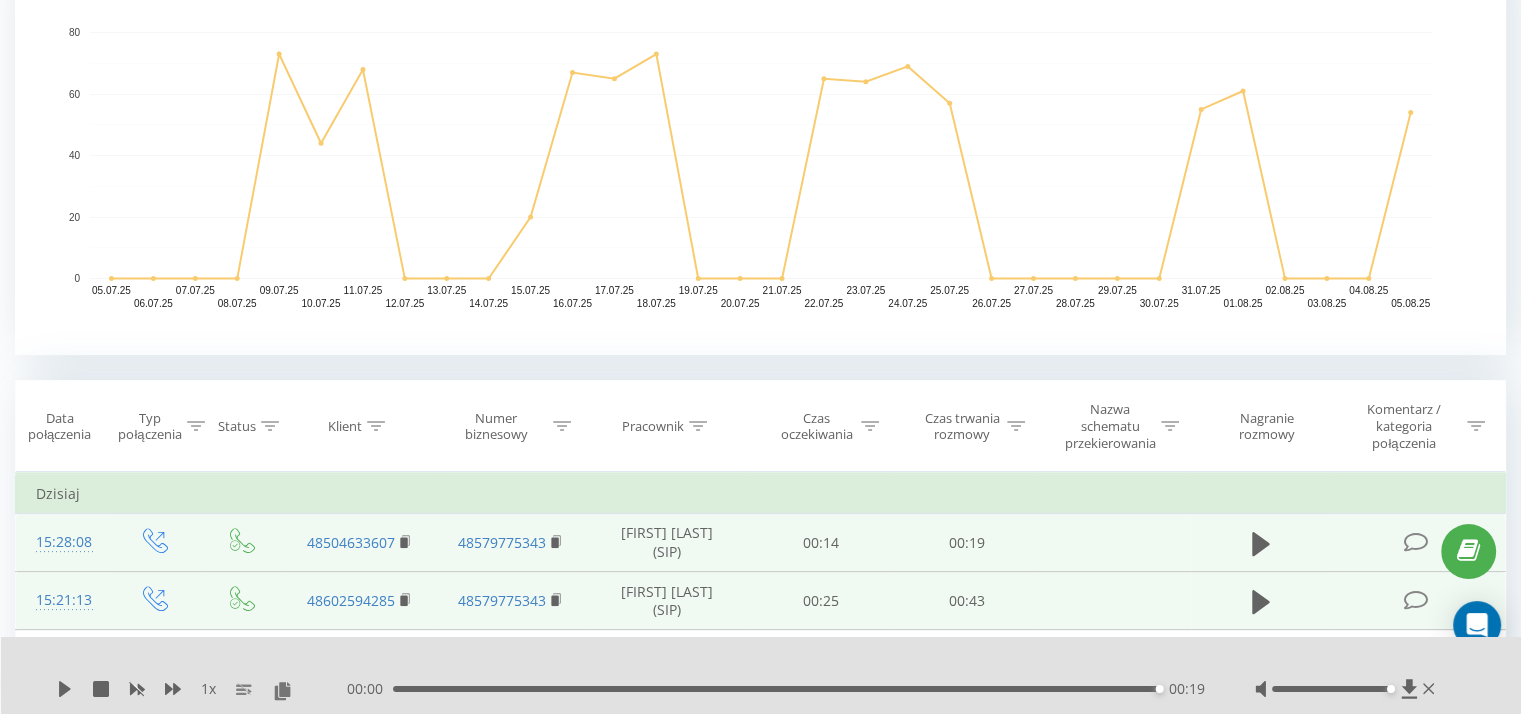 scroll, scrollTop: 408, scrollLeft: 0, axis: vertical 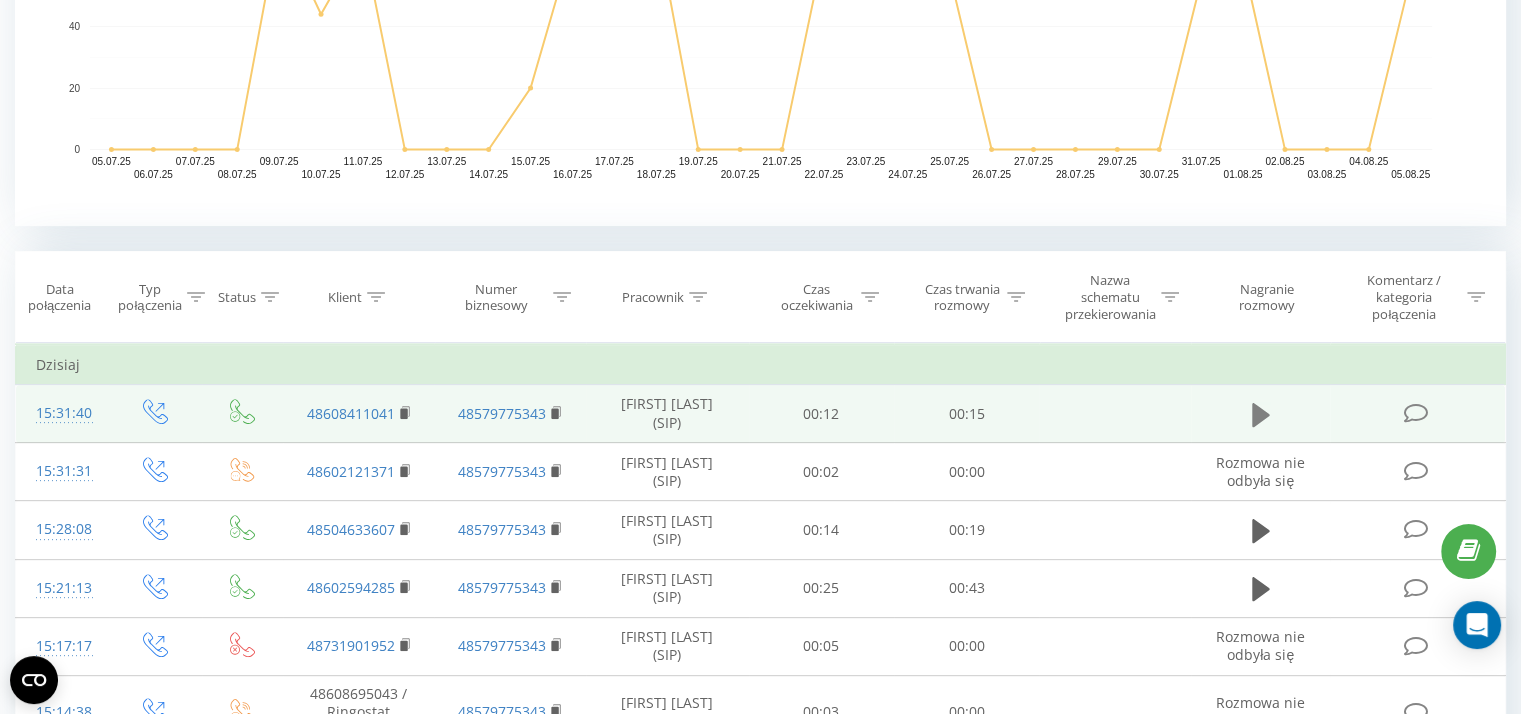 click 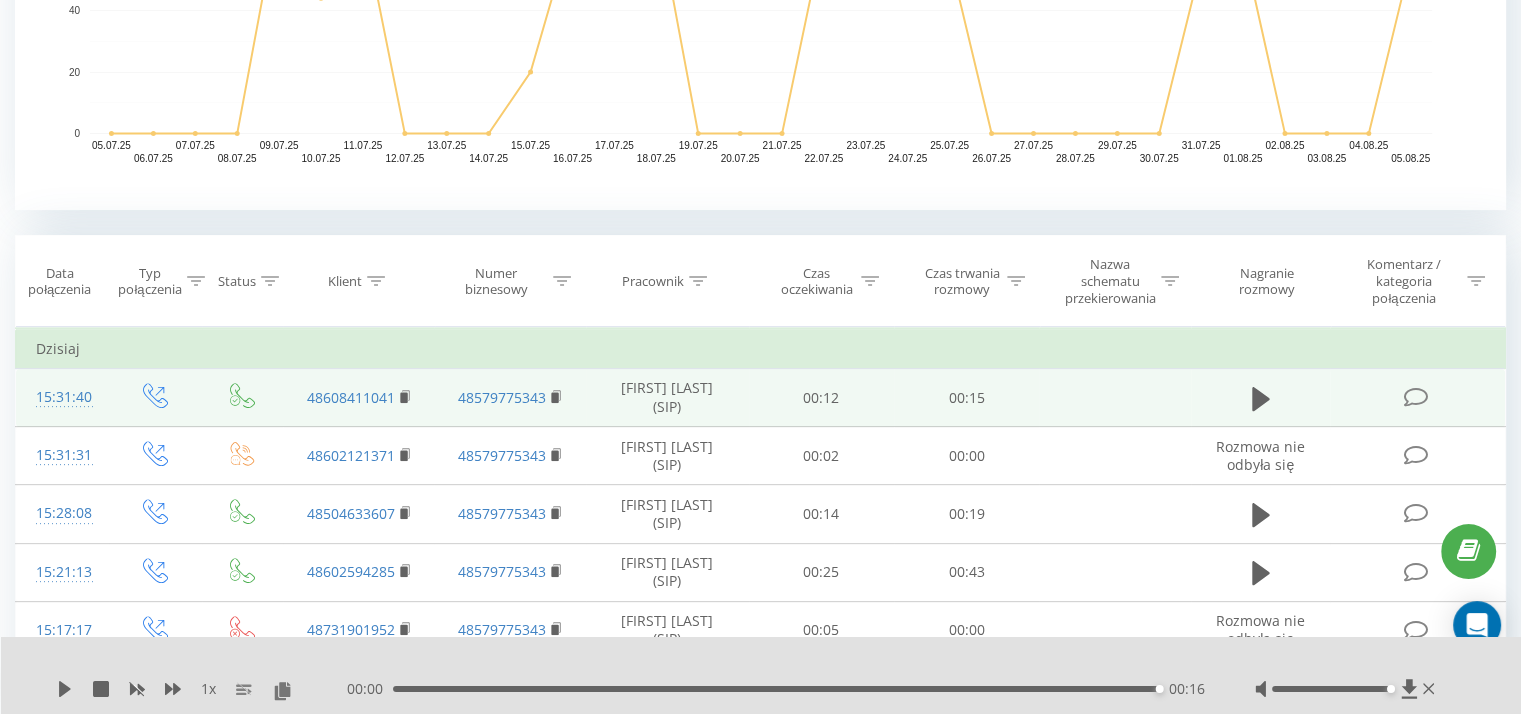 scroll, scrollTop: 380, scrollLeft: 0, axis: vertical 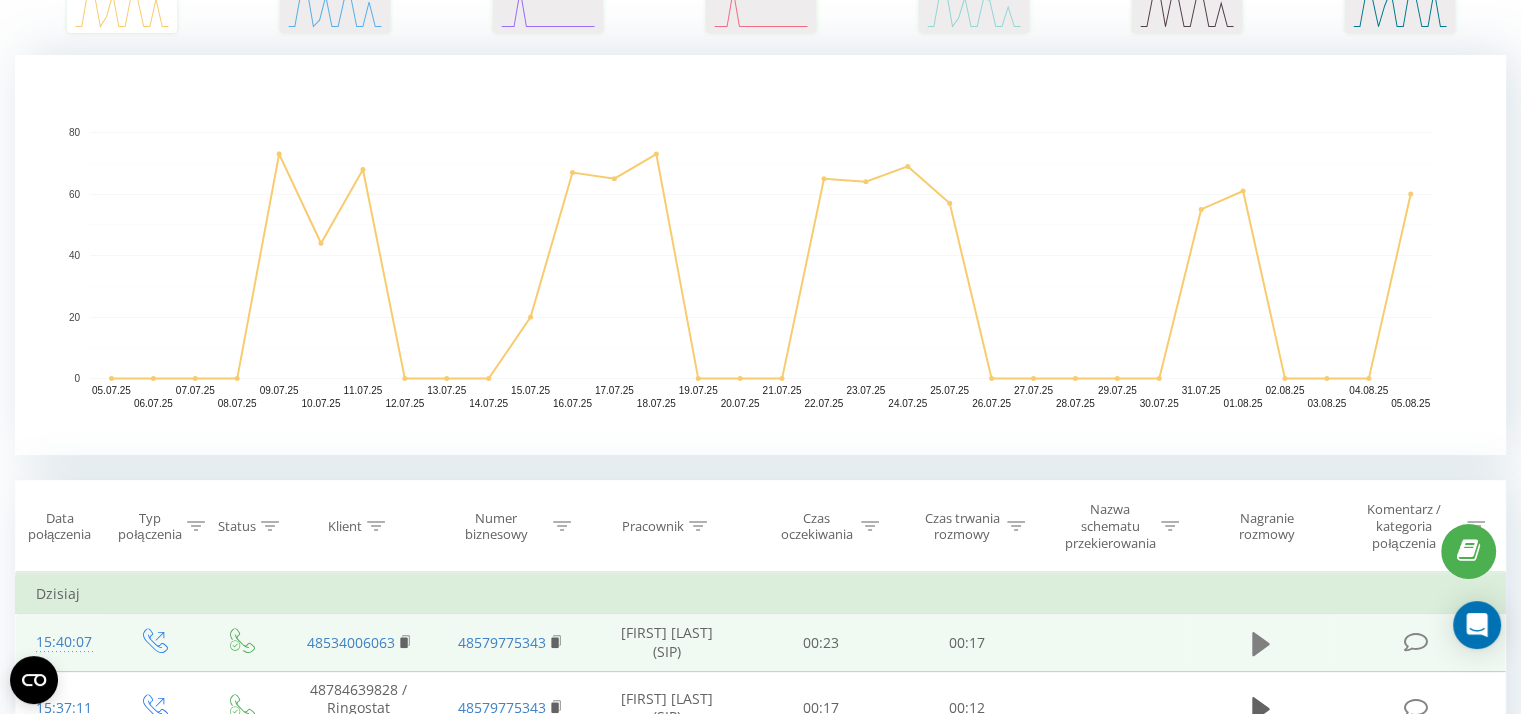 click at bounding box center (1261, 644) 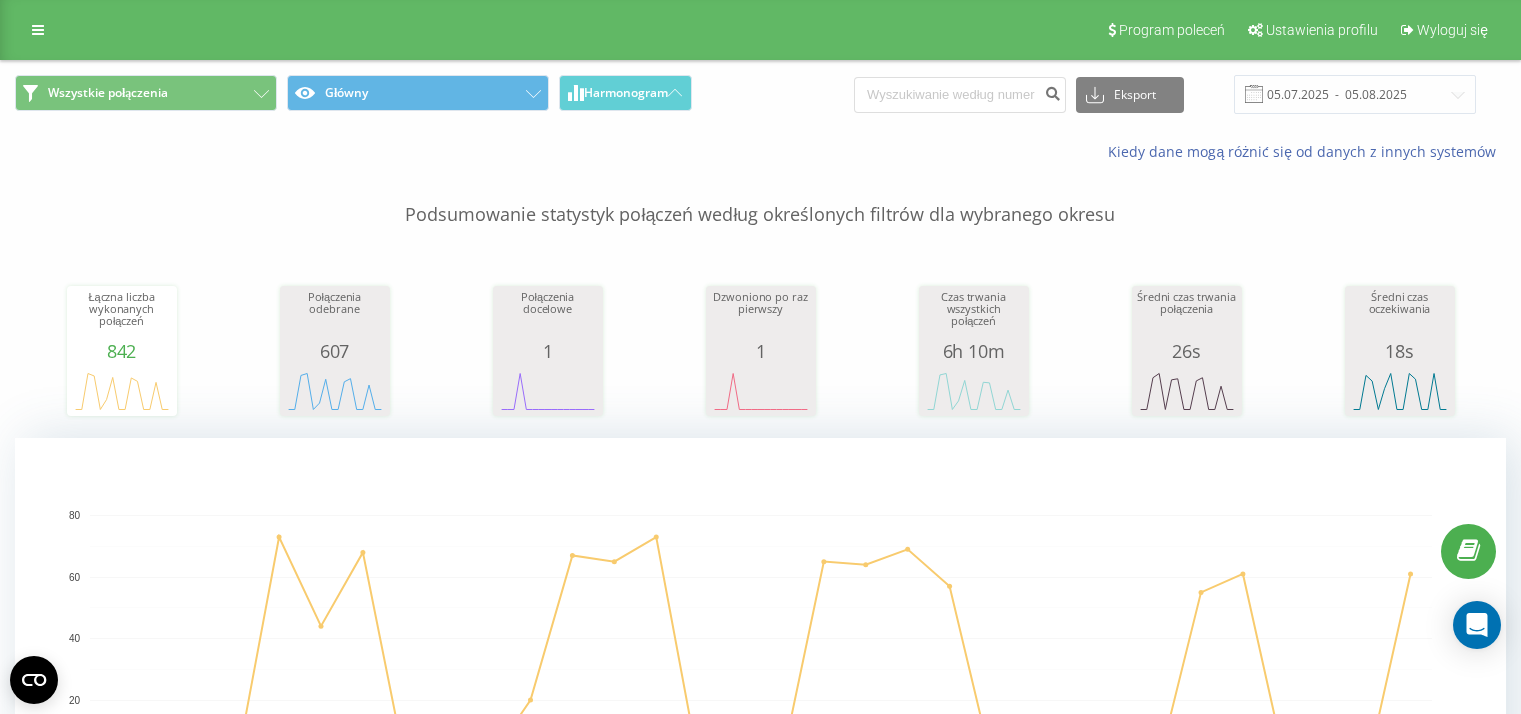 scroll, scrollTop: 546, scrollLeft: 0, axis: vertical 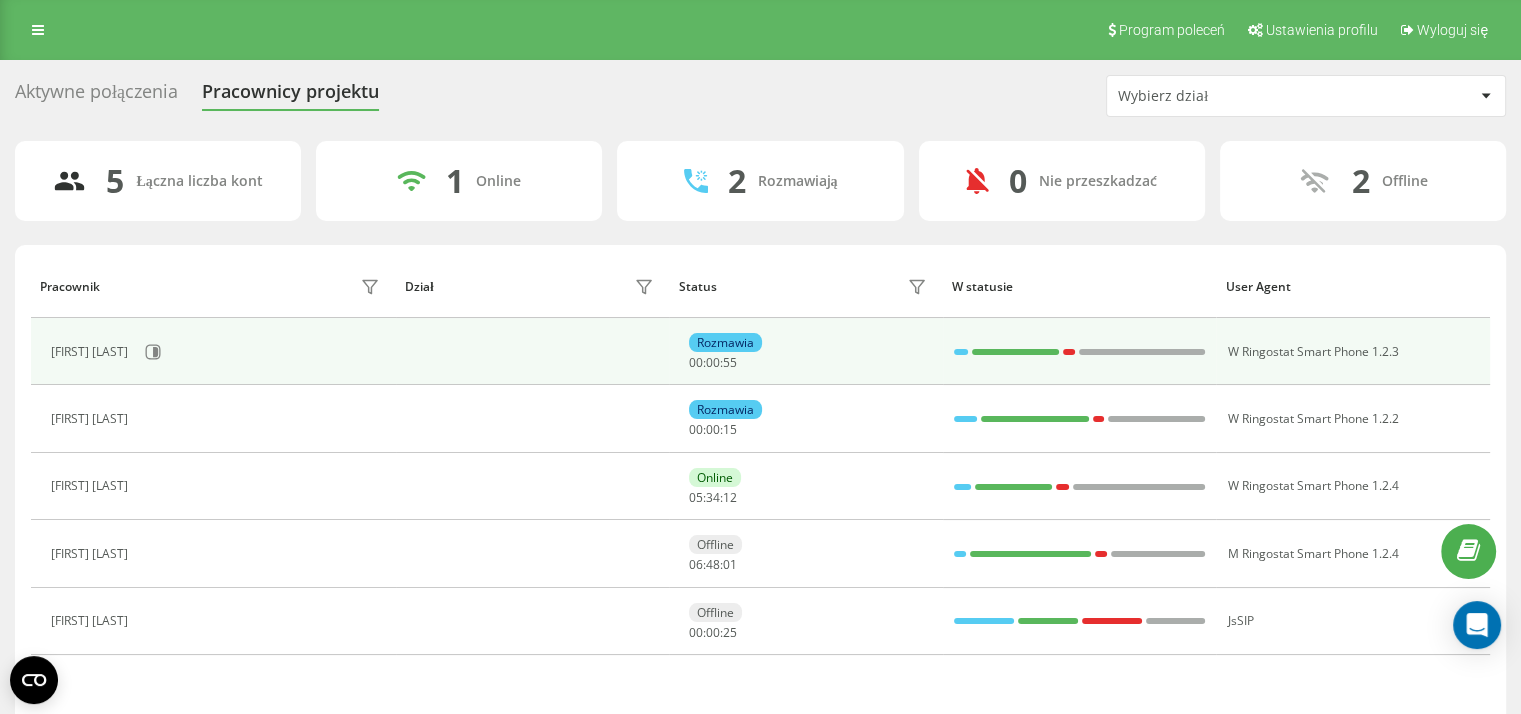 click at bounding box center [961, 352] 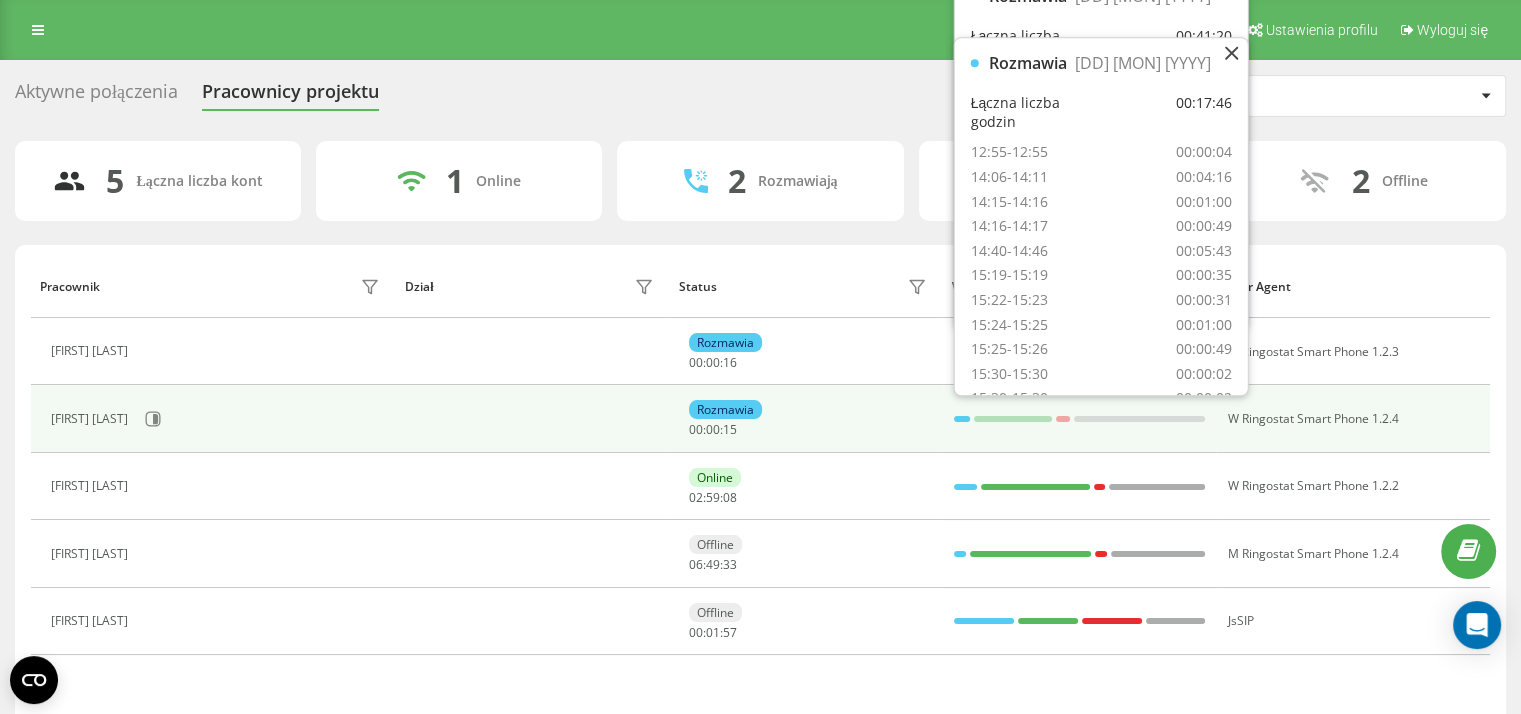 click at bounding box center [962, 419] 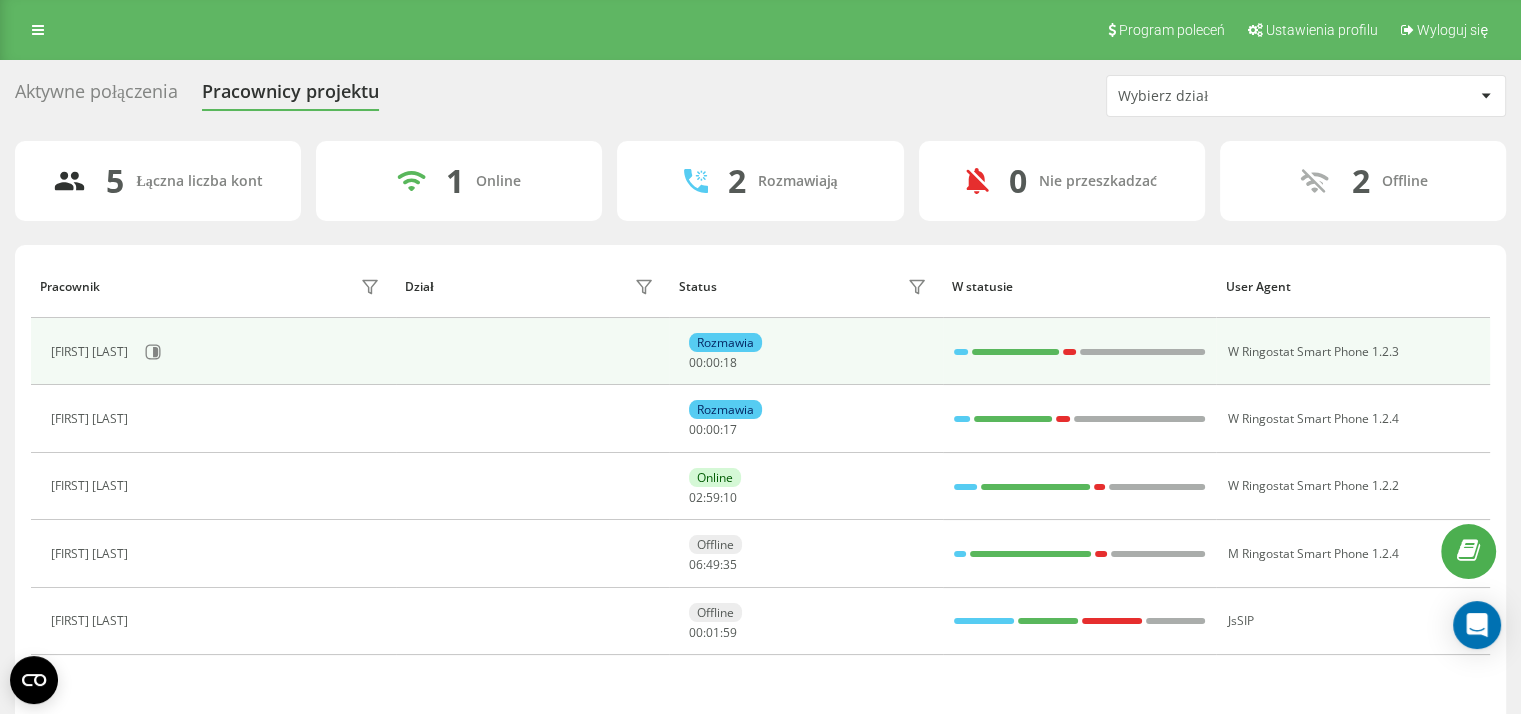 click on "Rozmawia 00 : 00 : 18" at bounding box center [806, 351] 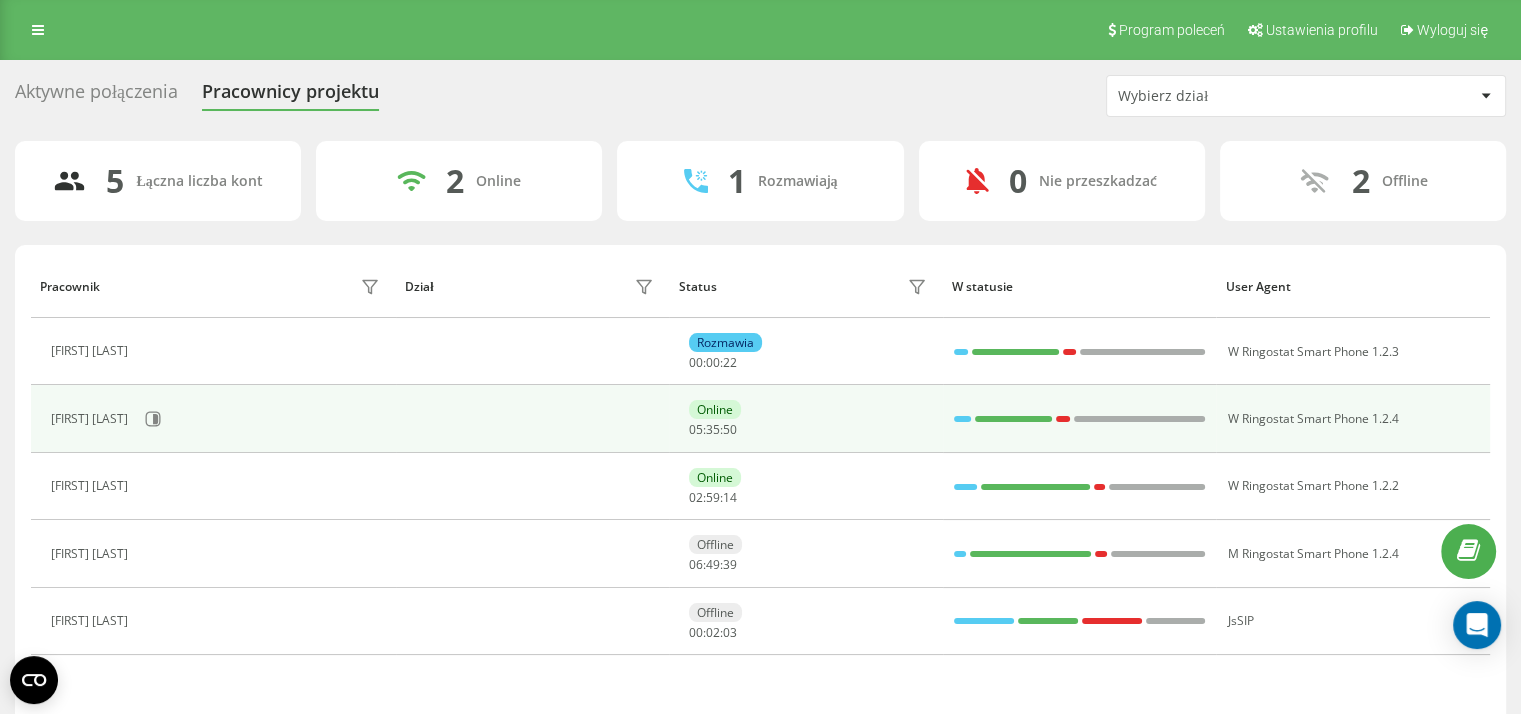 click at bounding box center (962, 419) 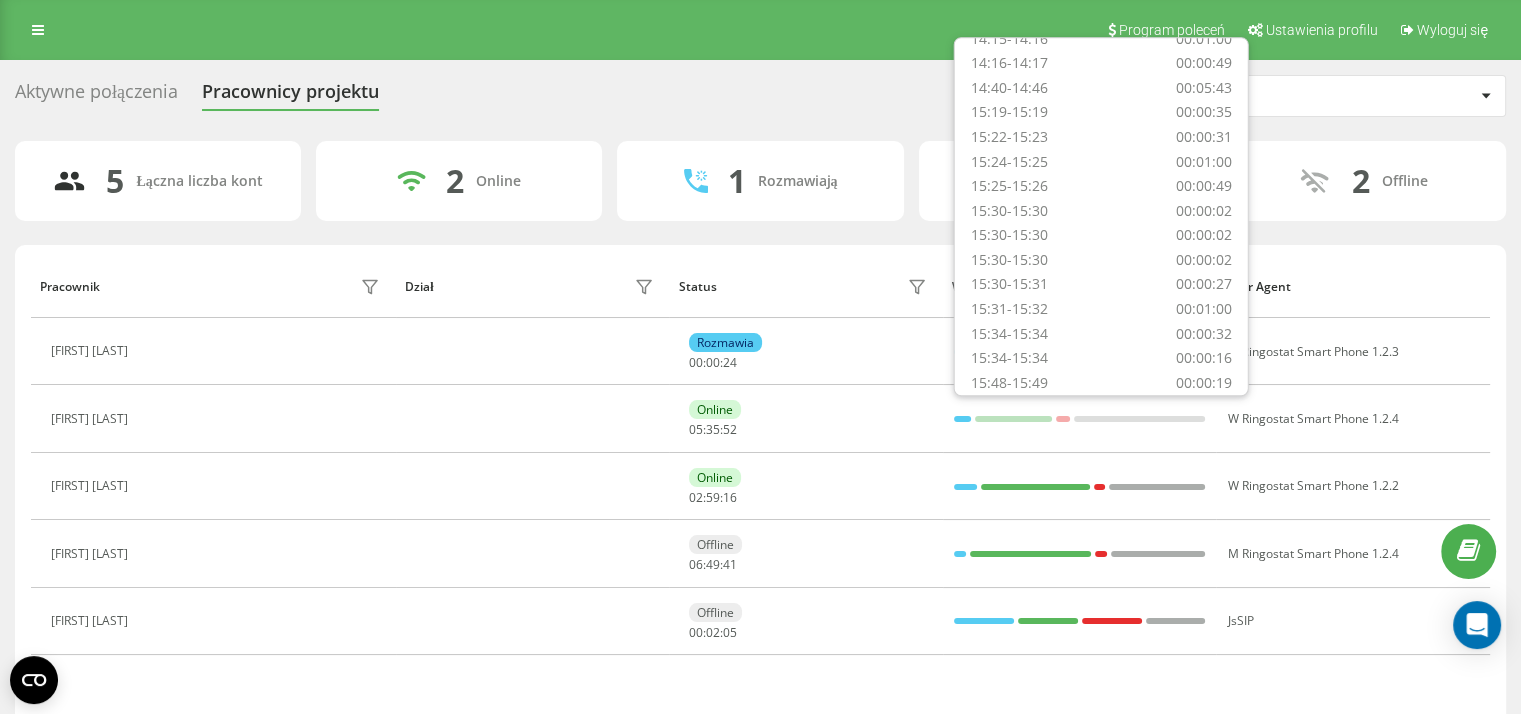 scroll, scrollTop: 244, scrollLeft: 0, axis: vertical 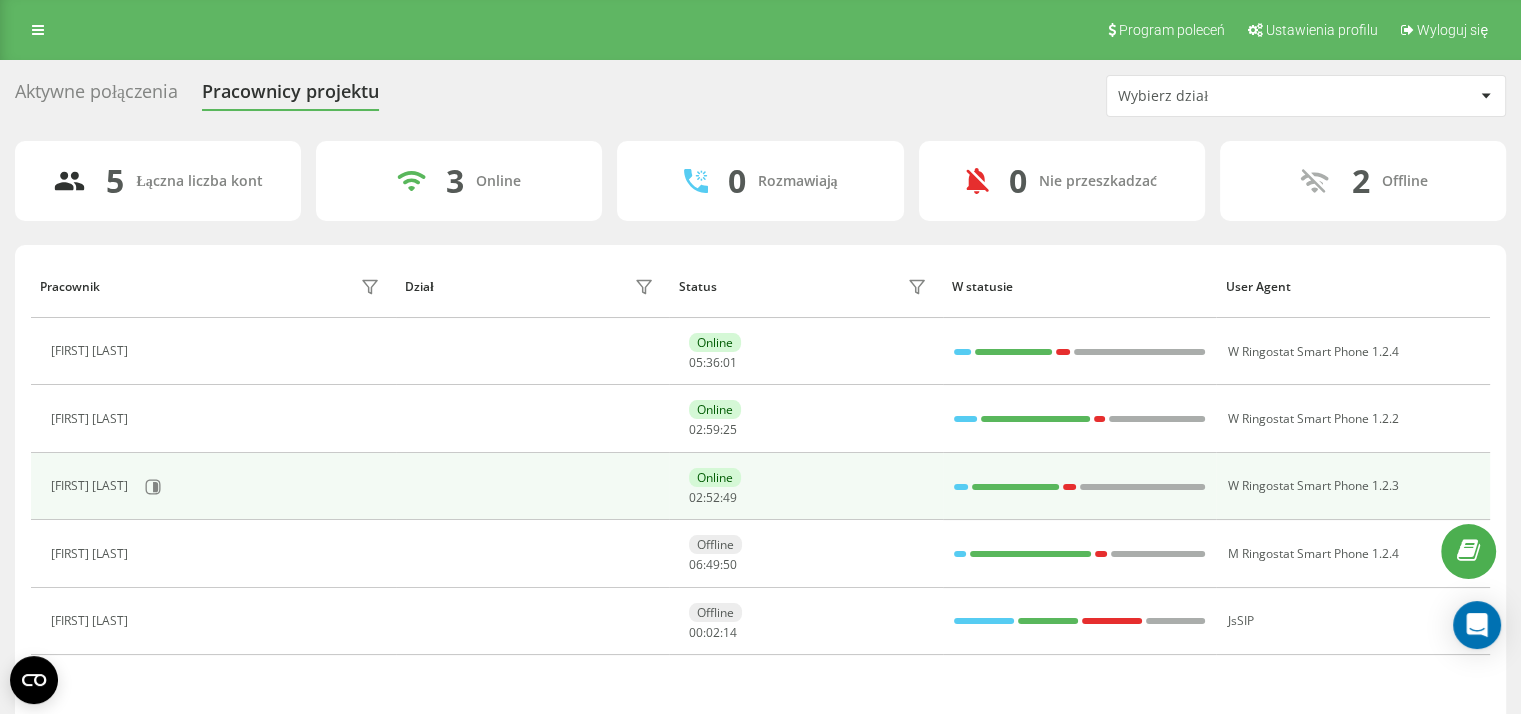 click at bounding box center (961, 487) 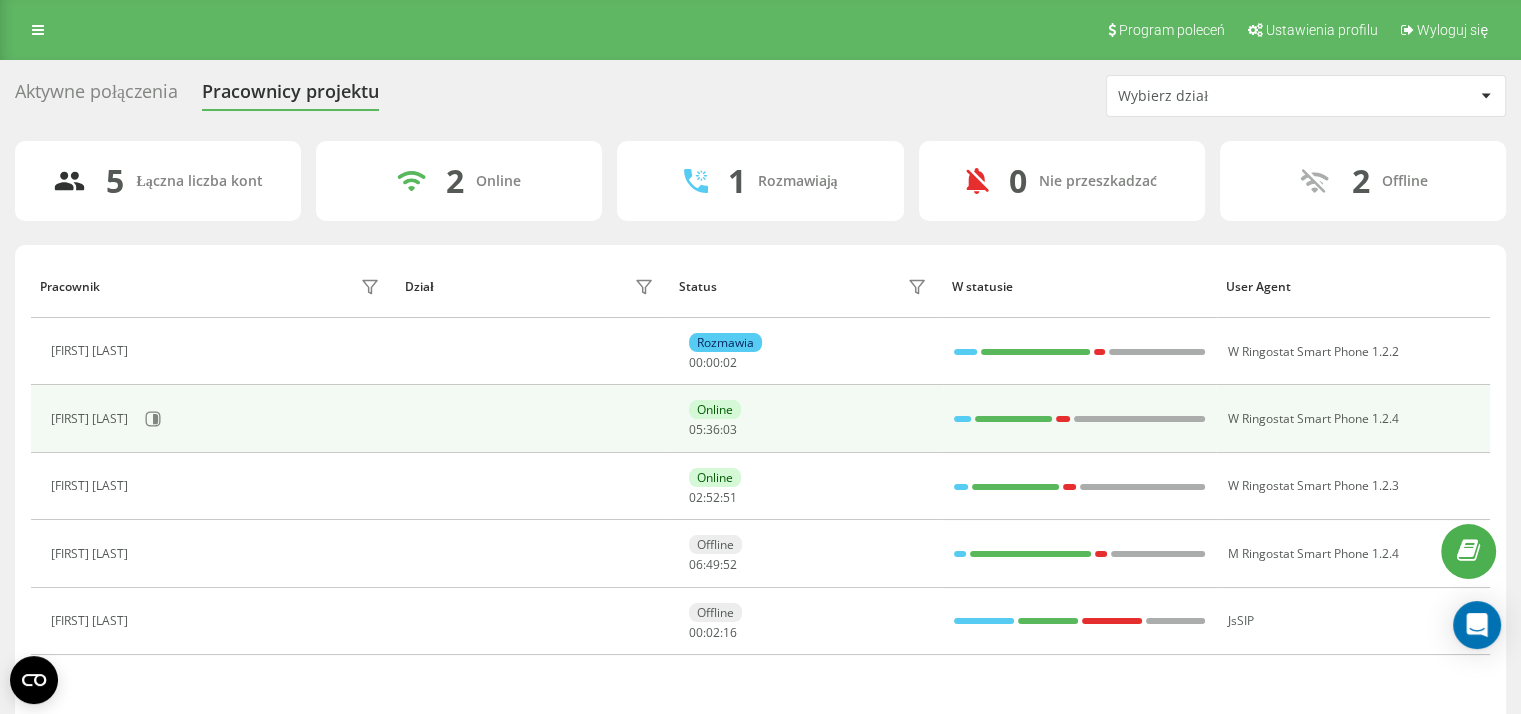 click on "Online 05 : 36 : 03" at bounding box center [806, 418] 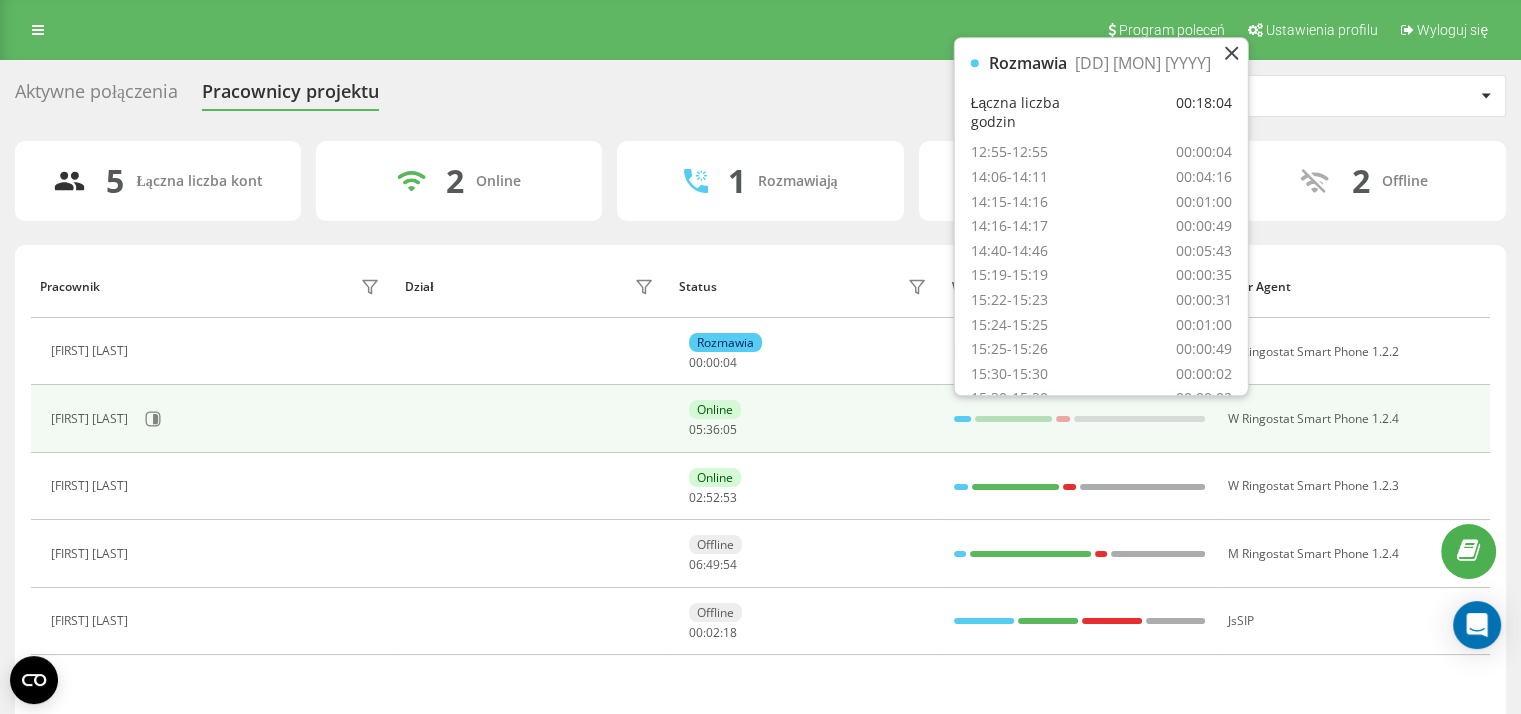 click at bounding box center (962, 419) 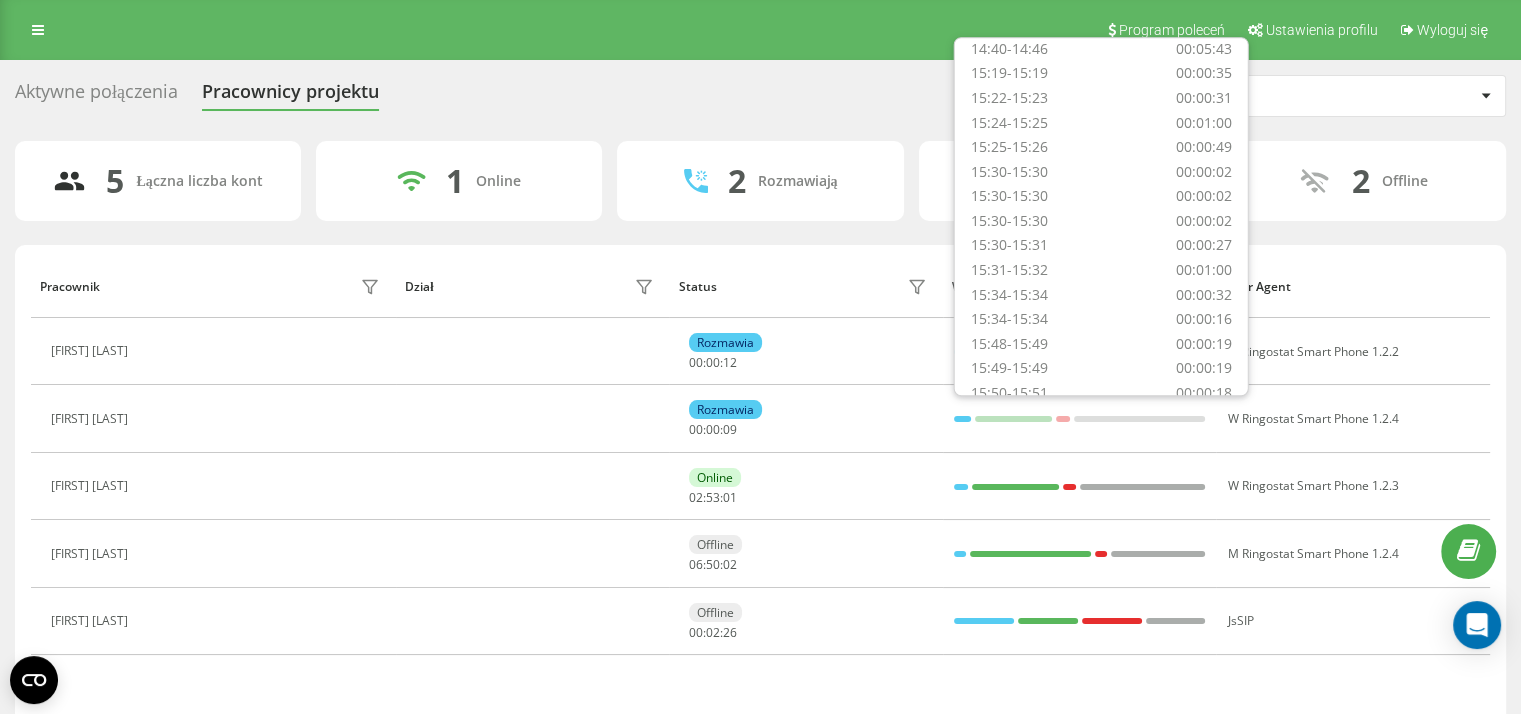 scroll, scrollTop: 0, scrollLeft: 0, axis: both 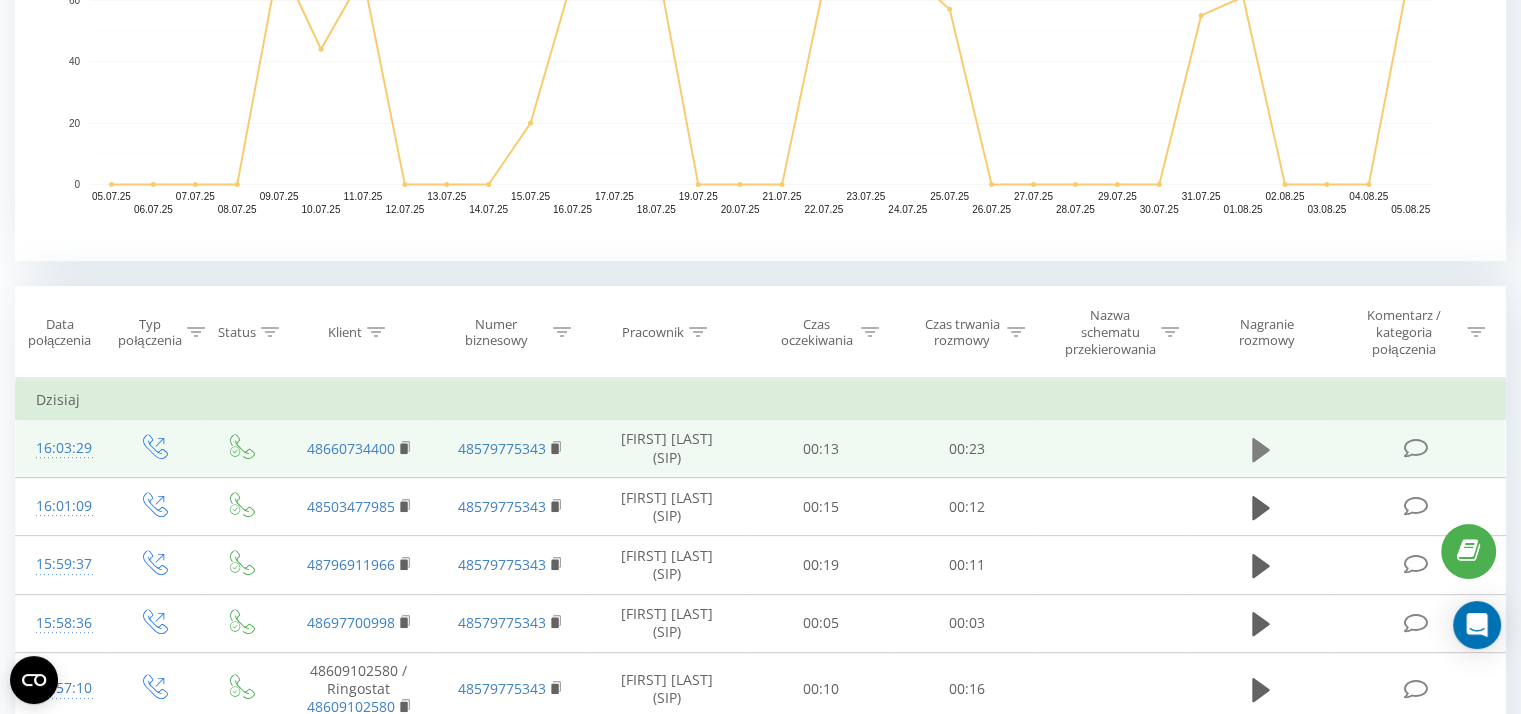 click at bounding box center [1261, 450] 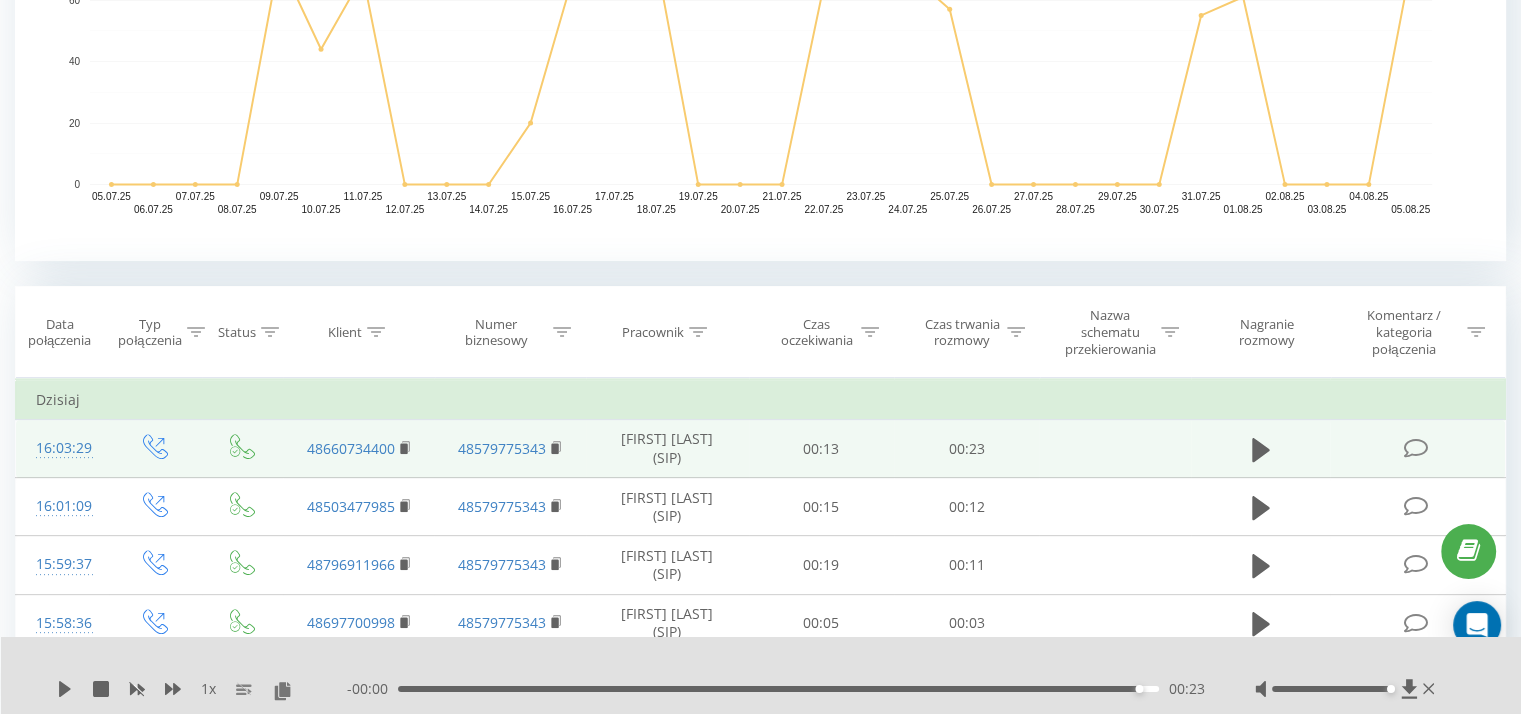 click on "- 00:00 00:23   00:23" at bounding box center [776, 689] 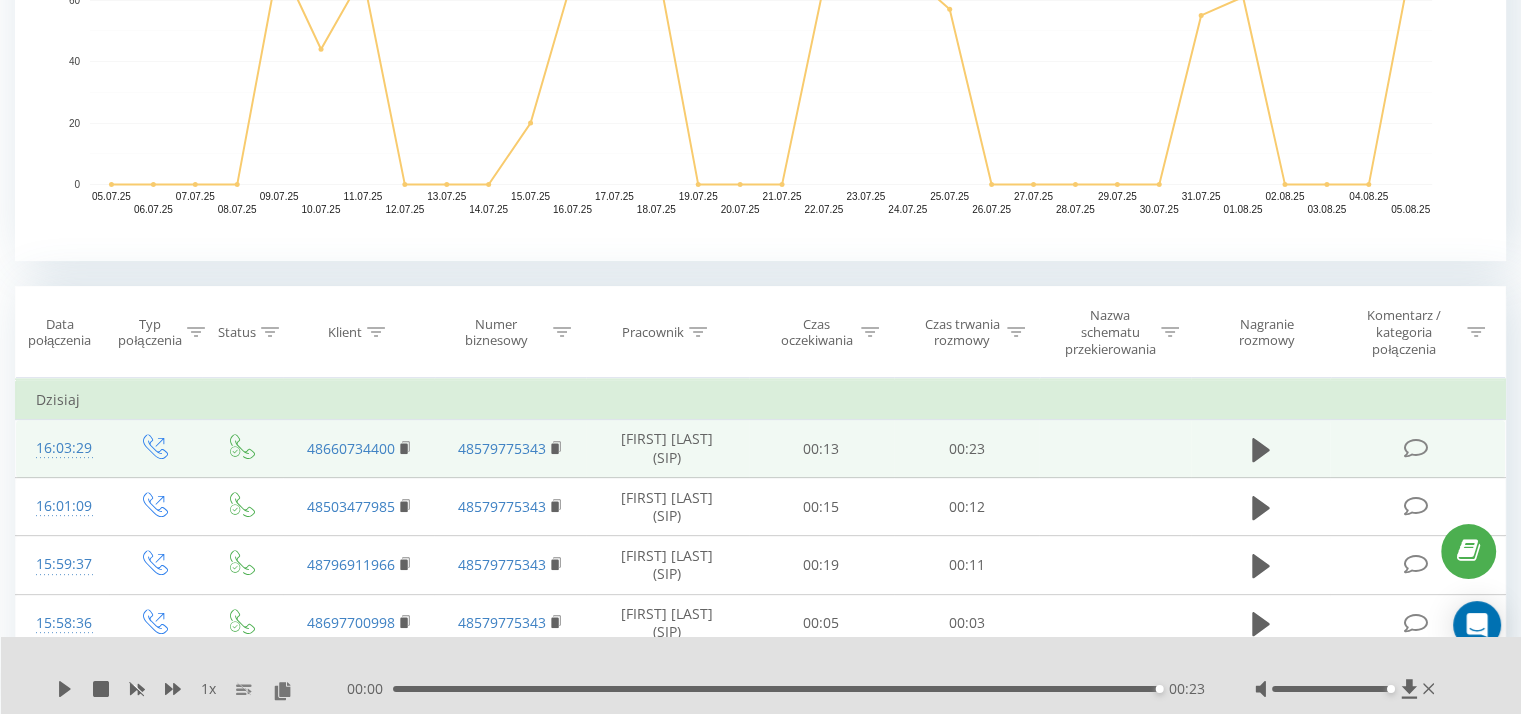 click on "00:23" at bounding box center [776, 689] 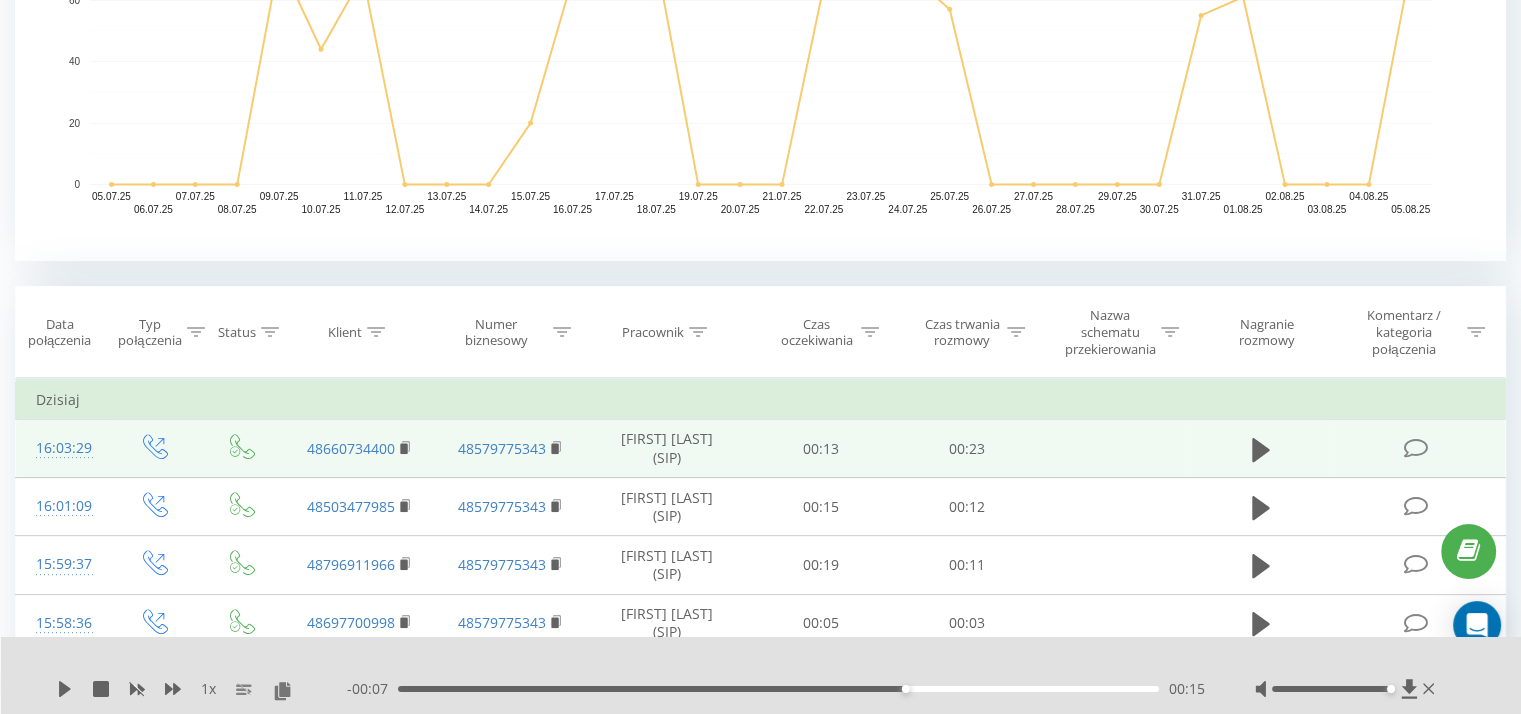click on "1 x  - 00:07 00:15   00:15" at bounding box center (761, 675) 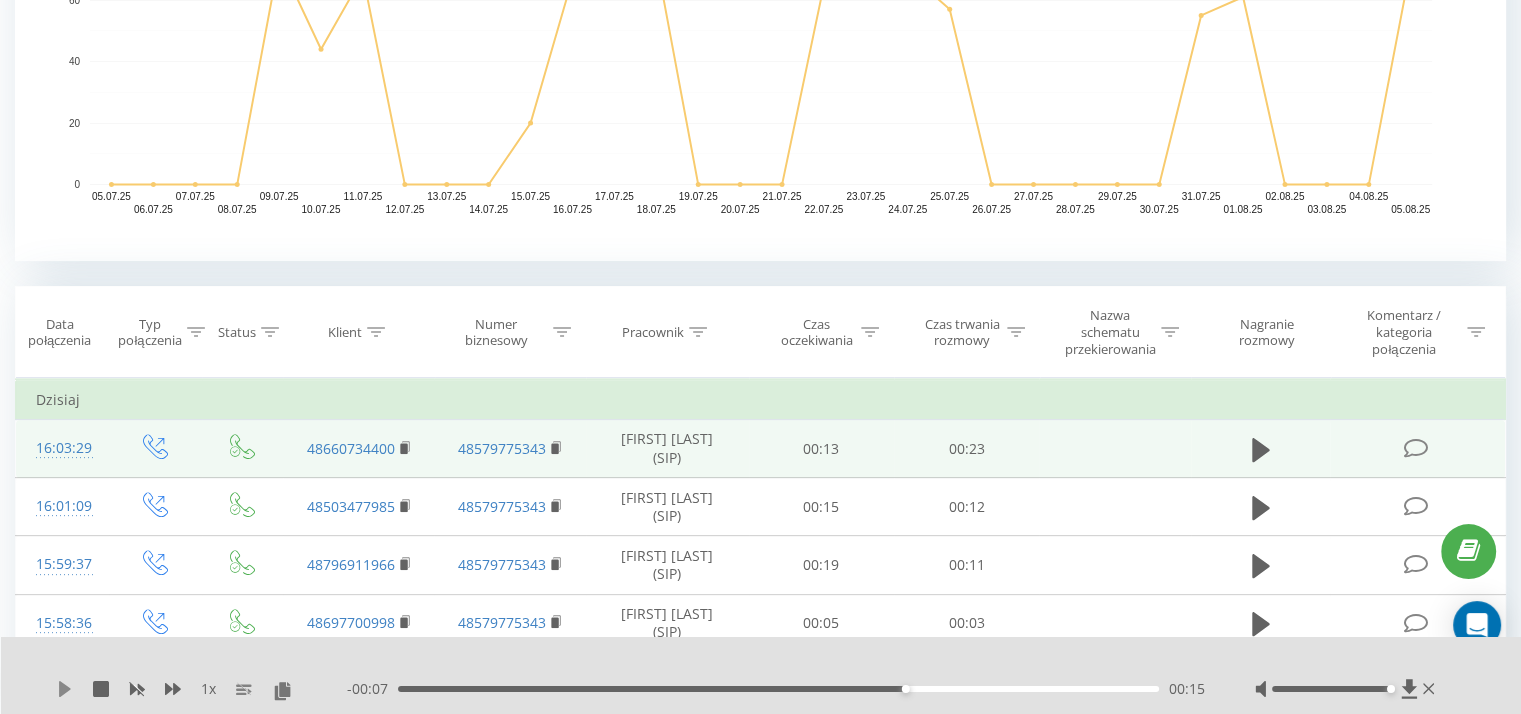 click 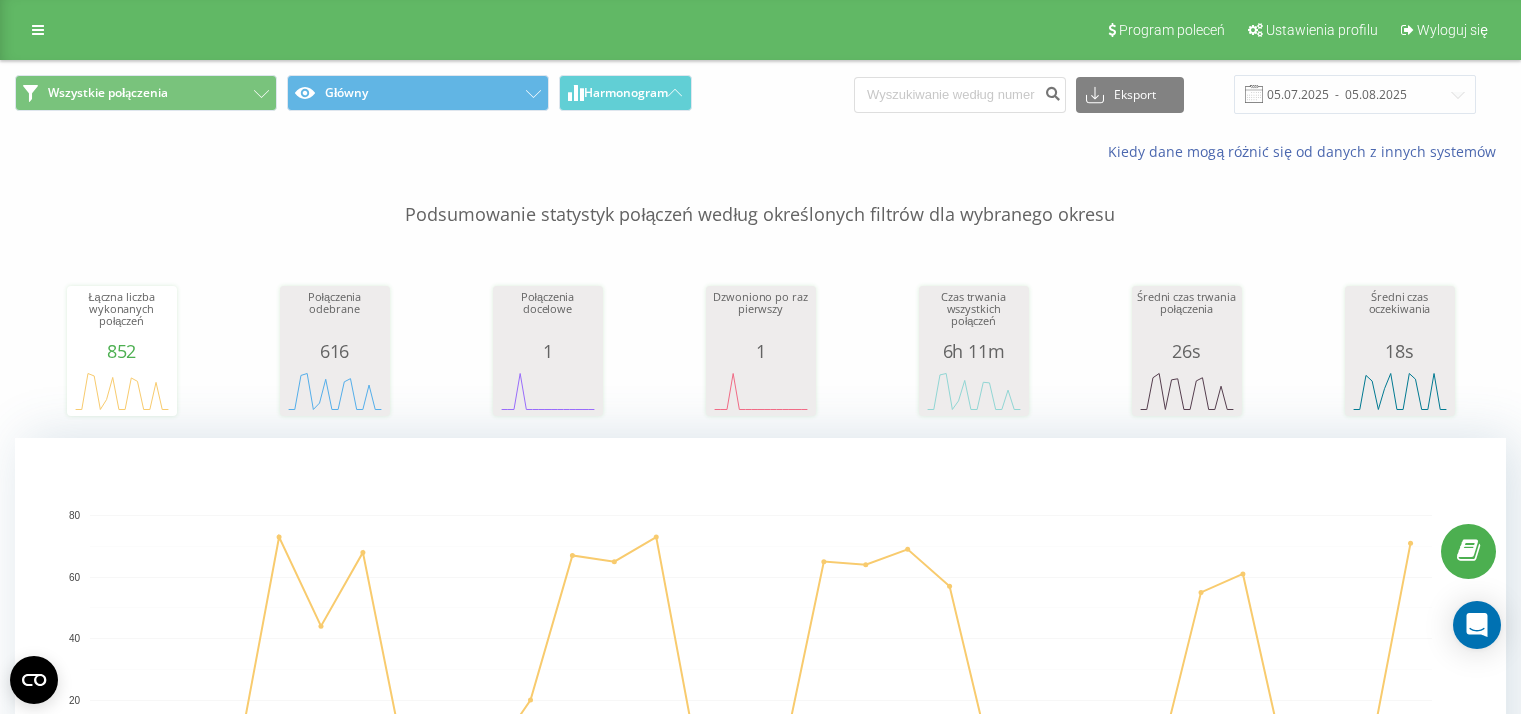 scroll, scrollTop: 0, scrollLeft: 0, axis: both 